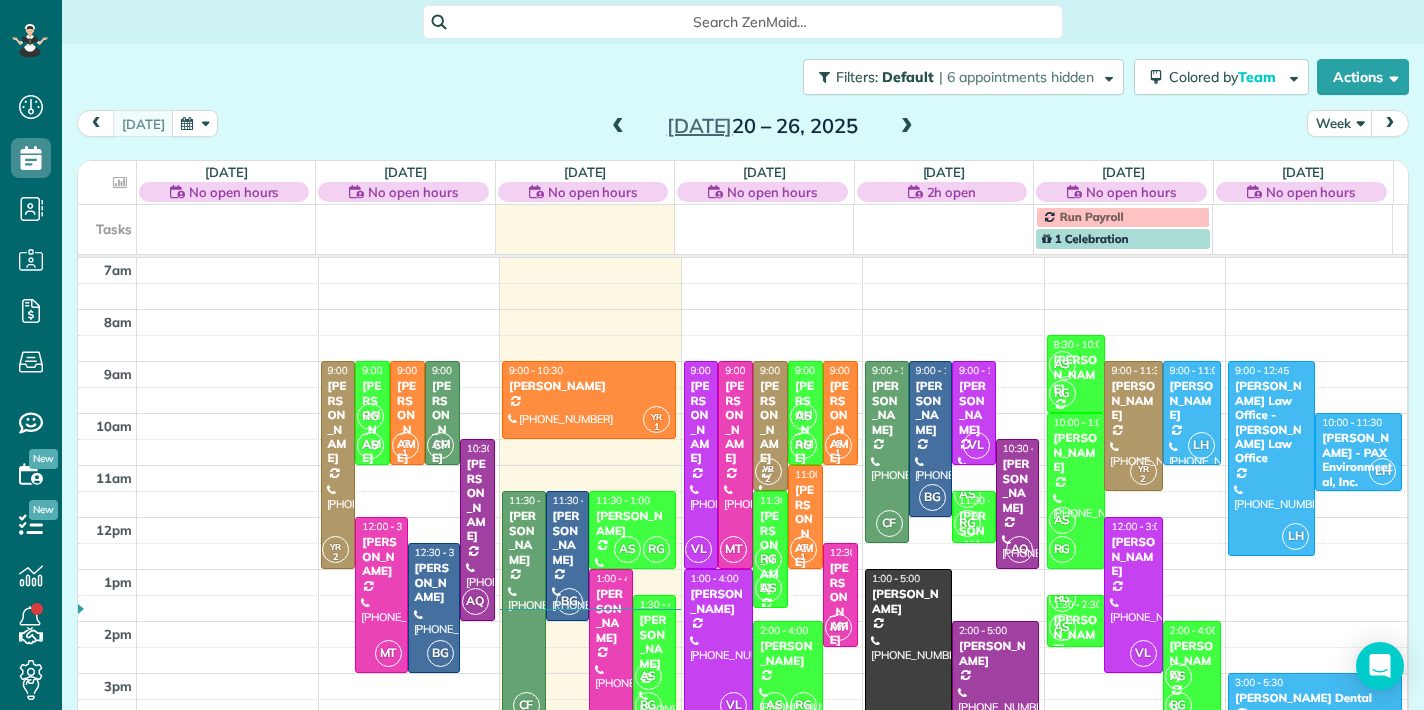 scroll, scrollTop: 0, scrollLeft: 0, axis: both 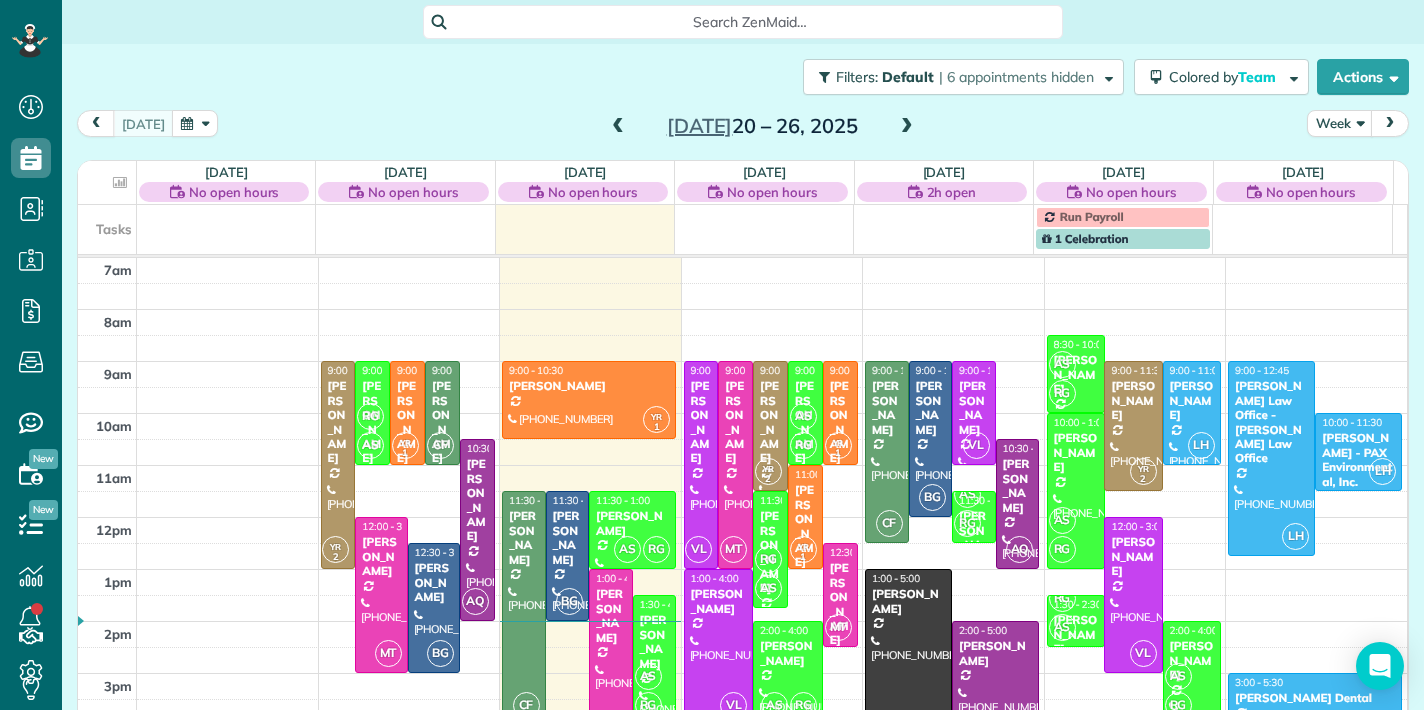 click at bounding box center [907, 127] 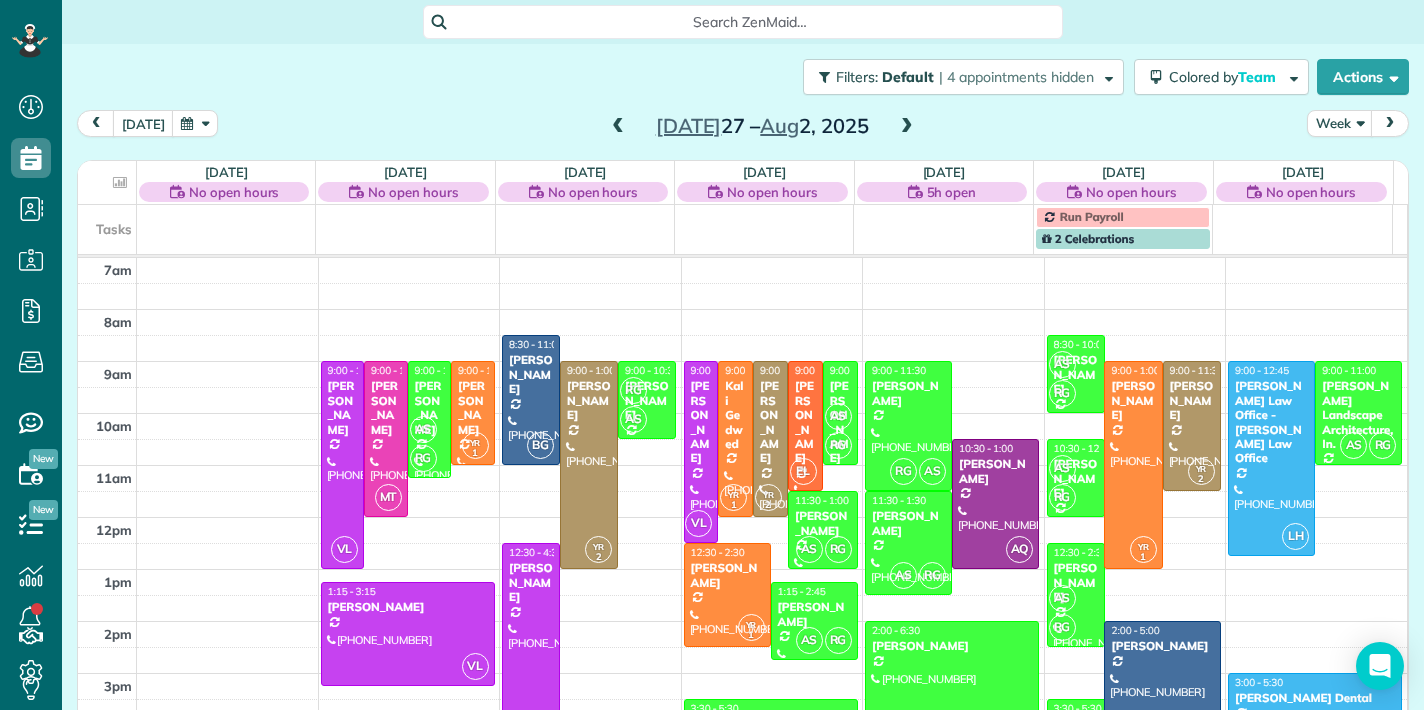 click at bounding box center [907, 127] 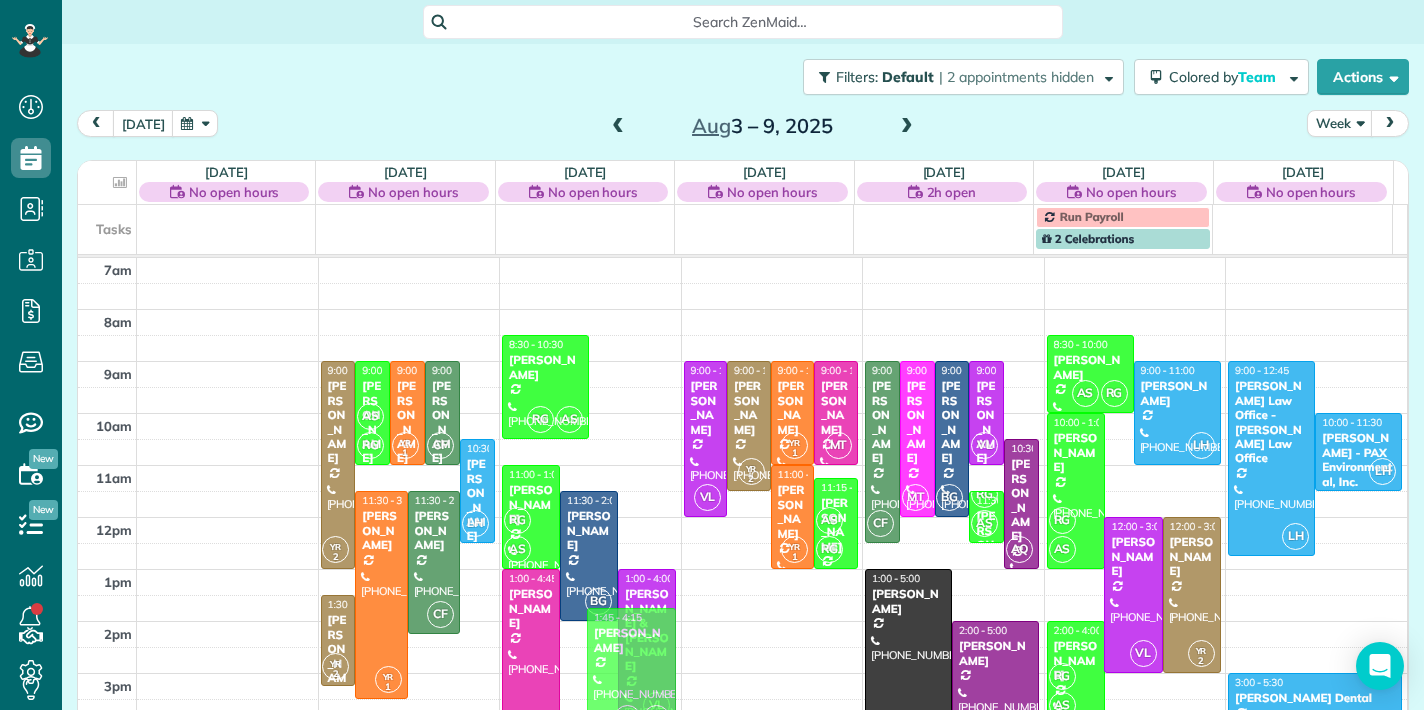 drag, startPoint x: 620, startPoint y: 379, endPoint x: 546, endPoint y: 620, distance: 252.10513 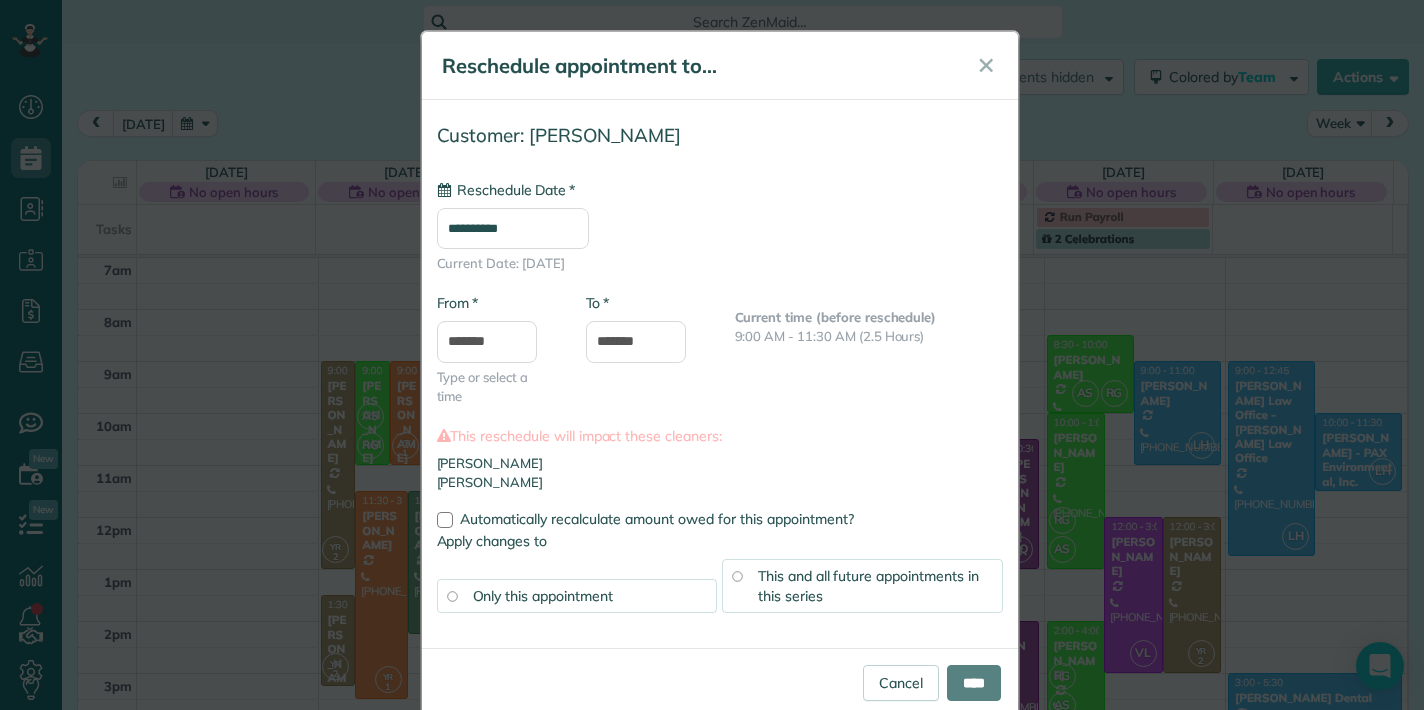type on "**********" 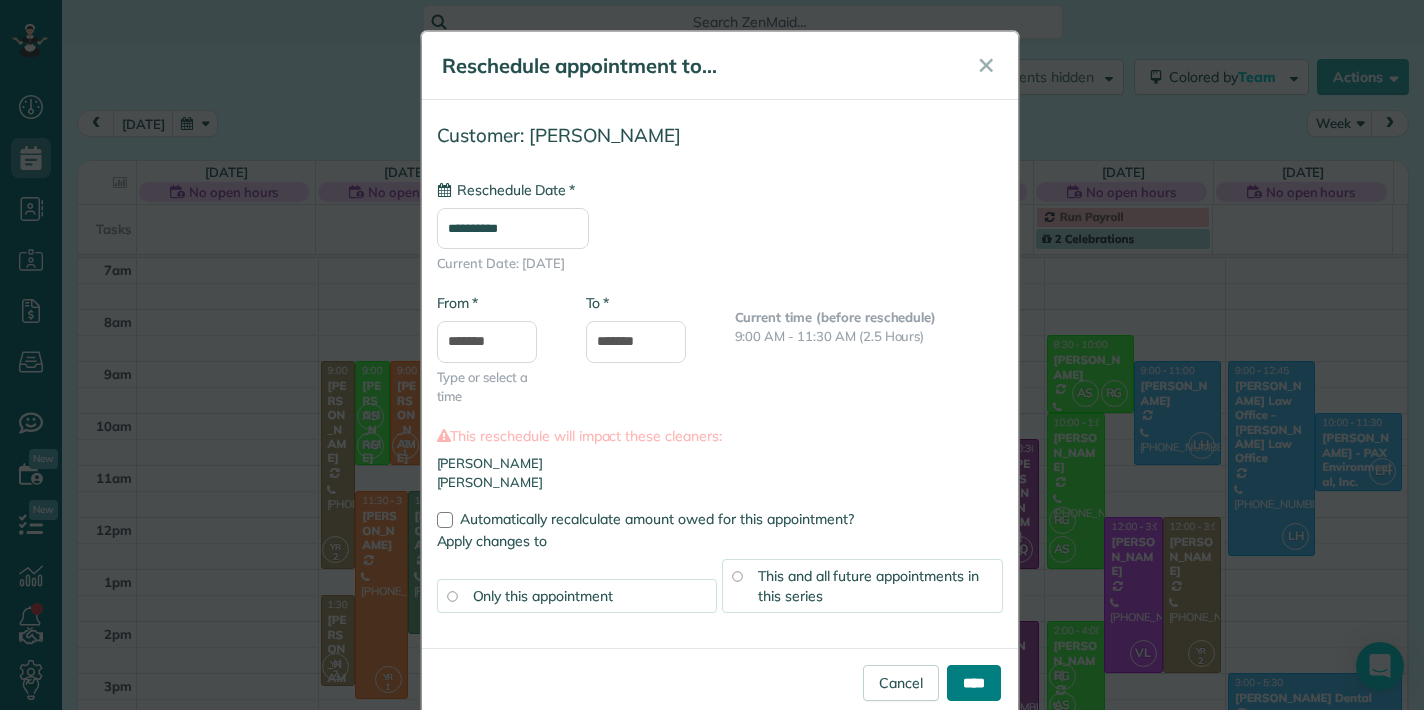 click on "****" at bounding box center (974, 683) 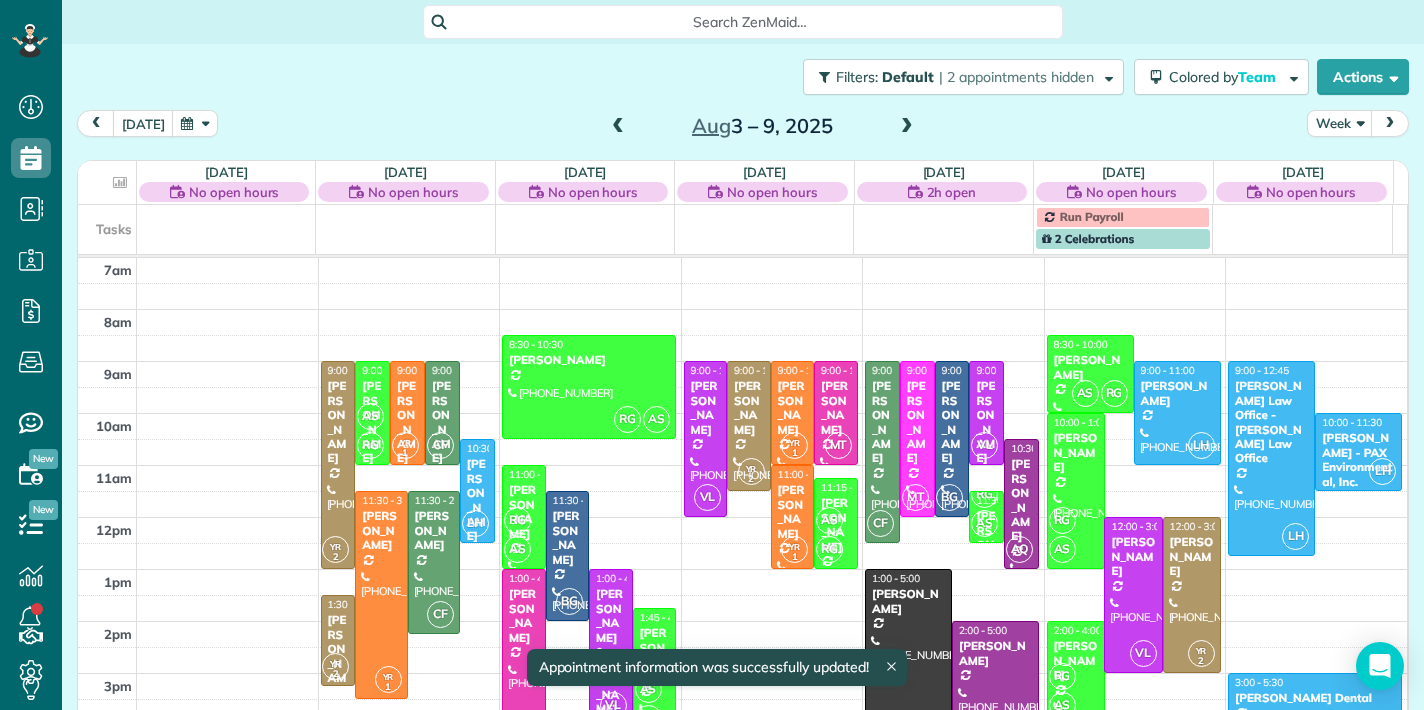 click at bounding box center (618, 127) 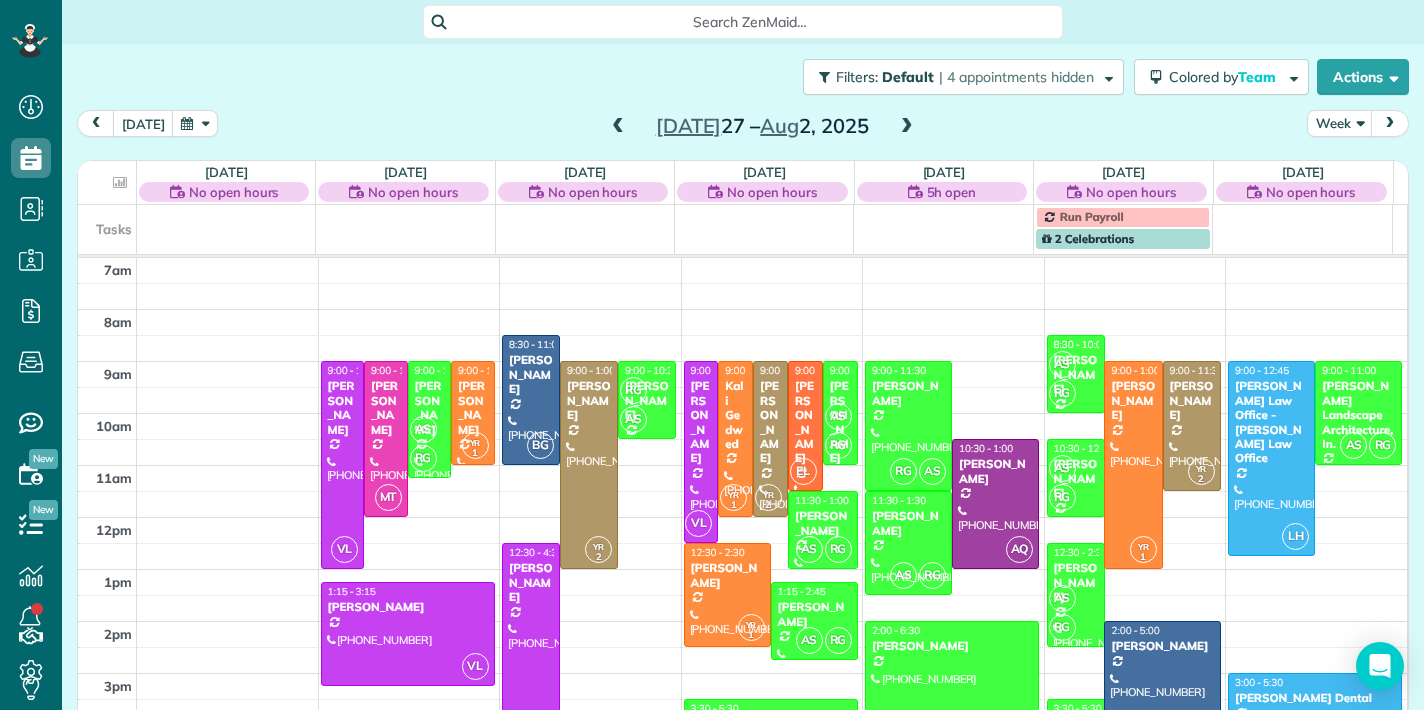 click at bounding box center (618, 127) 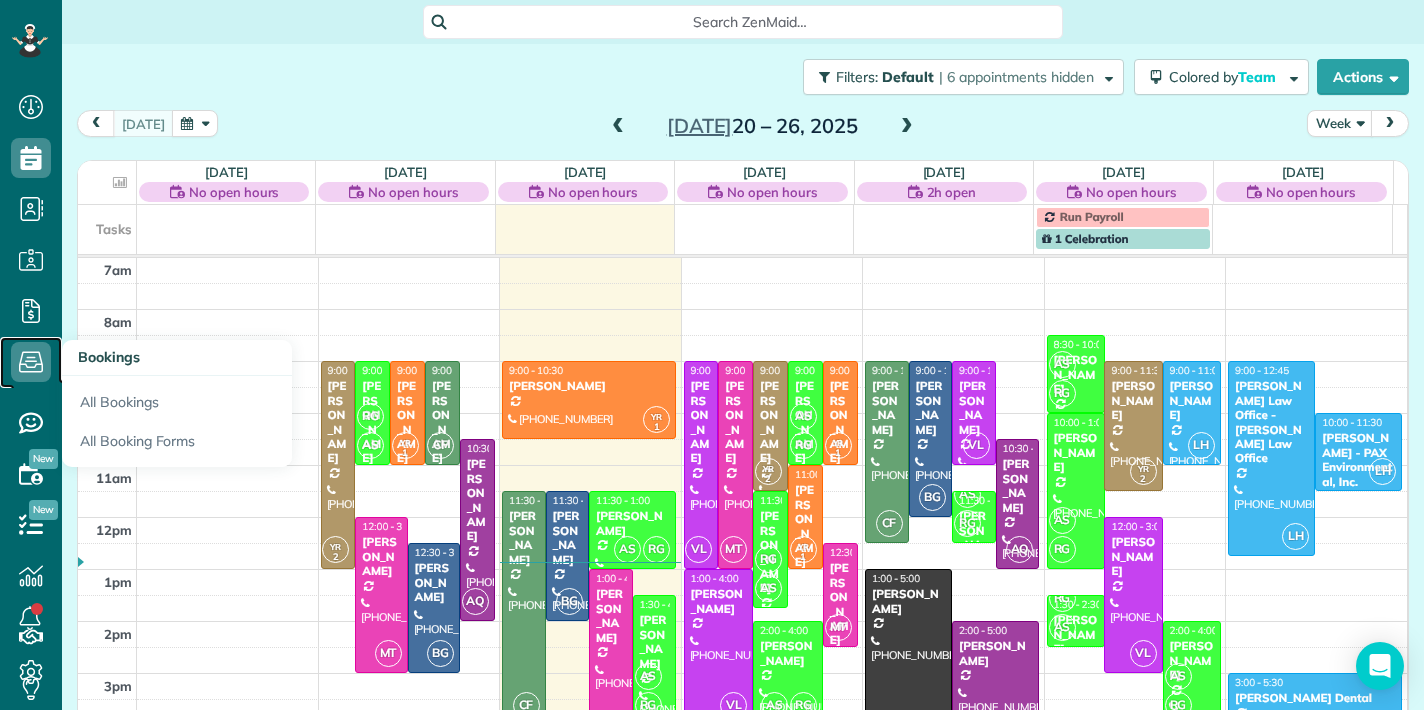 click 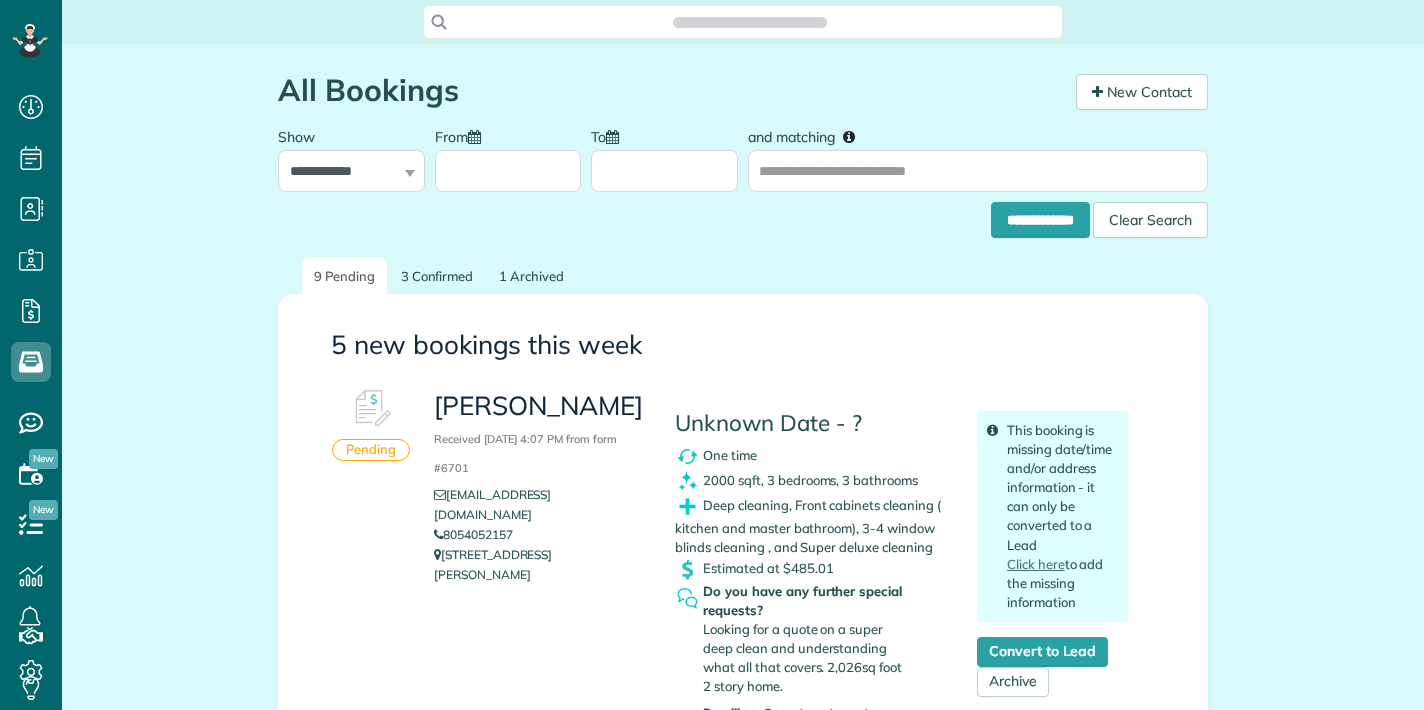scroll, scrollTop: 0, scrollLeft: 0, axis: both 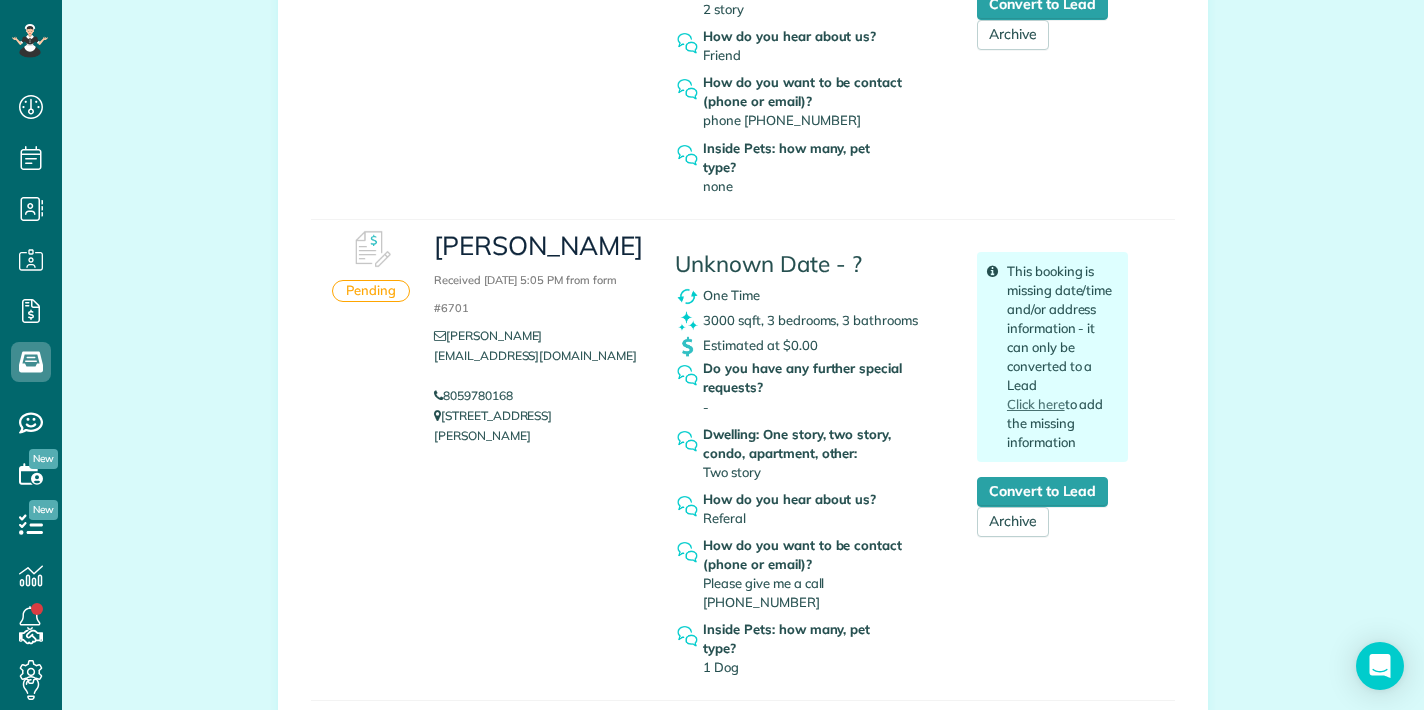 drag, startPoint x: 440, startPoint y: 295, endPoint x: 632, endPoint y: 301, distance: 192.09373 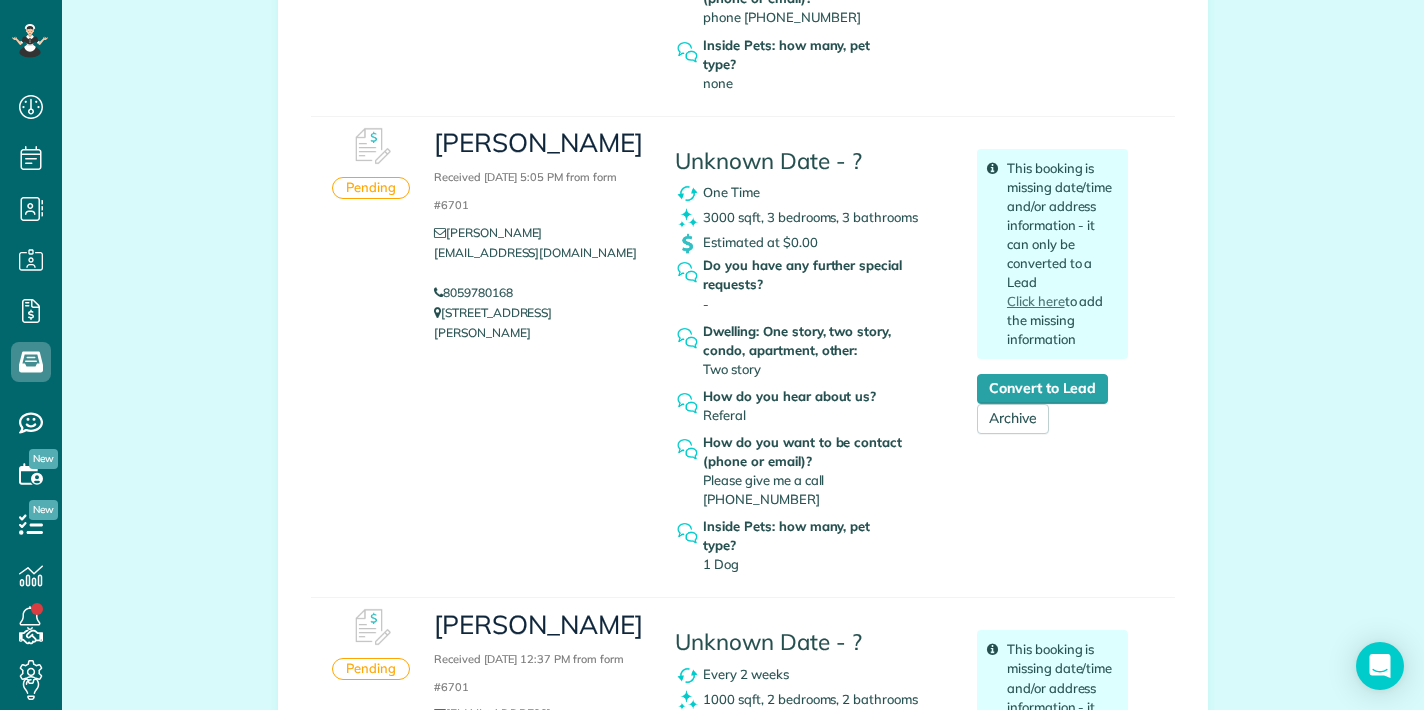 scroll, scrollTop: 2286, scrollLeft: 0, axis: vertical 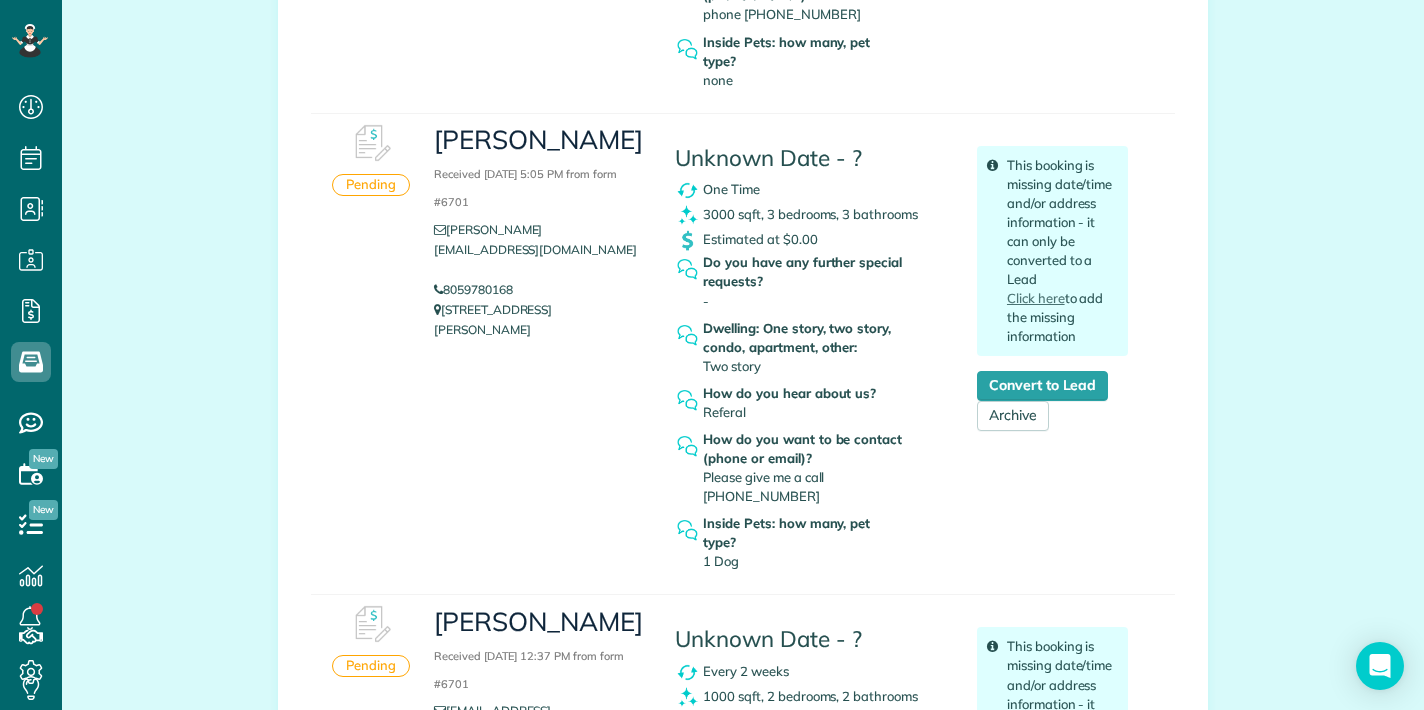 drag, startPoint x: 430, startPoint y: 306, endPoint x: 385, endPoint y: 216, distance: 100.62306 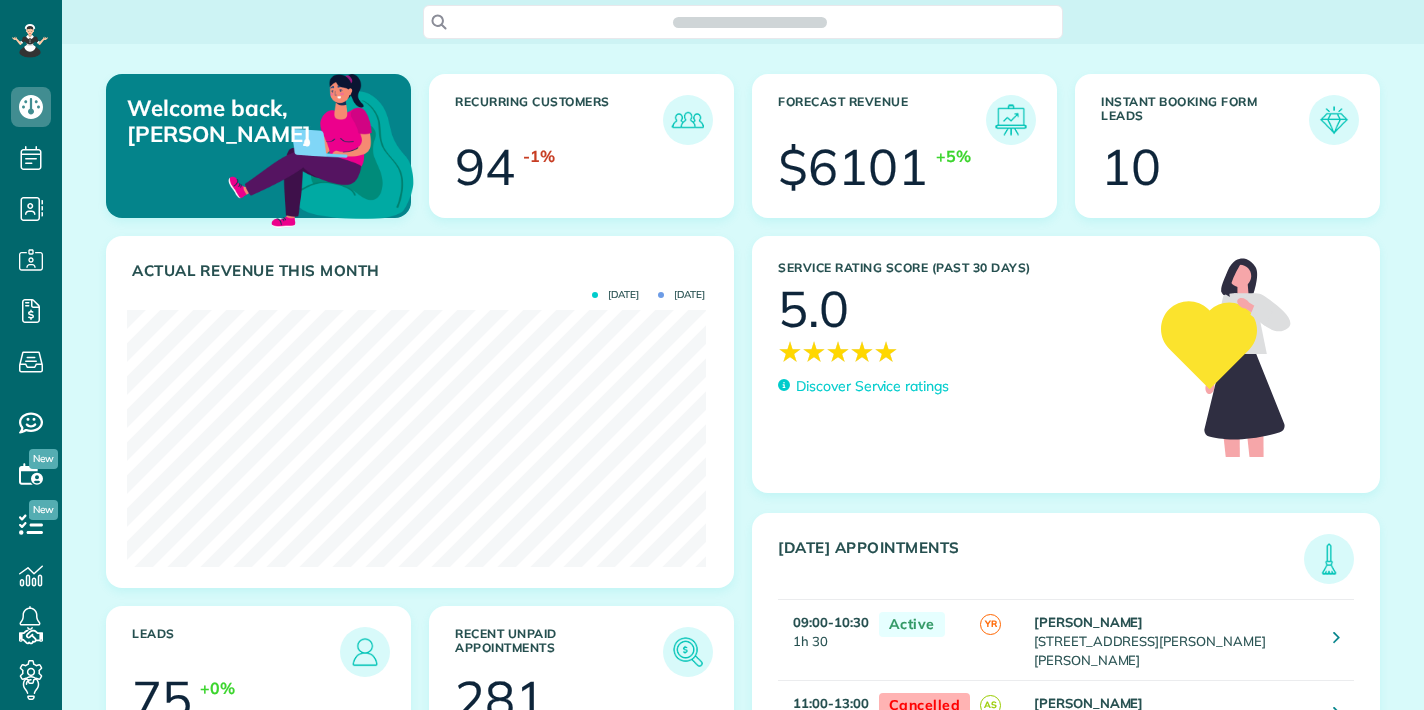scroll, scrollTop: 0, scrollLeft: 0, axis: both 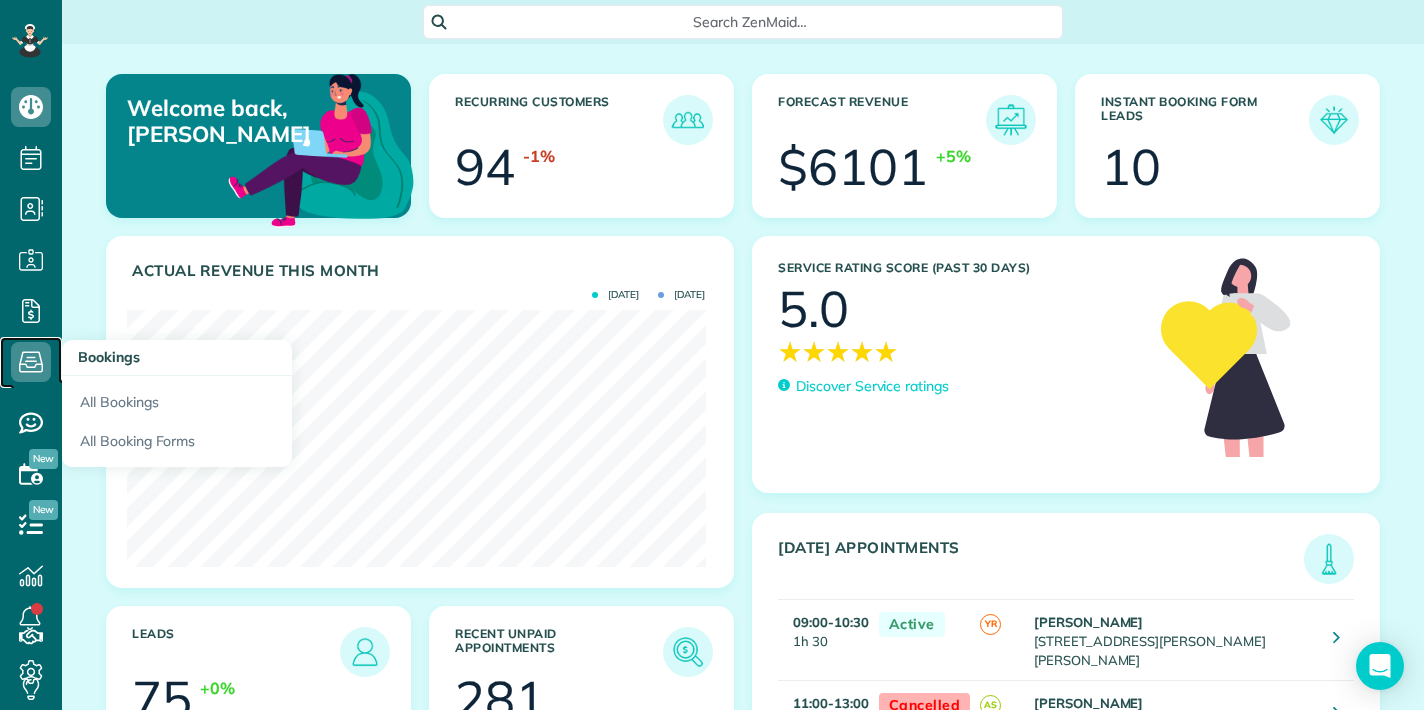 click 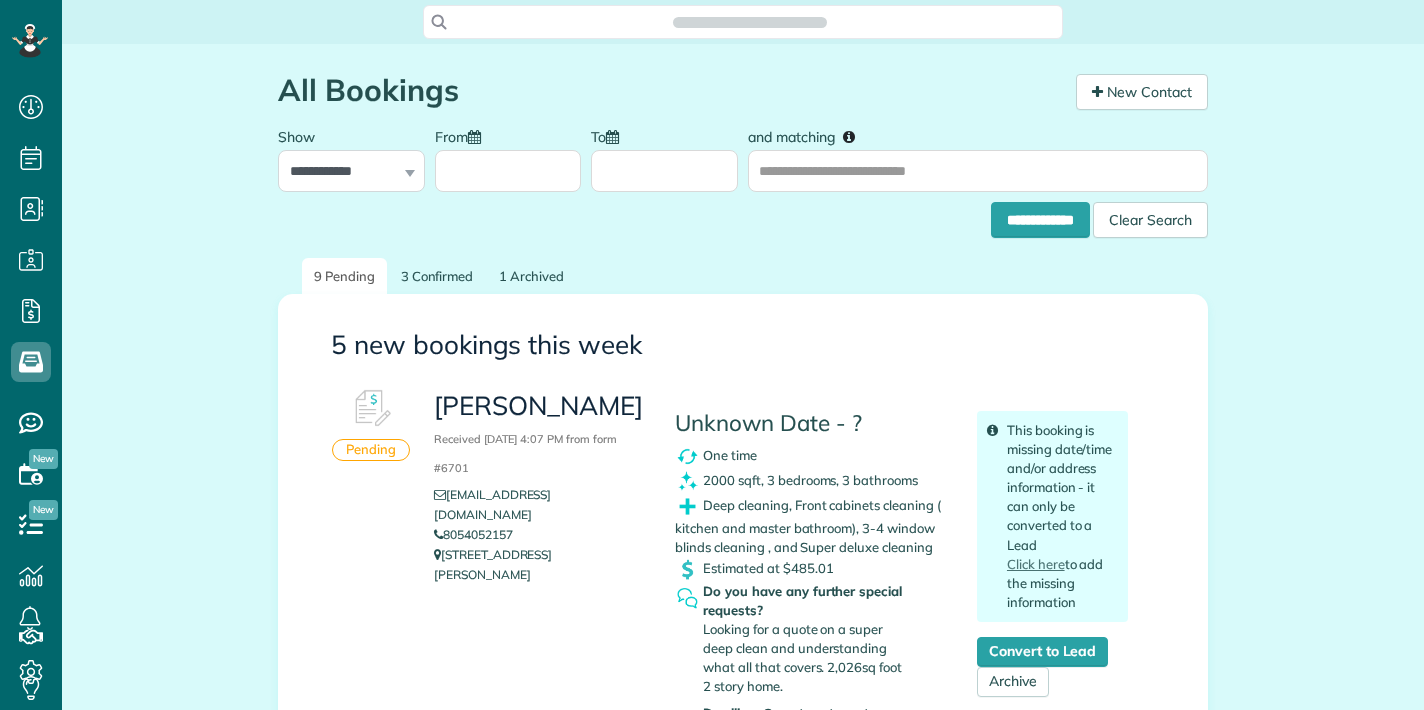 scroll, scrollTop: 0, scrollLeft: 0, axis: both 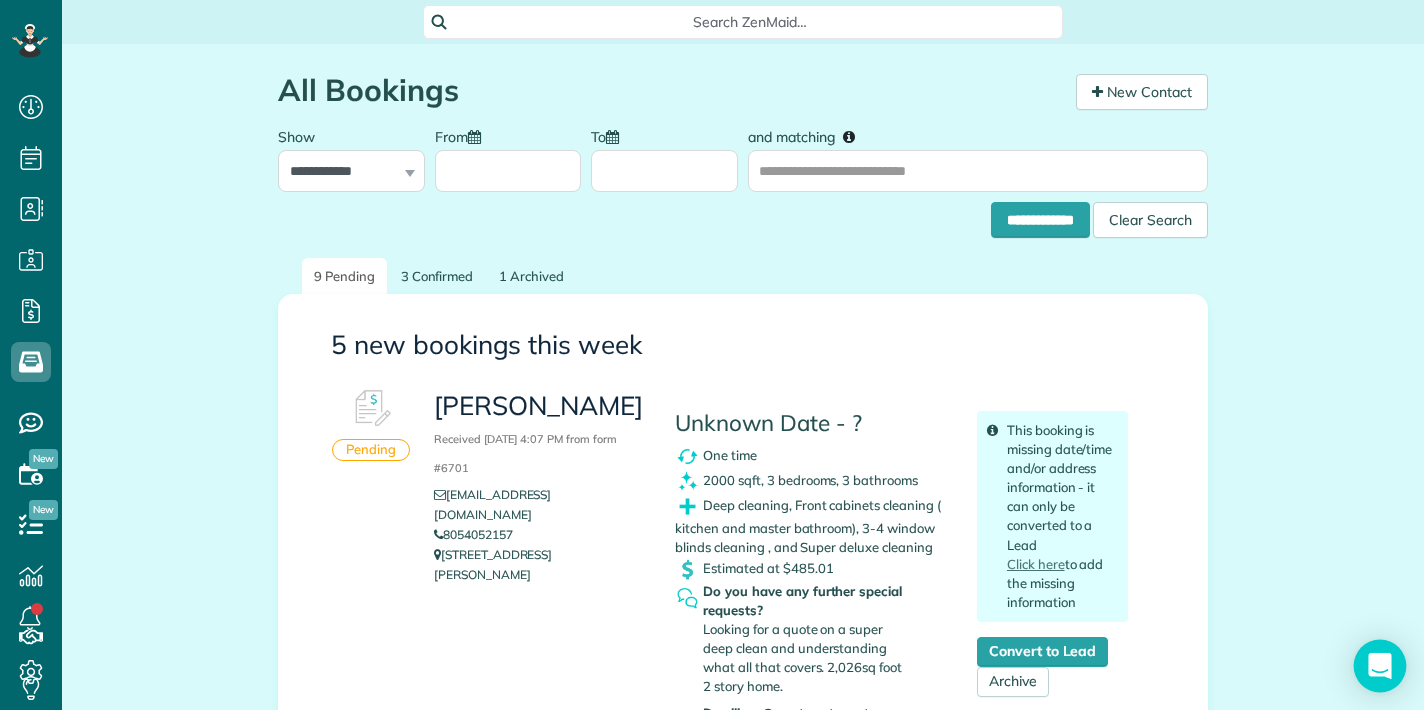 click 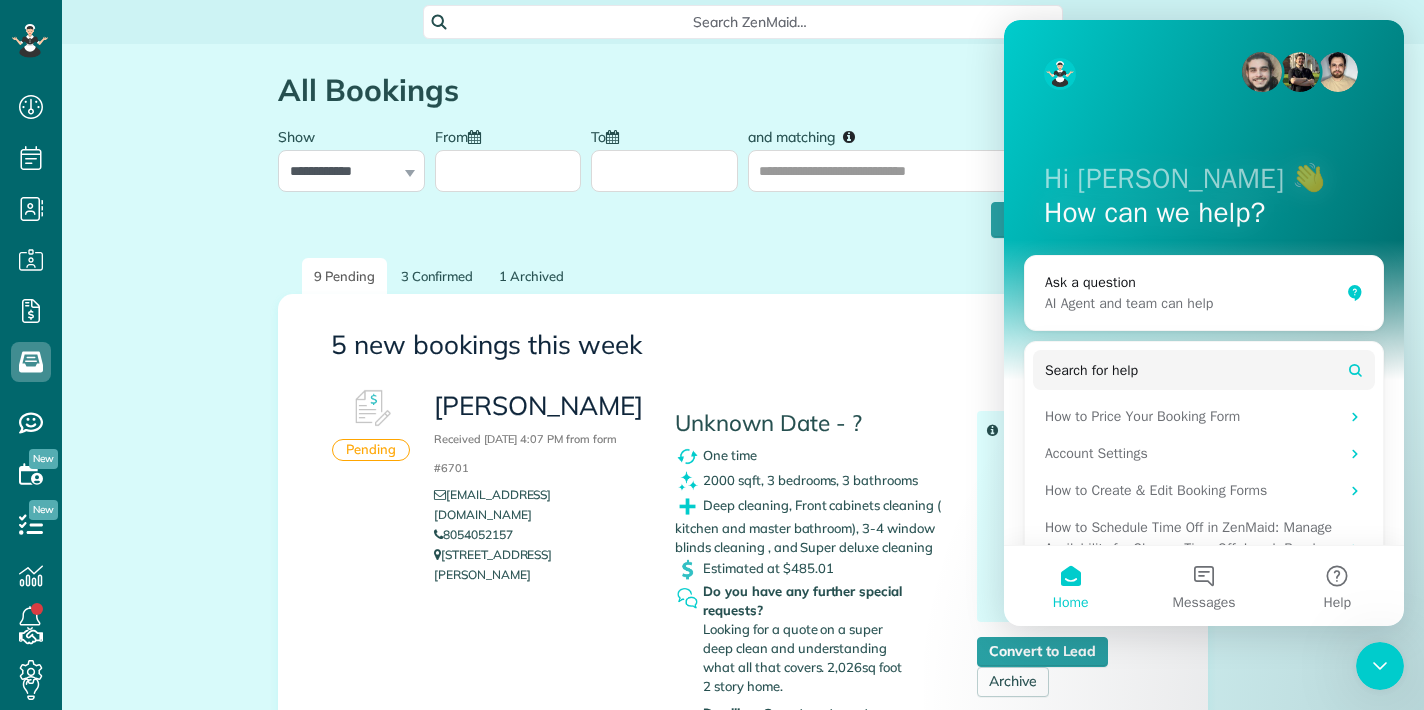 scroll, scrollTop: 0, scrollLeft: 0, axis: both 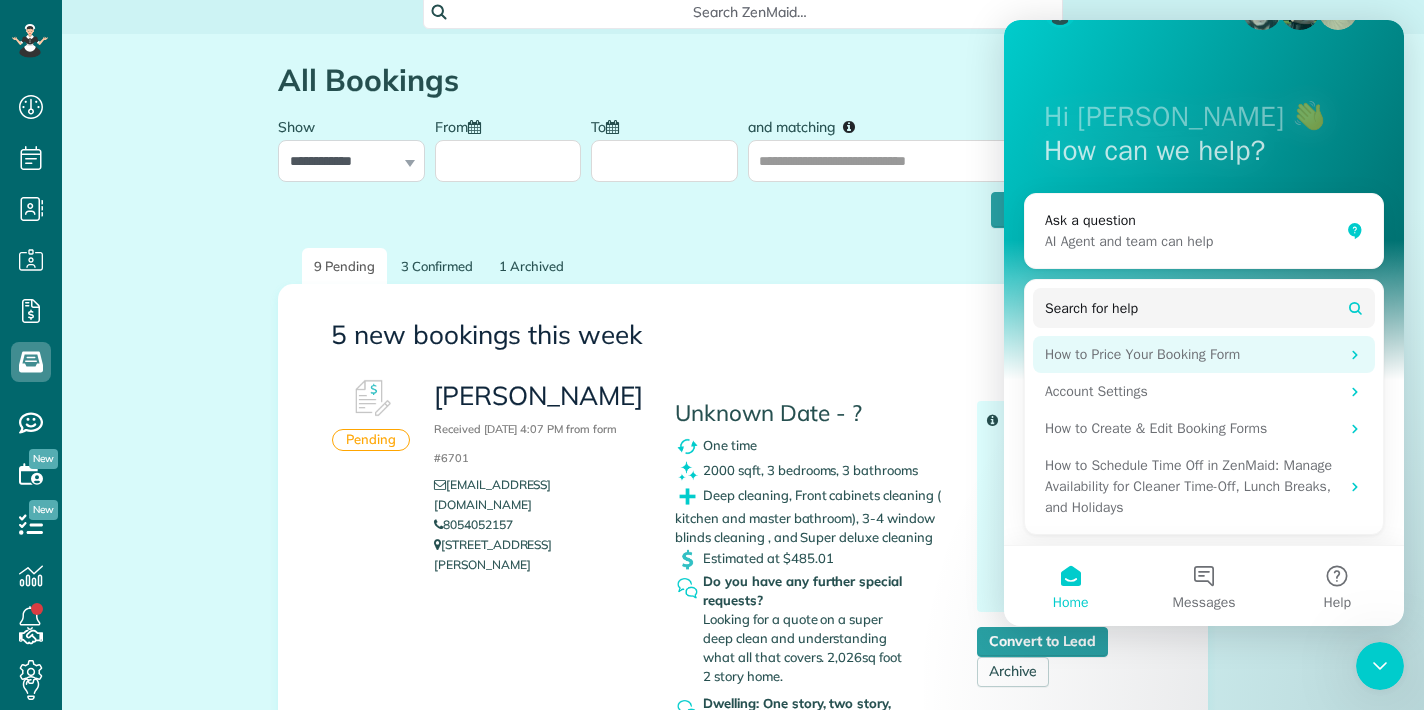 click 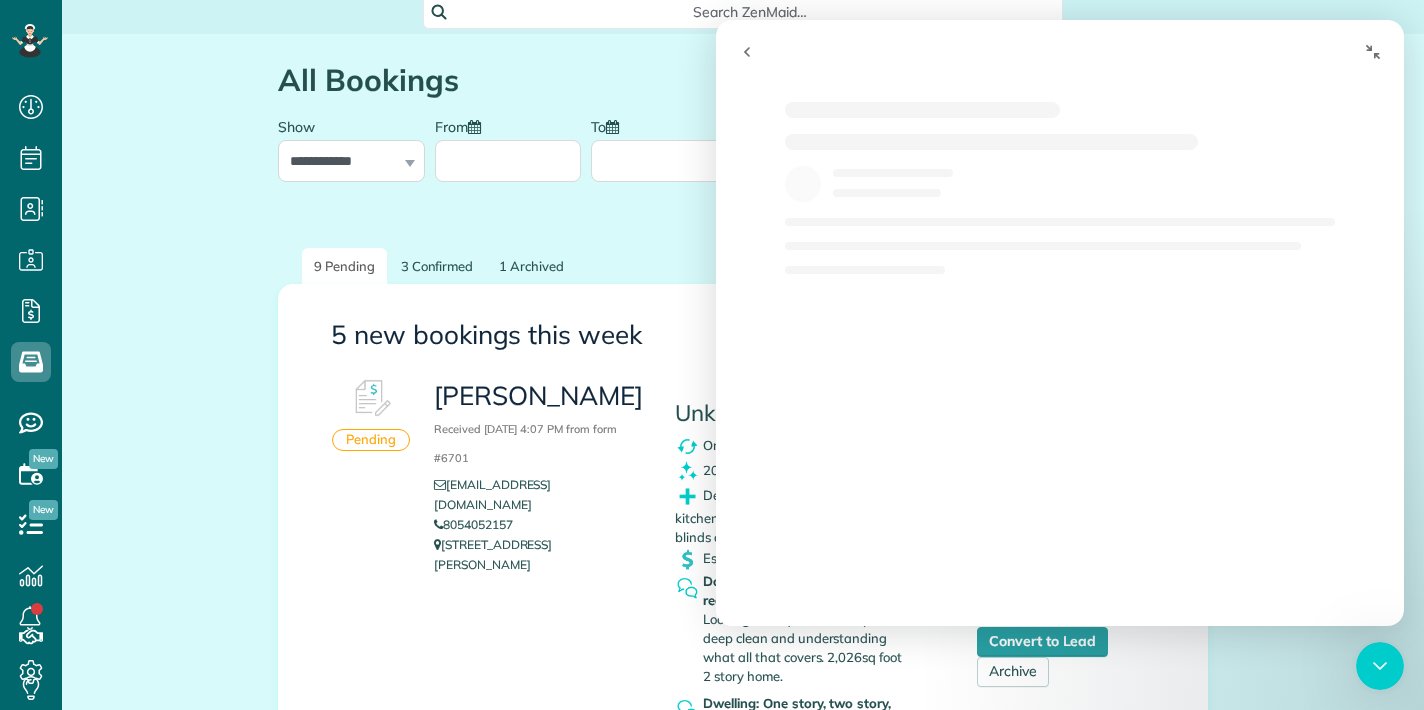 scroll, scrollTop: 0, scrollLeft: 0, axis: both 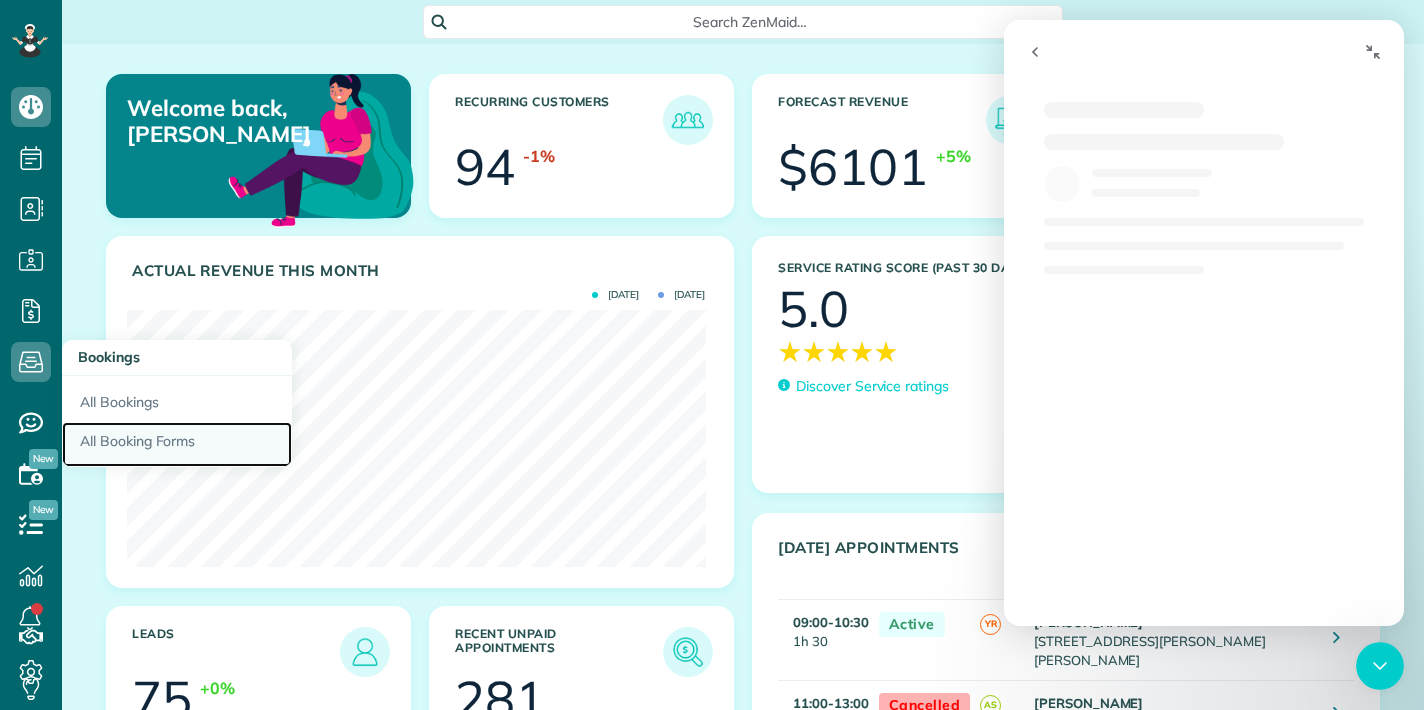 click on "All Booking Forms" at bounding box center (177, 445) 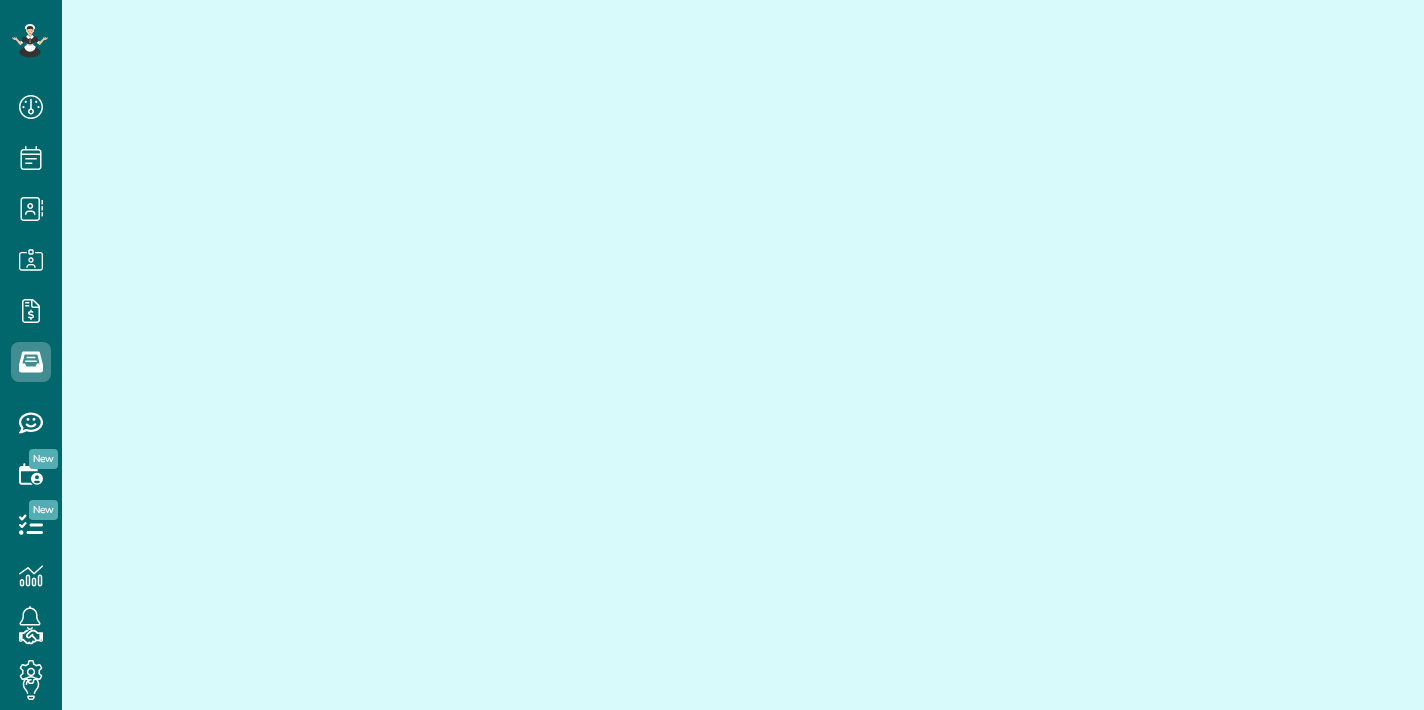 scroll, scrollTop: 0, scrollLeft: 0, axis: both 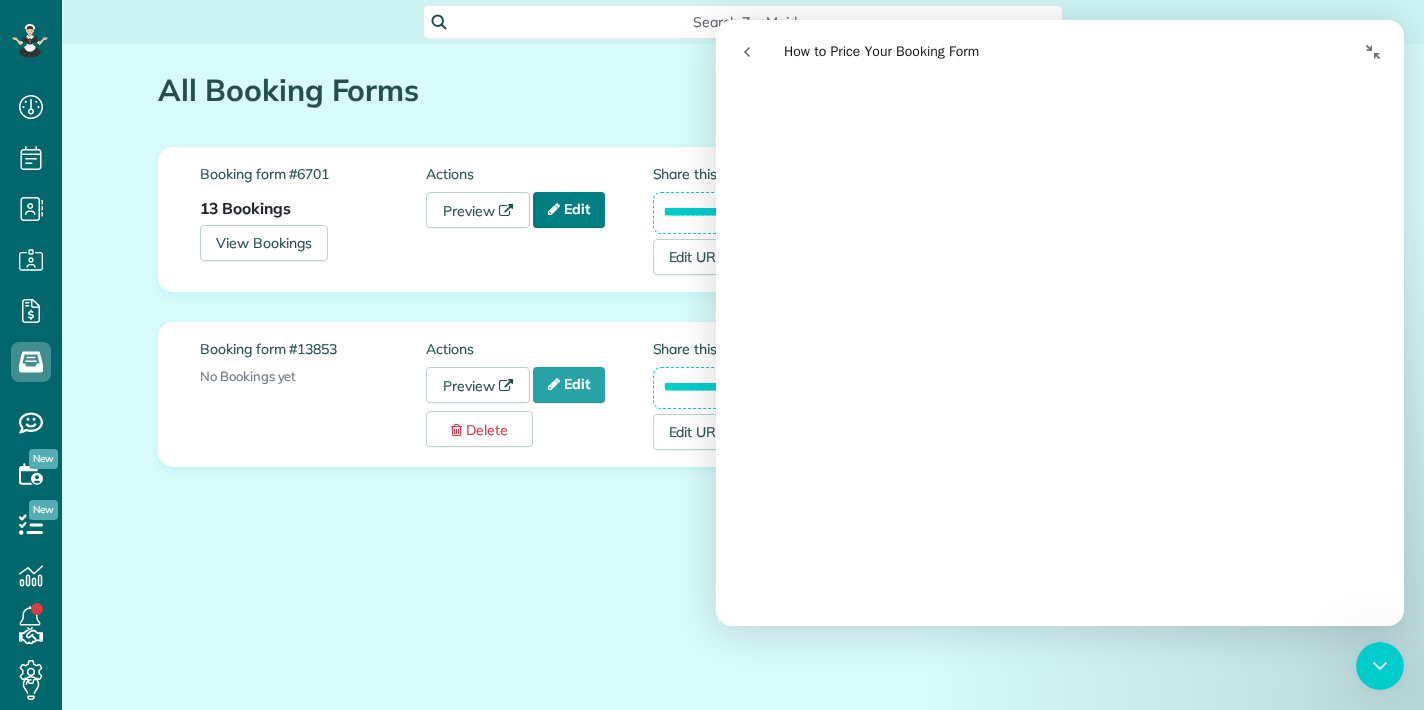 click on "Edit" at bounding box center (569, 210) 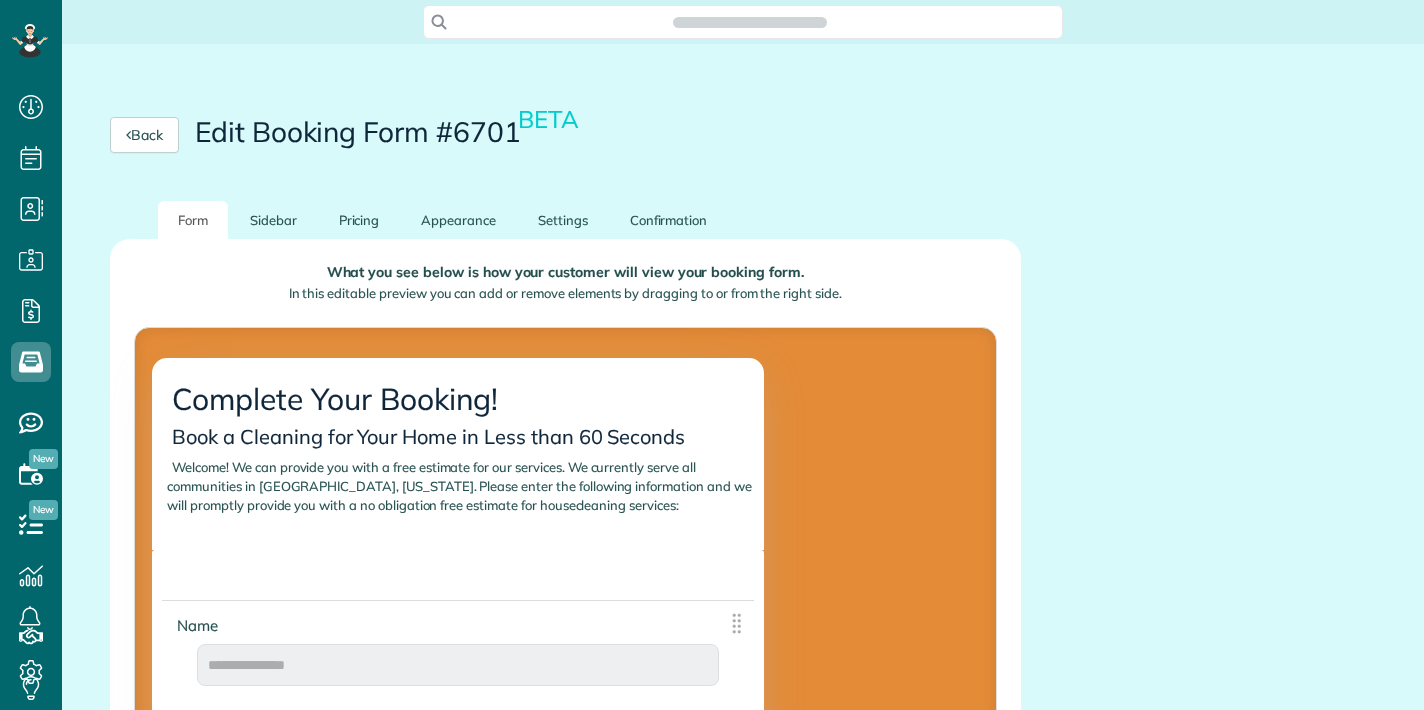 scroll, scrollTop: 0, scrollLeft: 0, axis: both 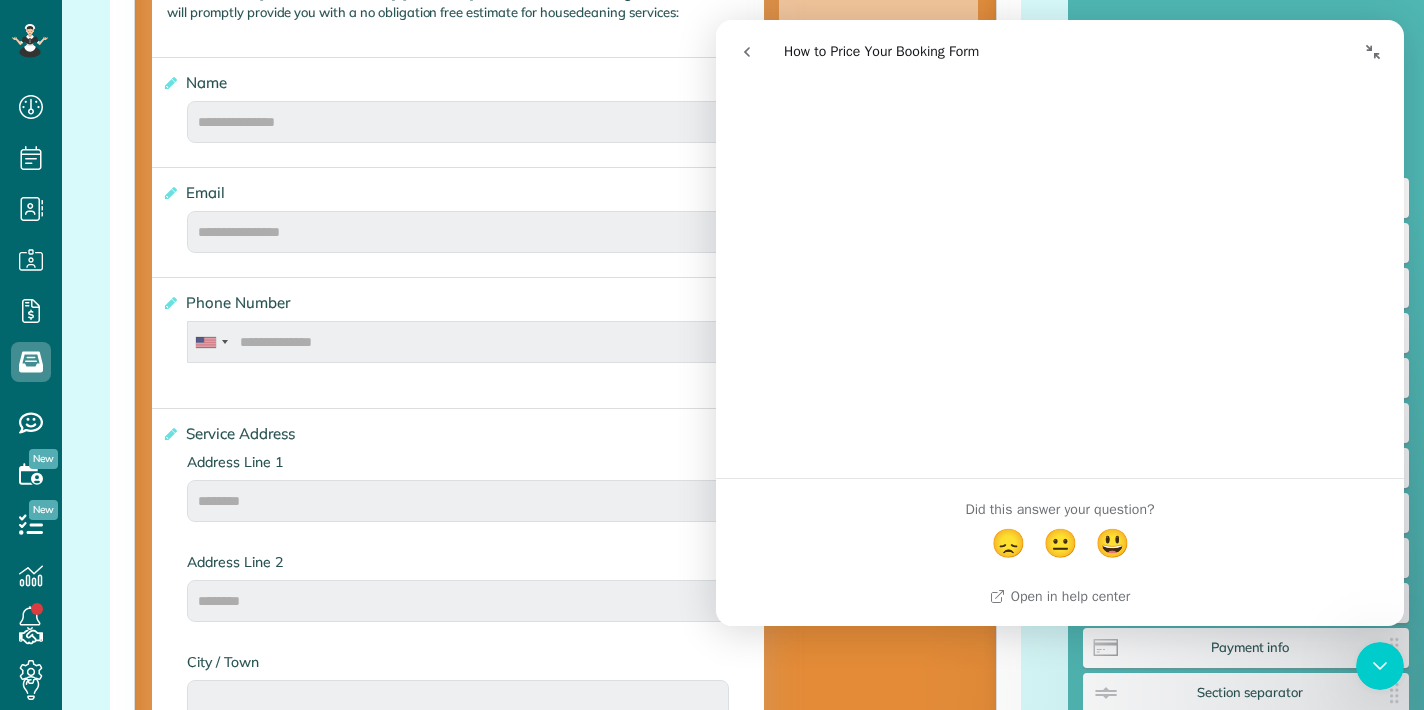 click 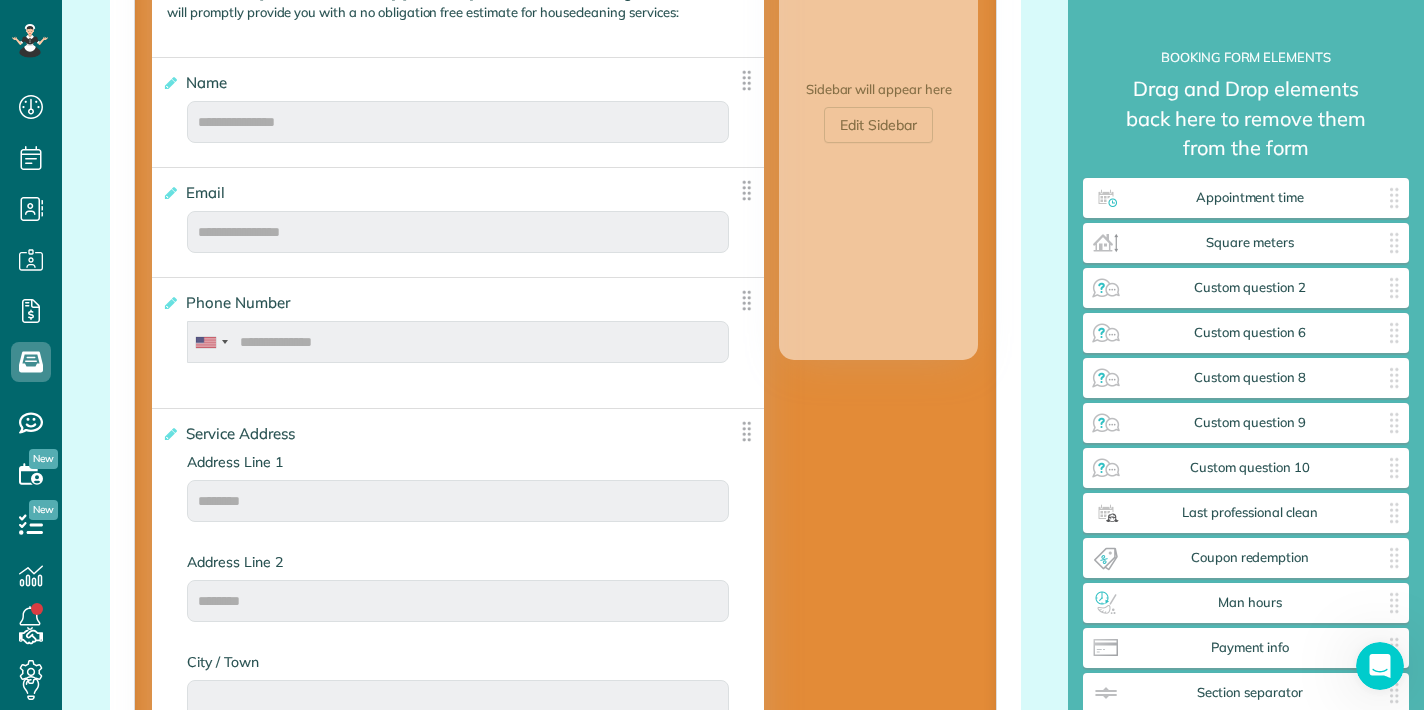 scroll, scrollTop: 0, scrollLeft: 0, axis: both 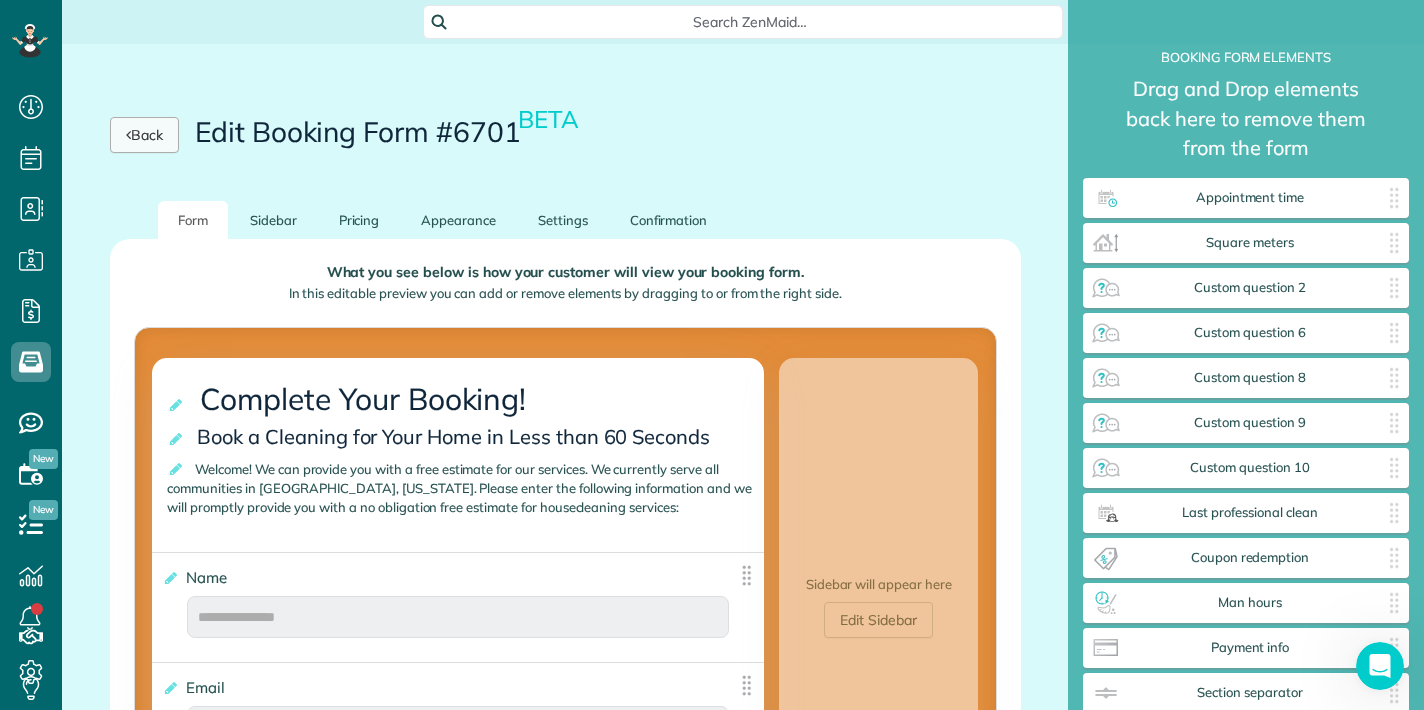 click on "Back" at bounding box center (144, 135) 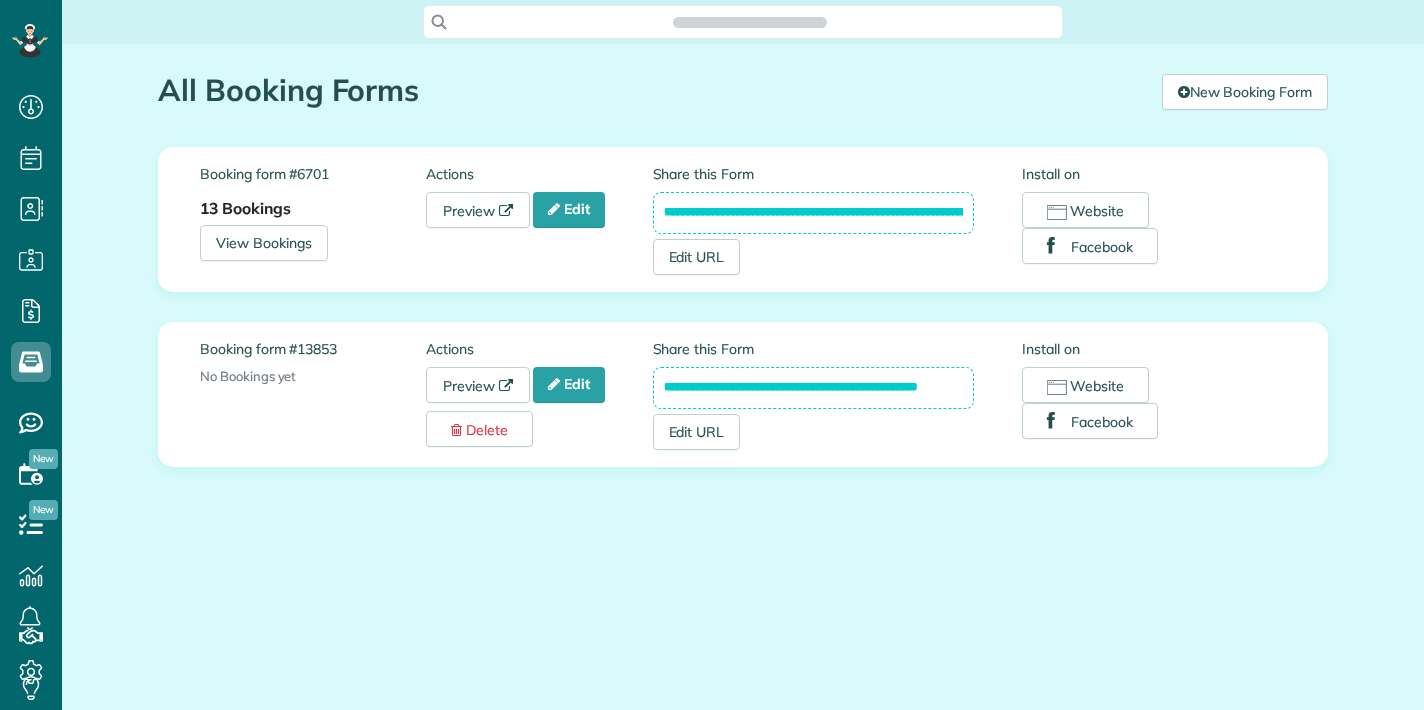 scroll, scrollTop: 0, scrollLeft: 0, axis: both 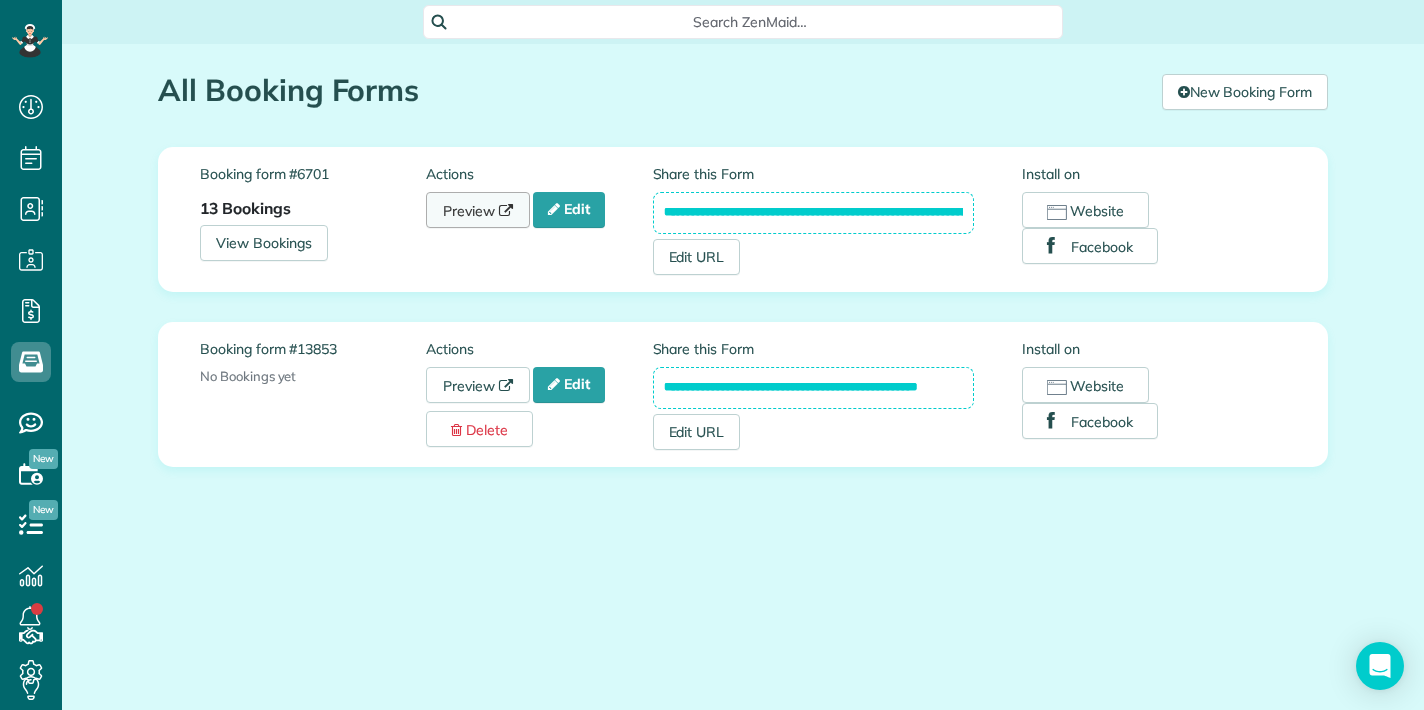 click on "Preview" at bounding box center [478, 210] 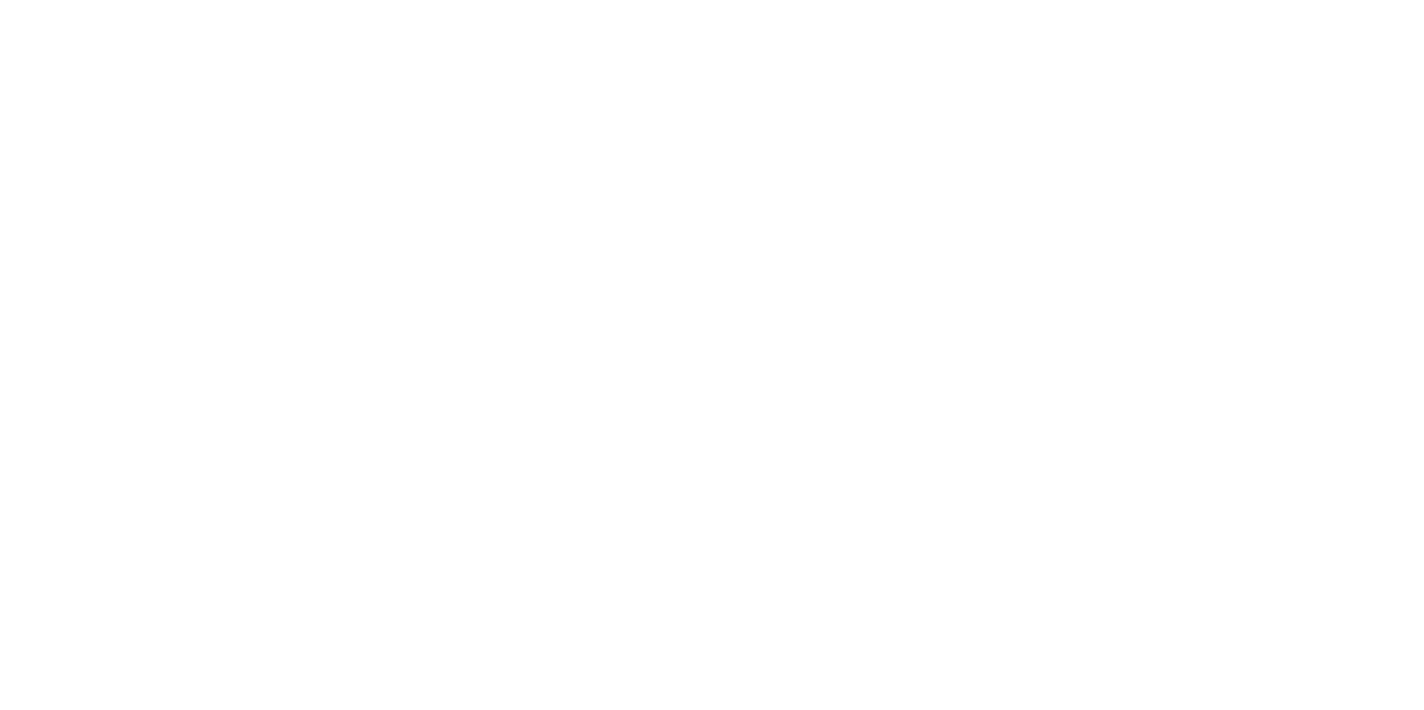 scroll, scrollTop: 0, scrollLeft: 0, axis: both 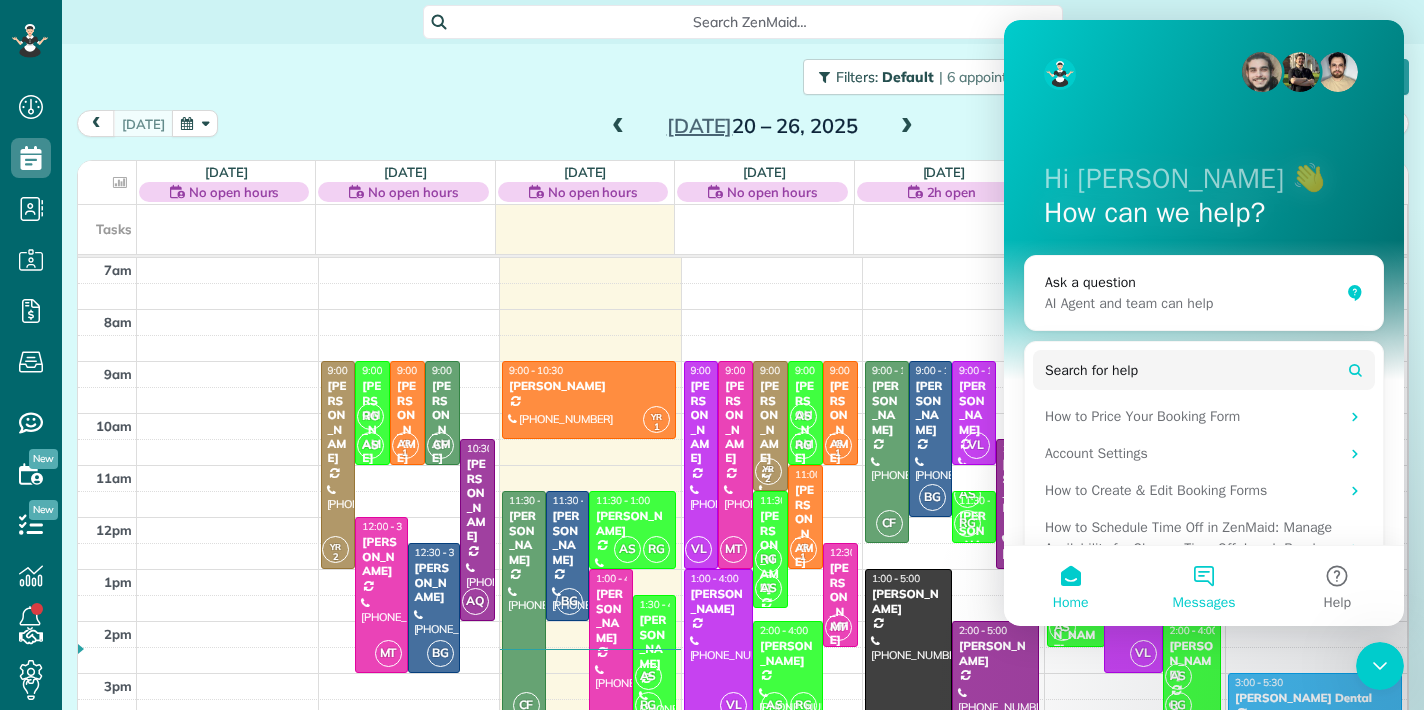 click on "Messages" at bounding box center [1203, 586] 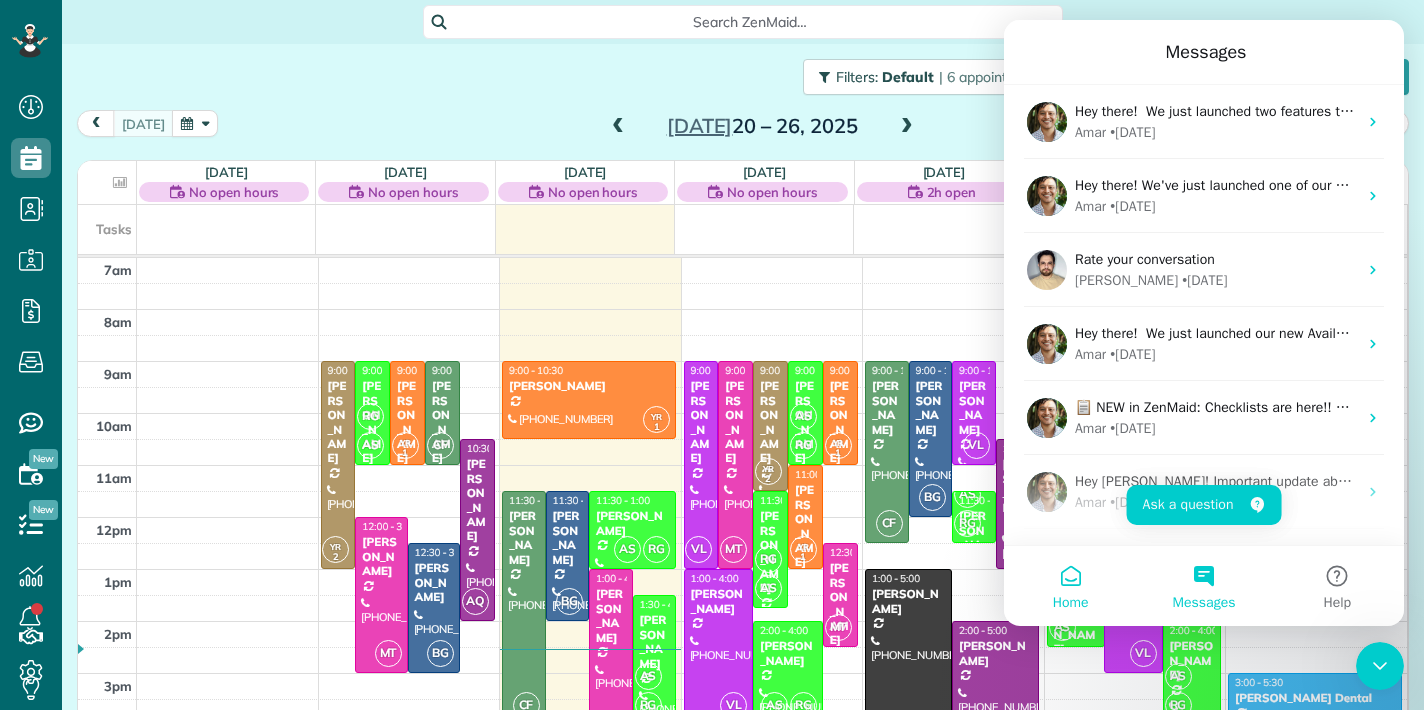 click on "Home" at bounding box center [1070, 586] 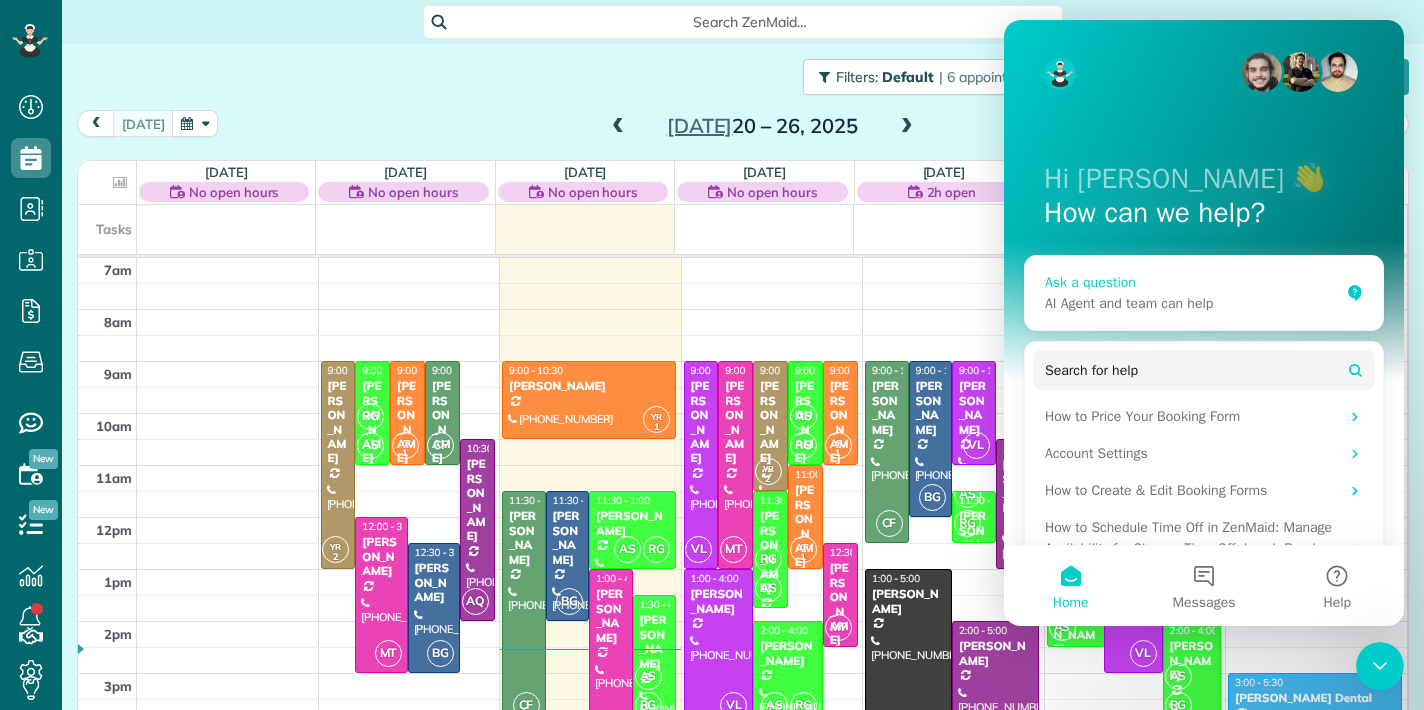 click on "AI Agent and team can help" at bounding box center (1192, 303) 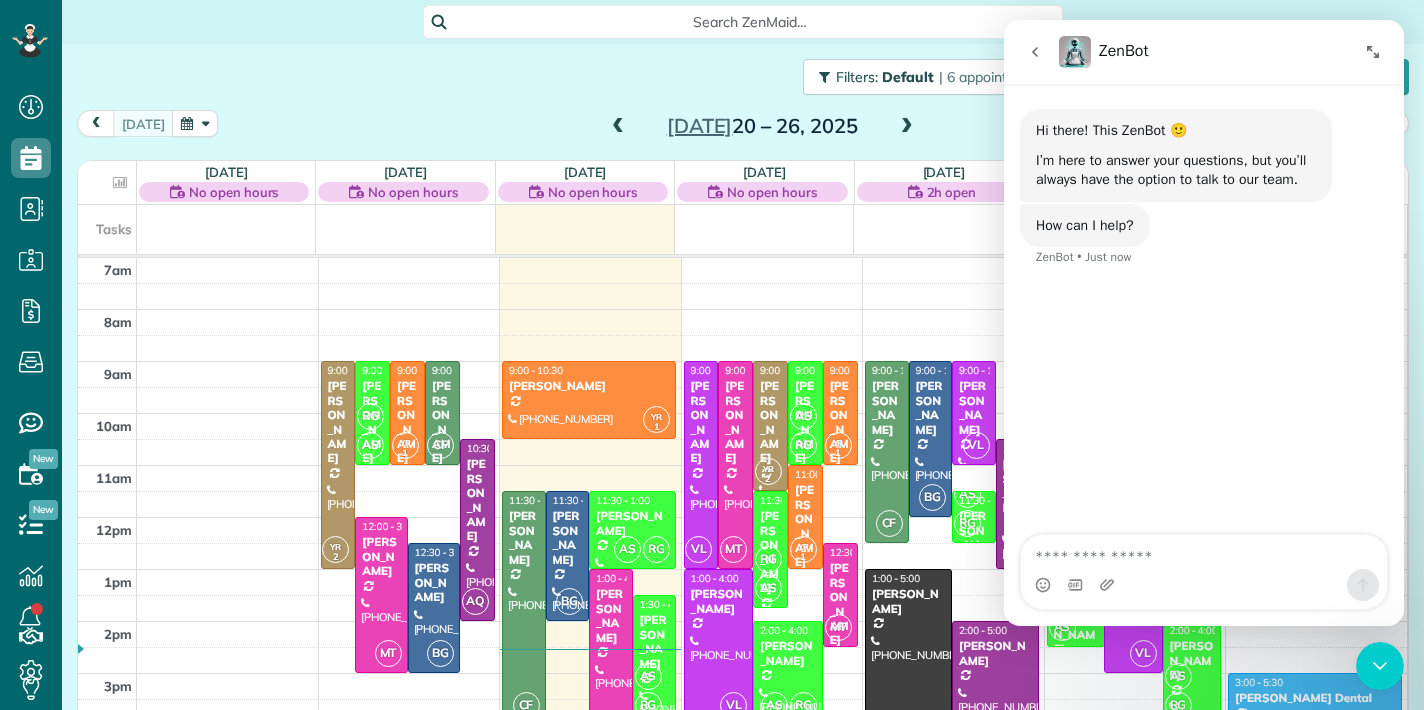 click at bounding box center [1204, 552] 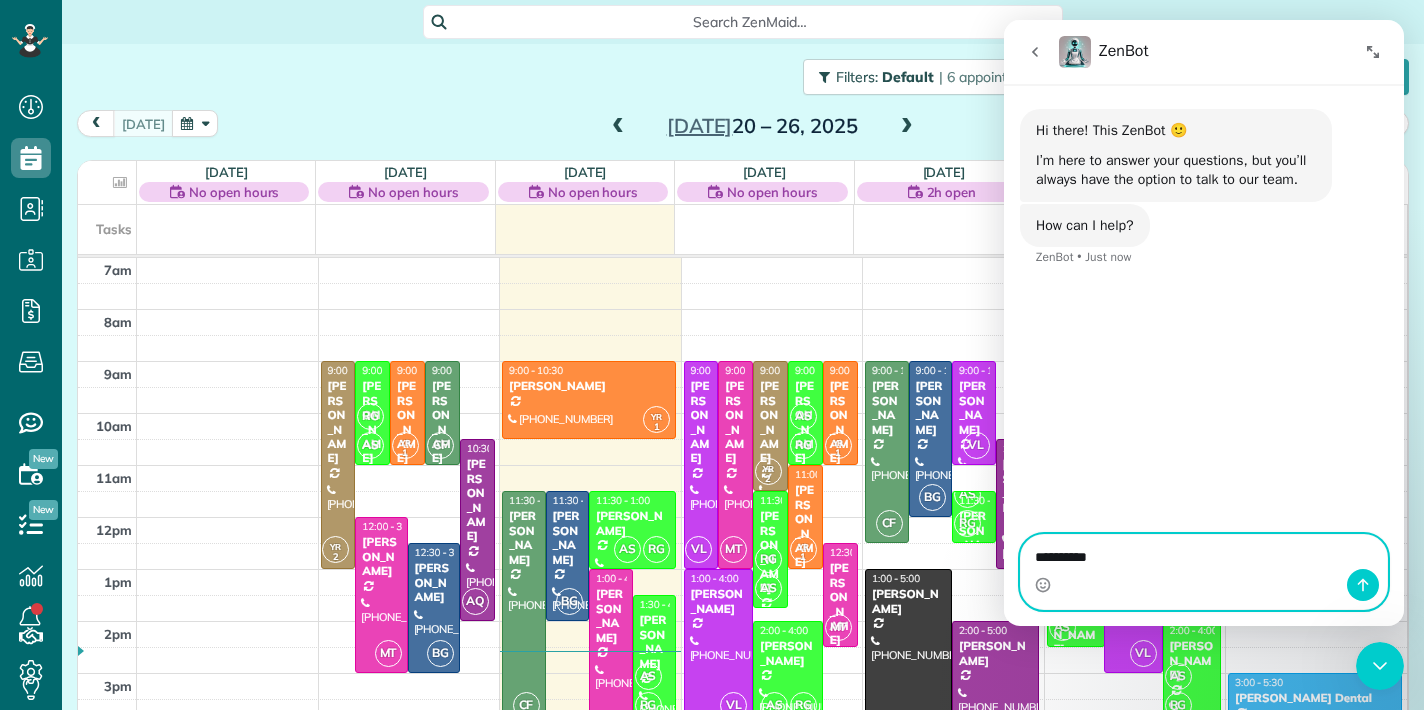 drag, startPoint x: 1123, startPoint y: 556, endPoint x: 1029, endPoint y: 556, distance: 94 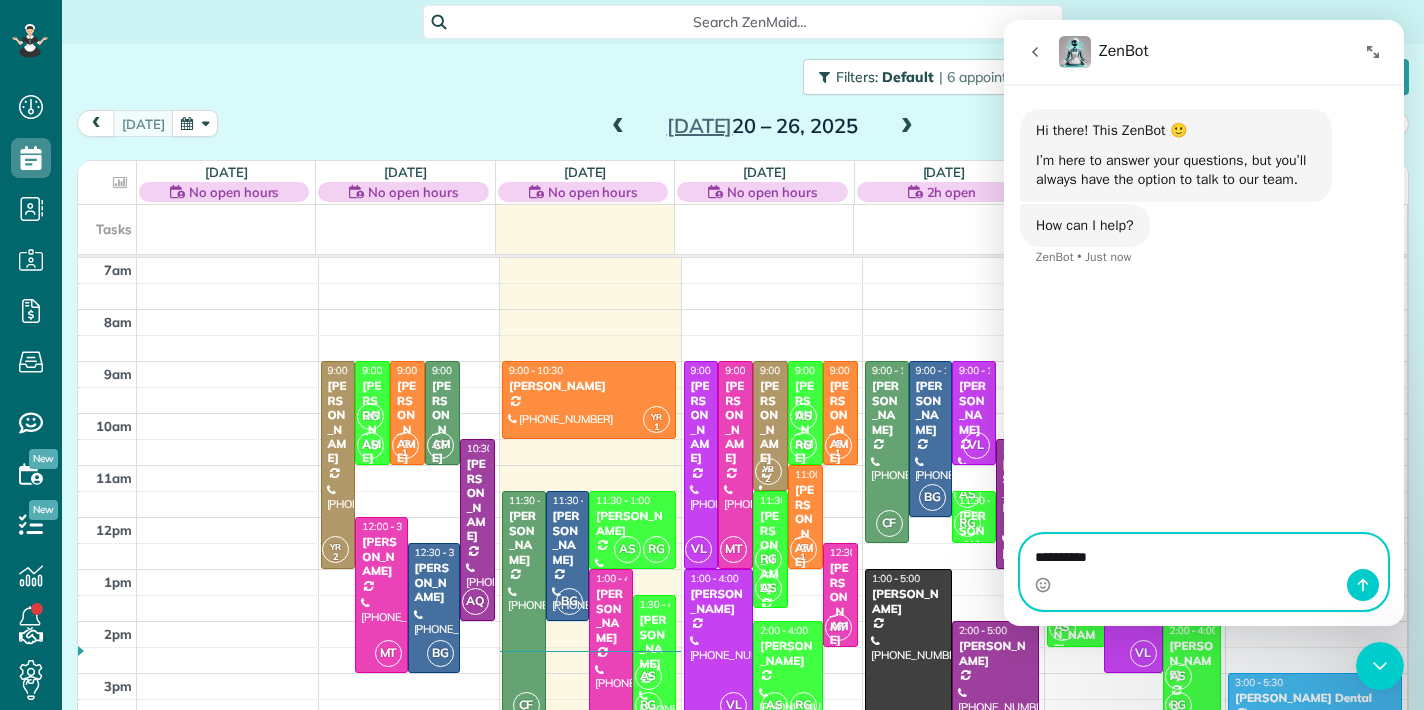 paste on "**********" 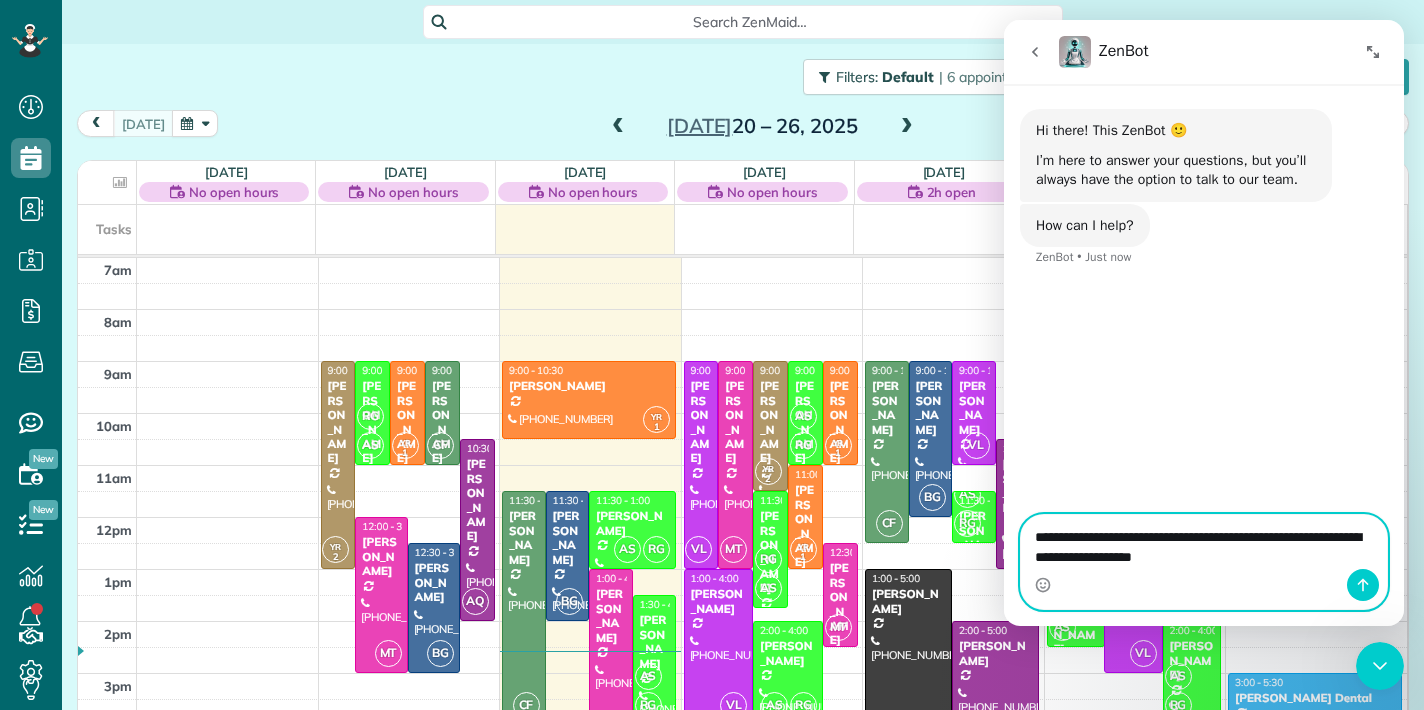 drag, startPoint x: 1203, startPoint y: 556, endPoint x: 1216, endPoint y: 559, distance: 13.341664 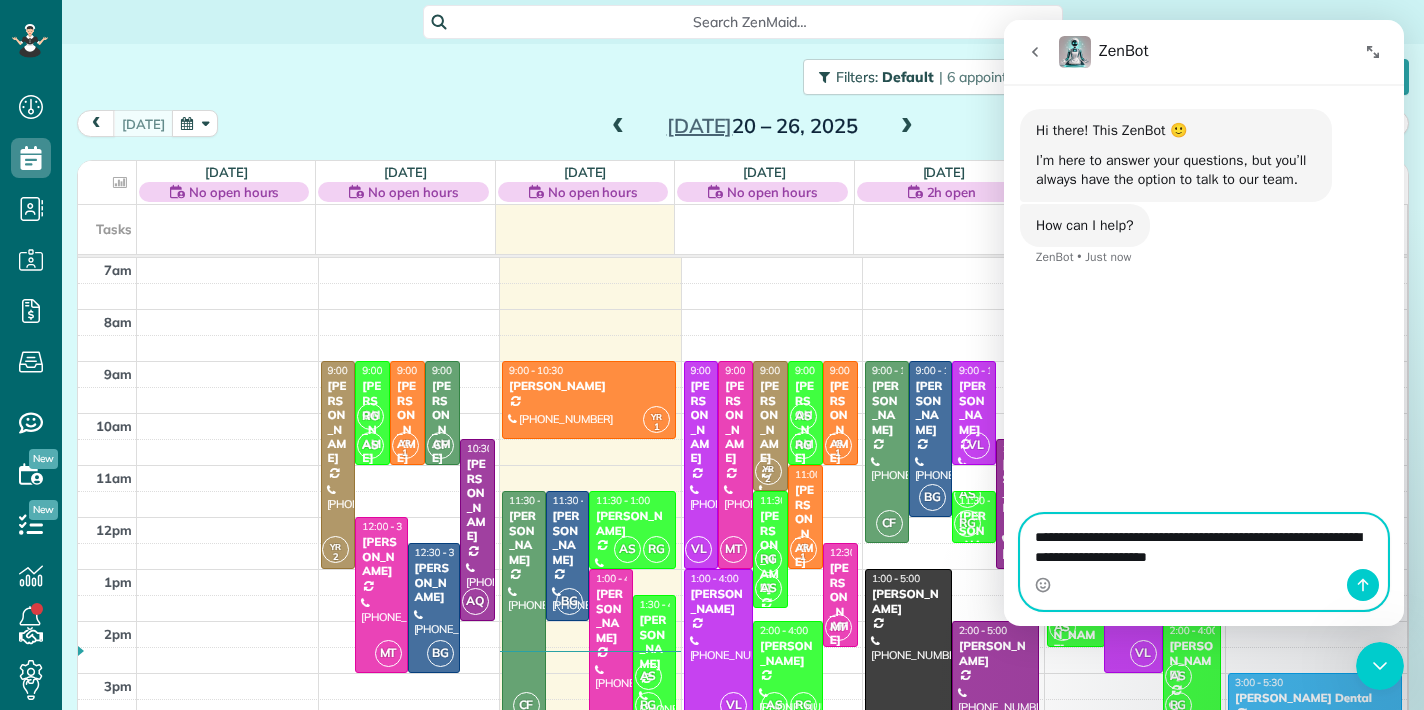 click on "**********" at bounding box center (1204, 542) 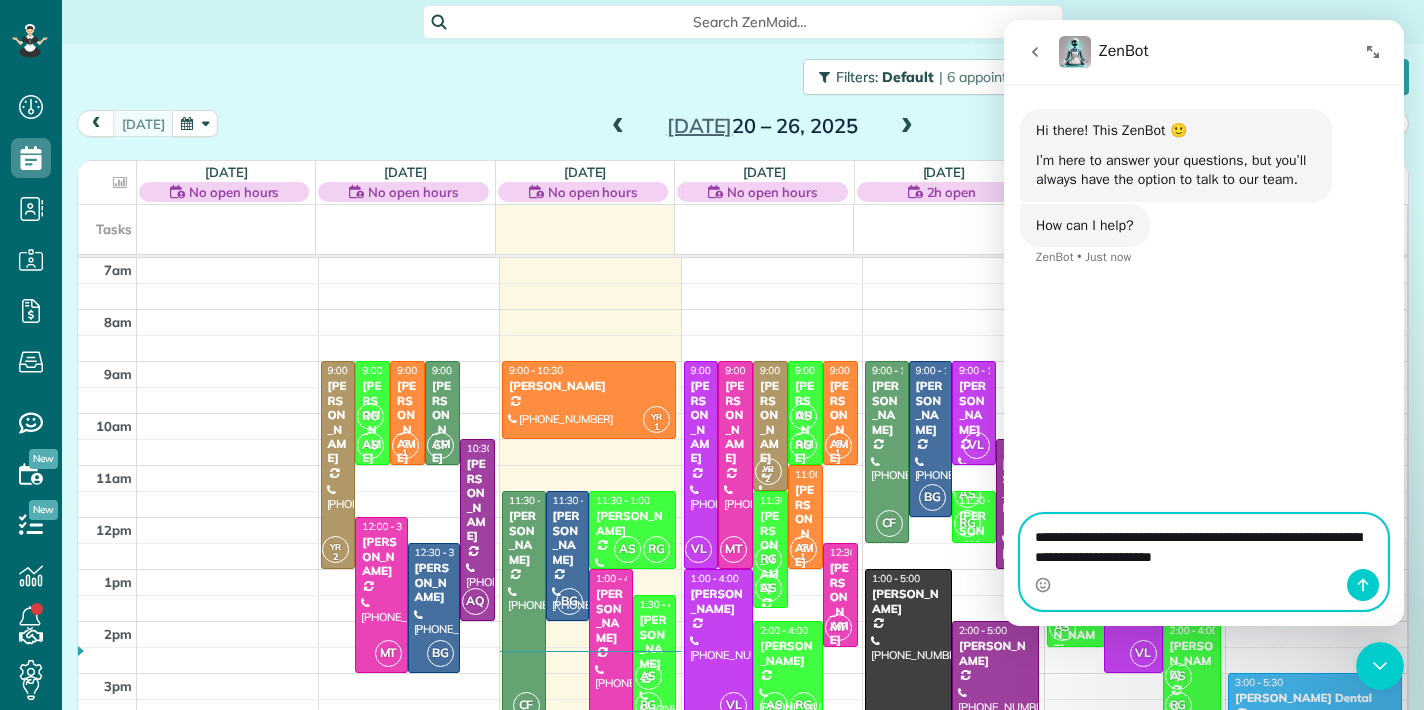 type on "**********" 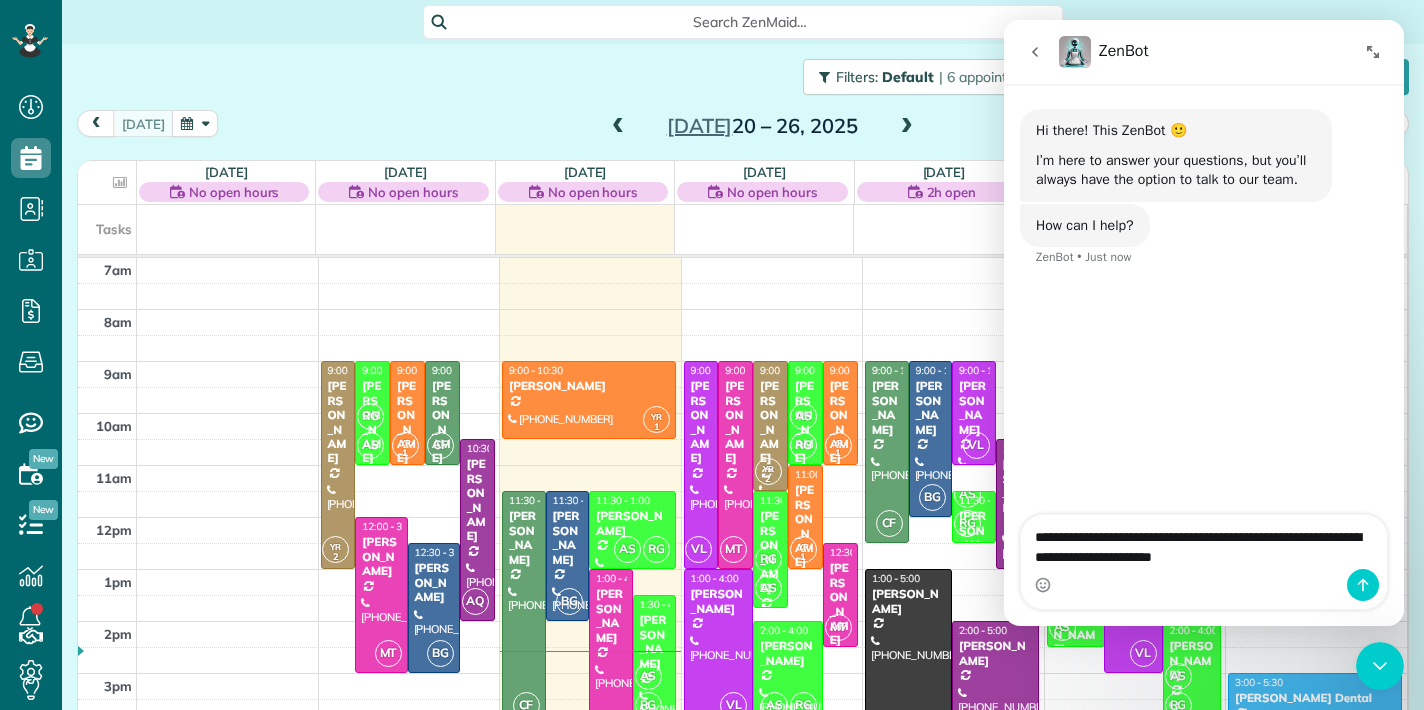 click at bounding box center [1204, 585] 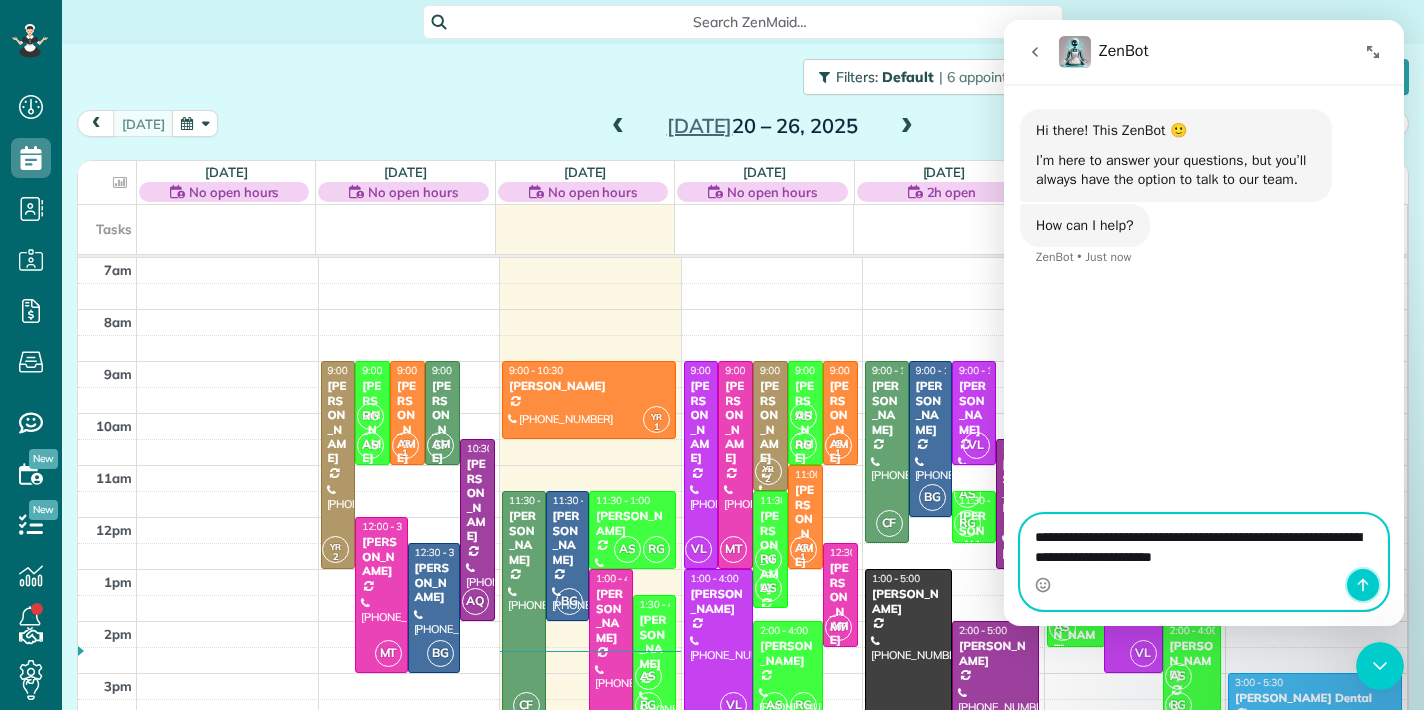 click 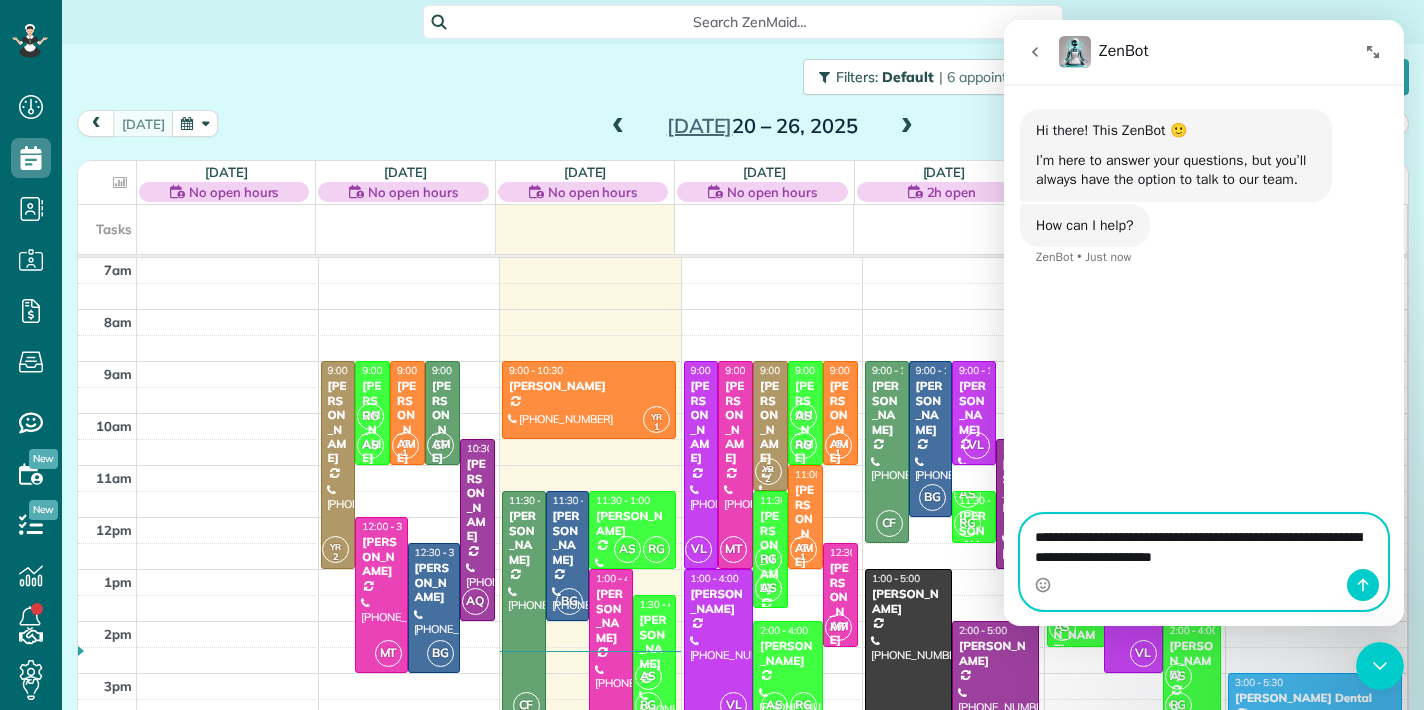type 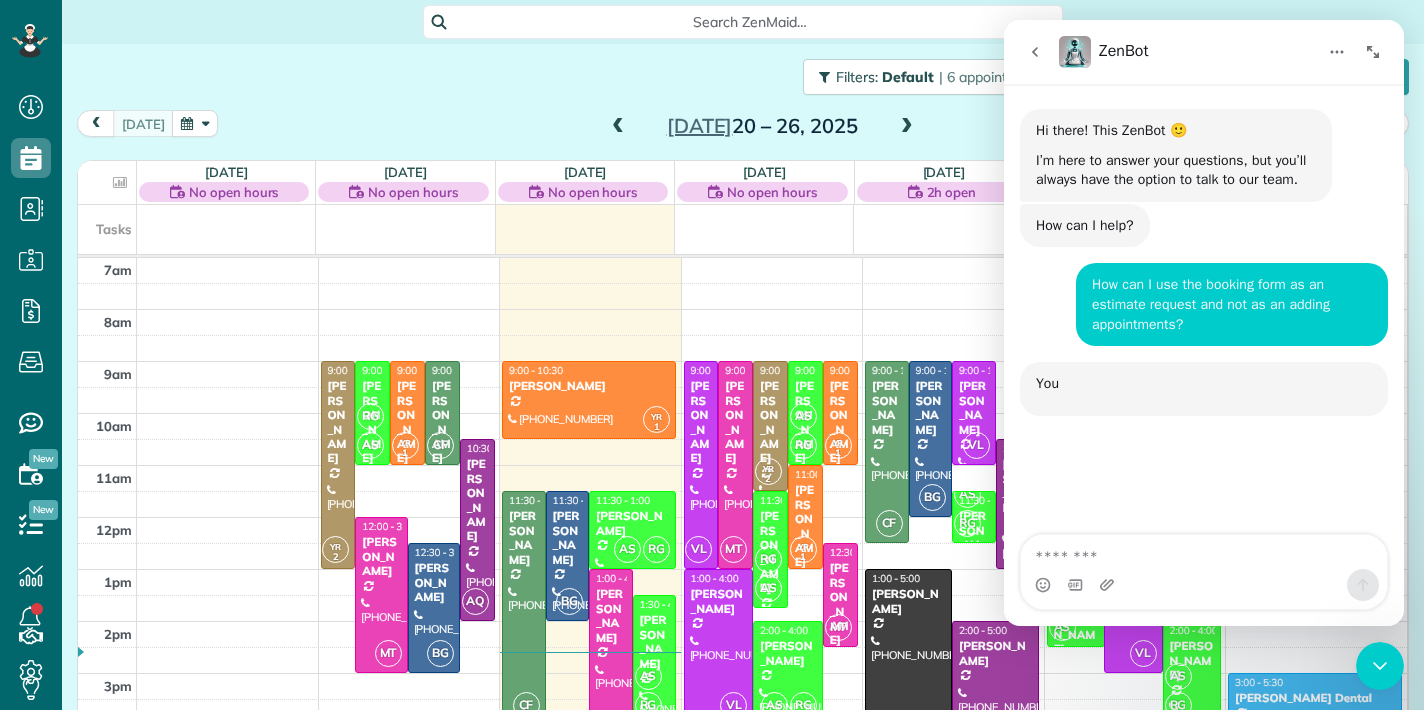 scroll, scrollTop: 3, scrollLeft: 0, axis: vertical 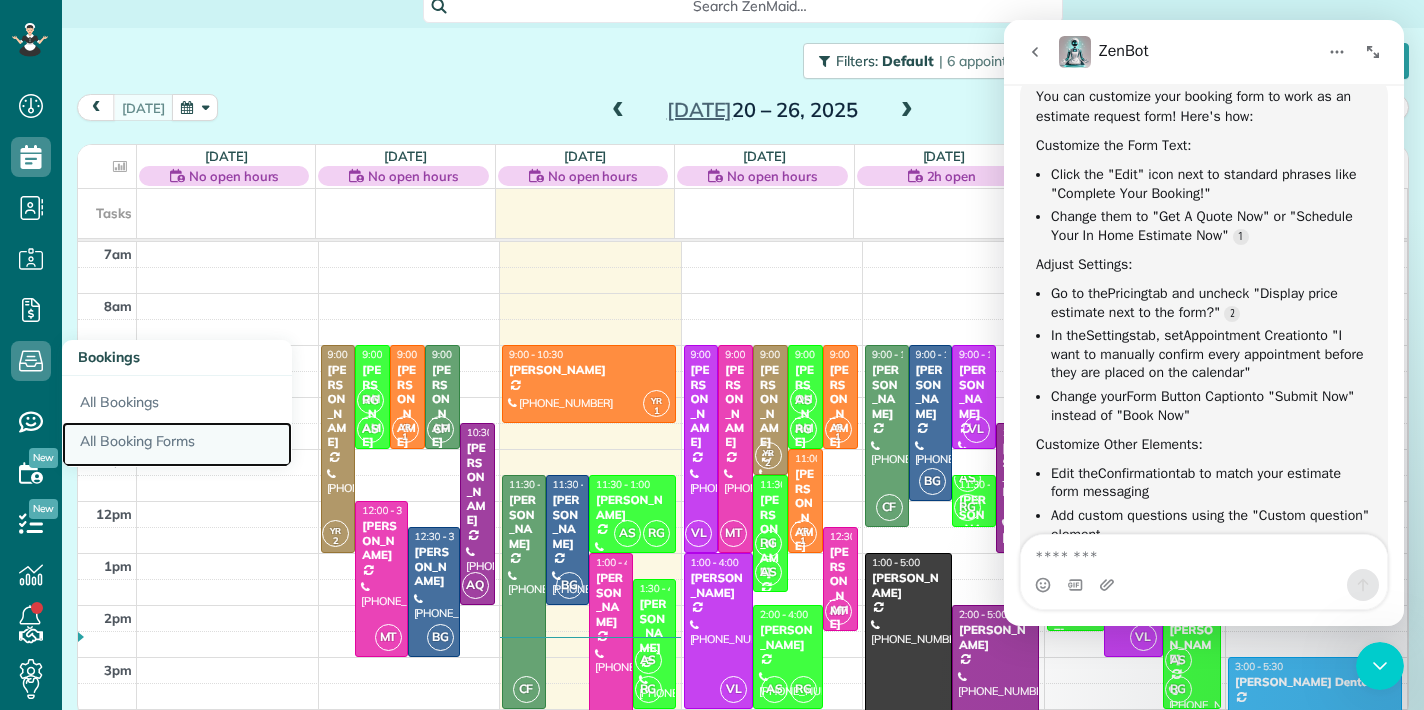 click on "All Booking Forms" at bounding box center (177, 445) 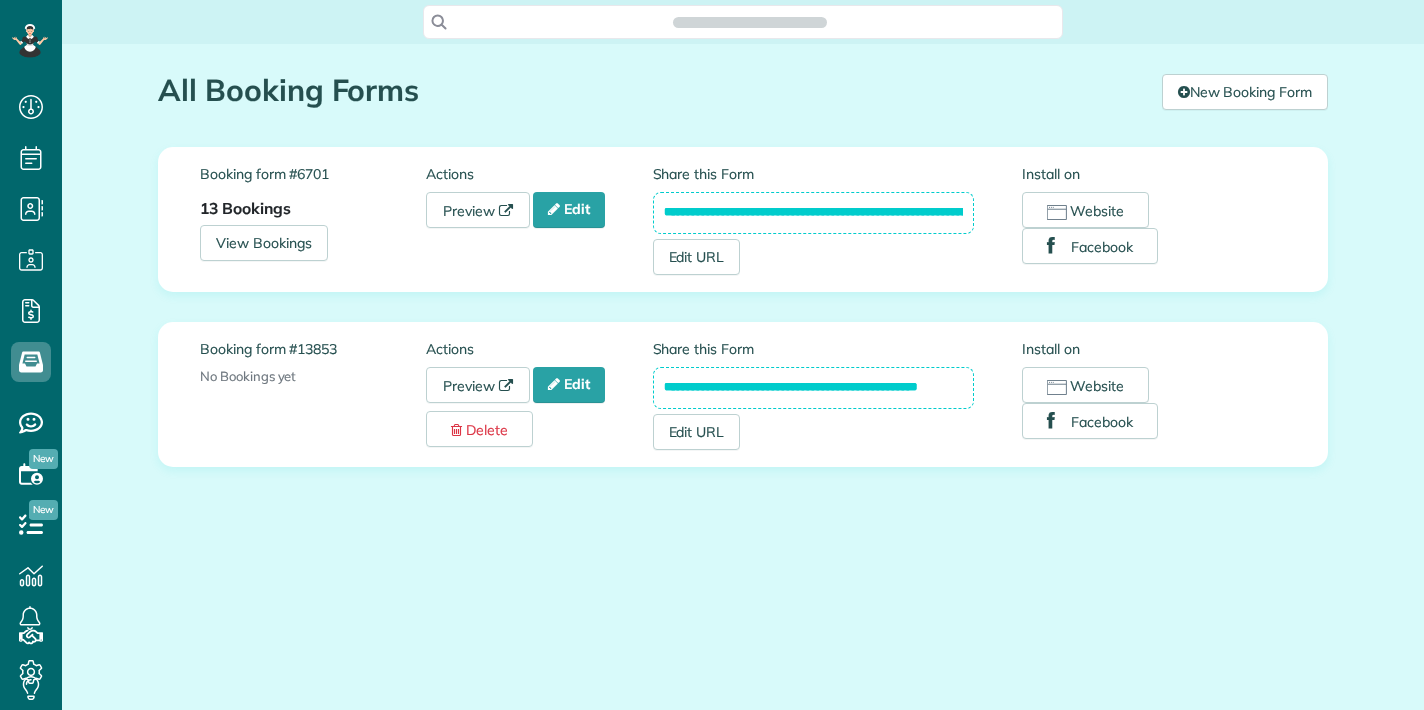 scroll, scrollTop: 0, scrollLeft: 0, axis: both 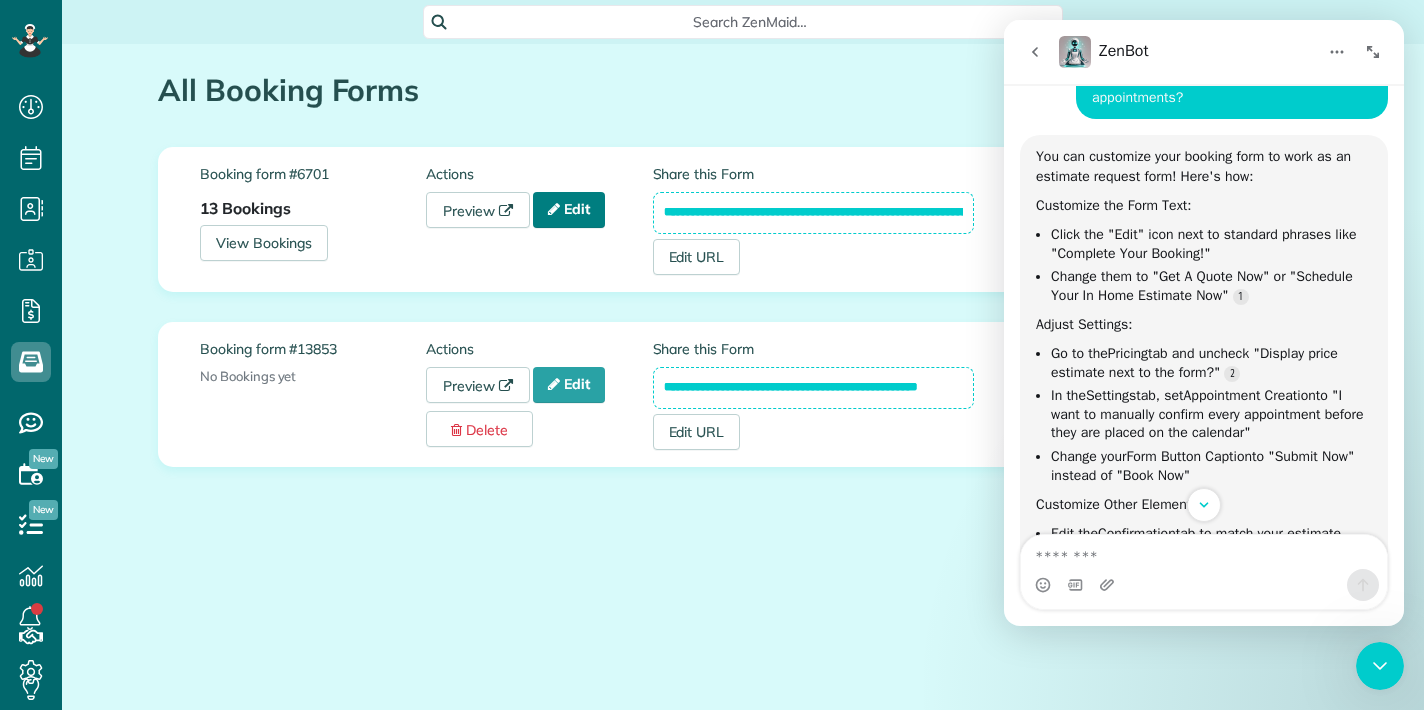 click on "Edit" at bounding box center (569, 210) 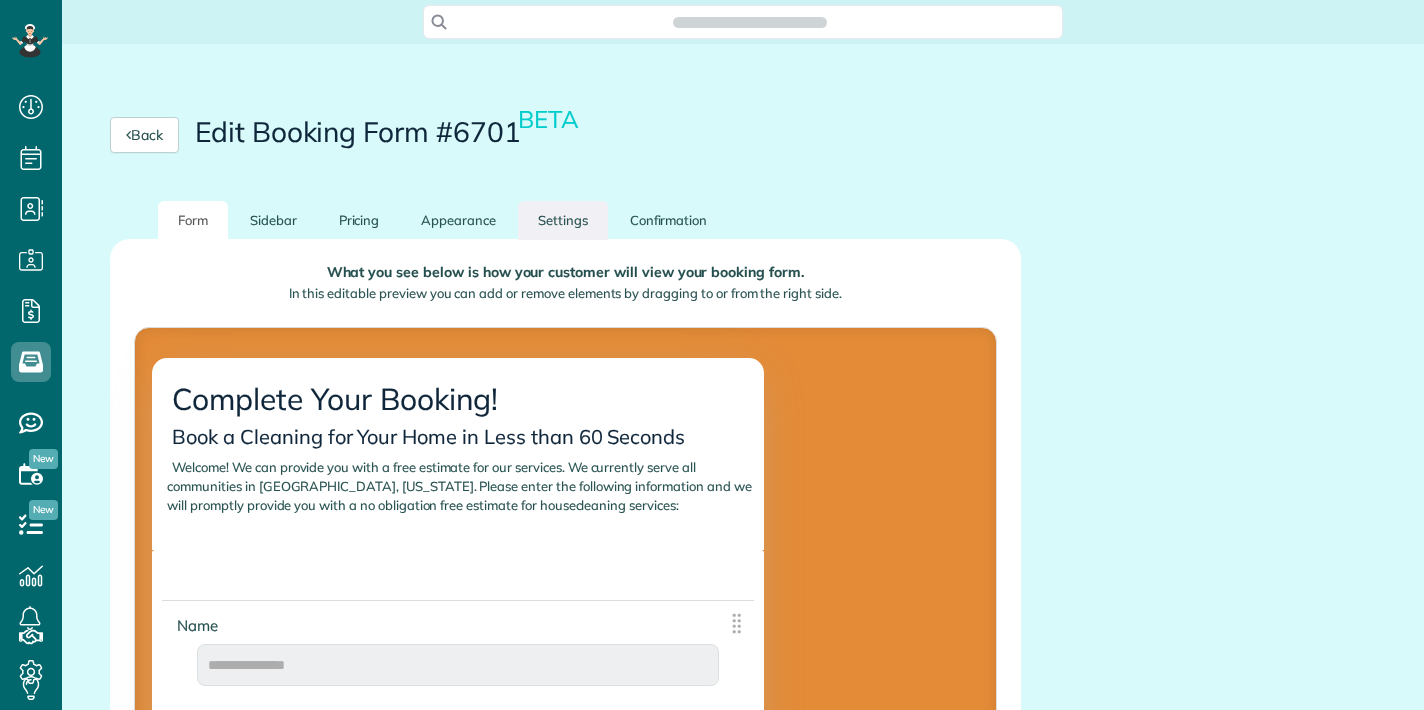 scroll, scrollTop: 0, scrollLeft: 0, axis: both 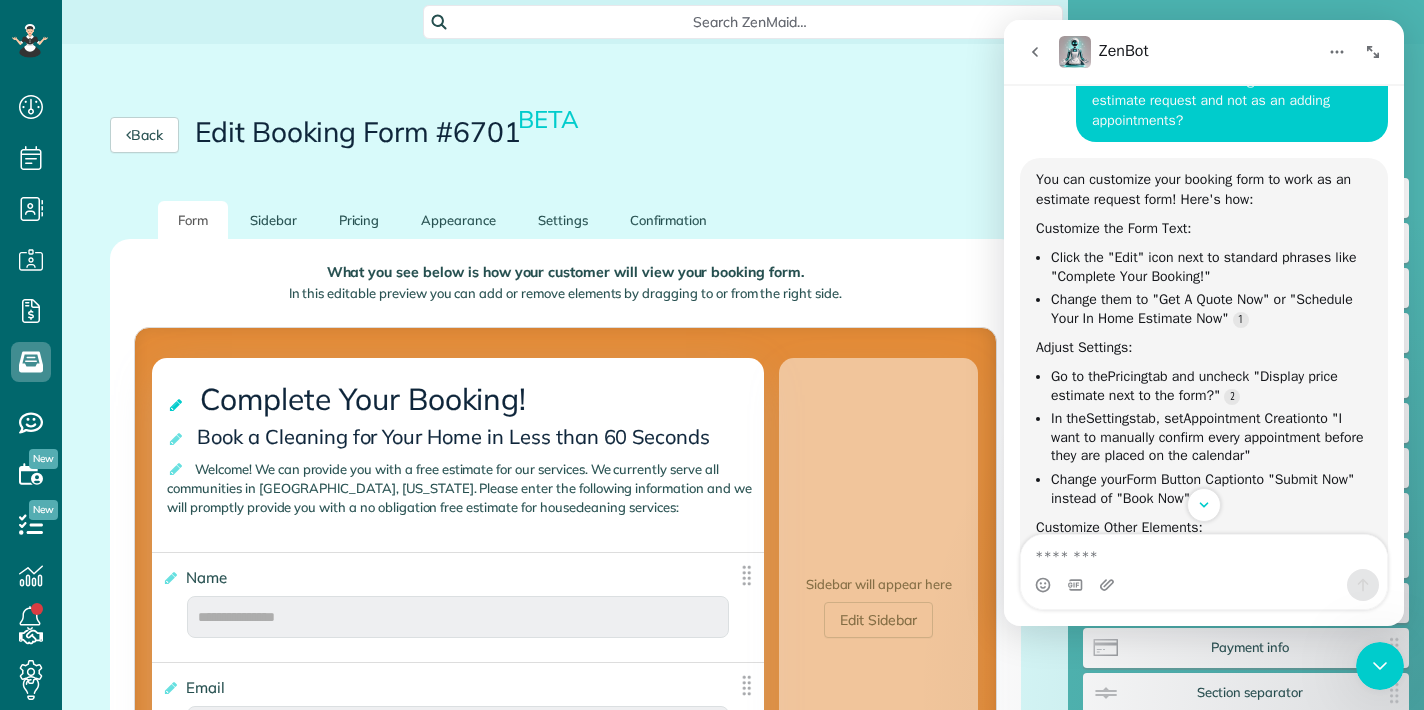 click at bounding box center (177, 405) 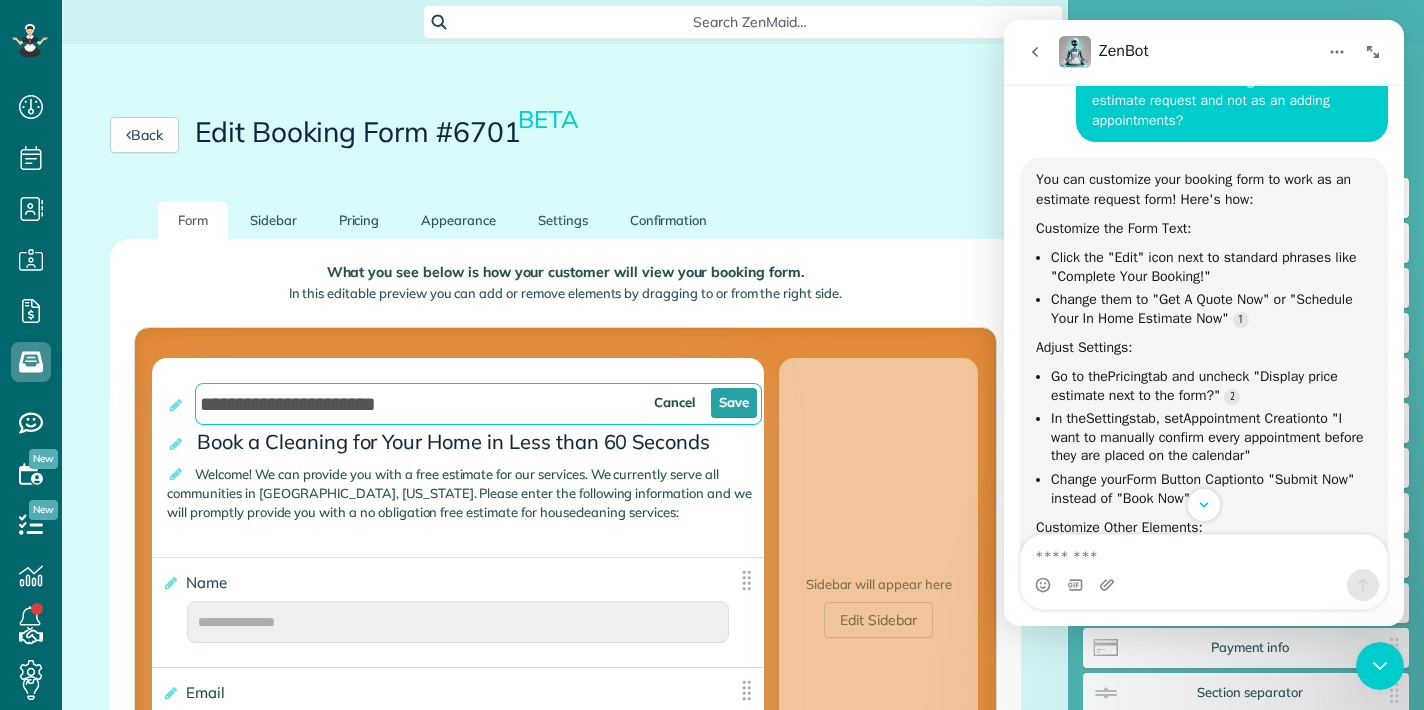 drag, startPoint x: 439, startPoint y: 412, endPoint x: 251, endPoint y: 390, distance: 189.28285 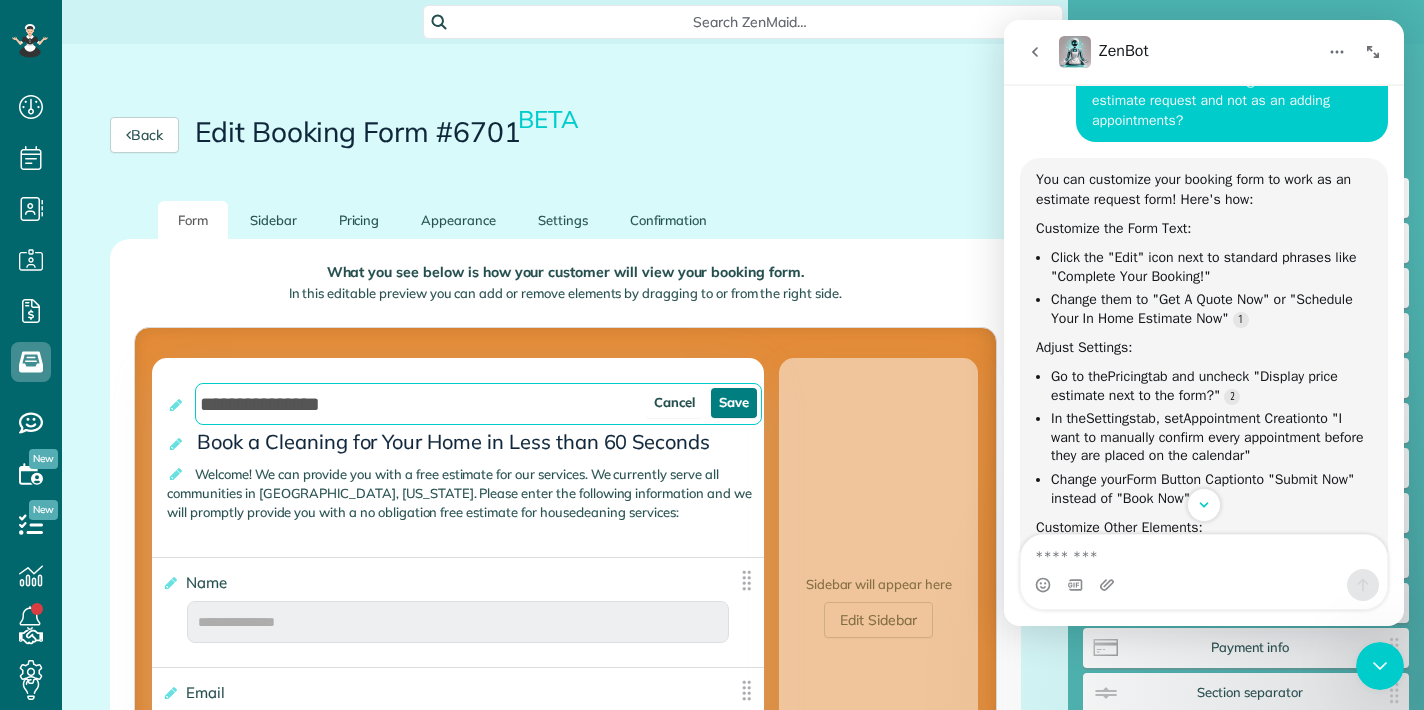 type on "**********" 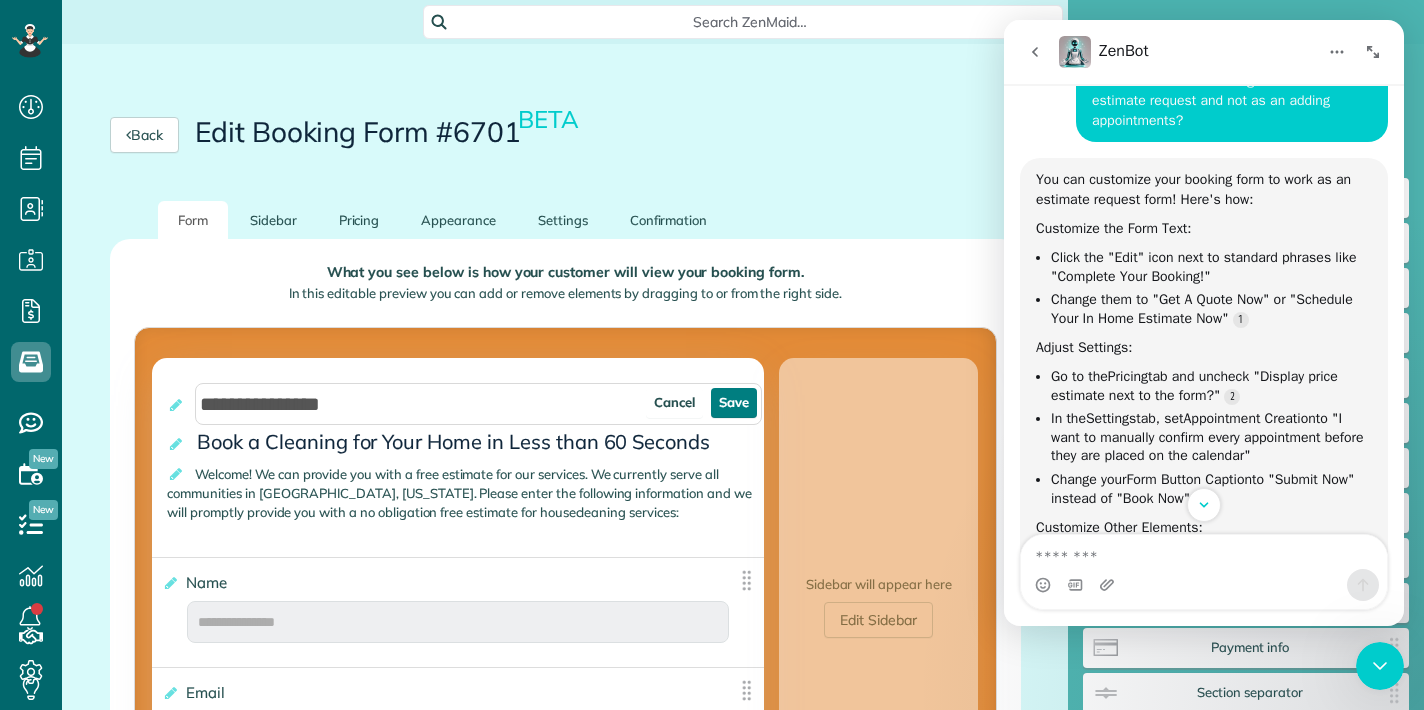 click on "Save" at bounding box center (734, 403) 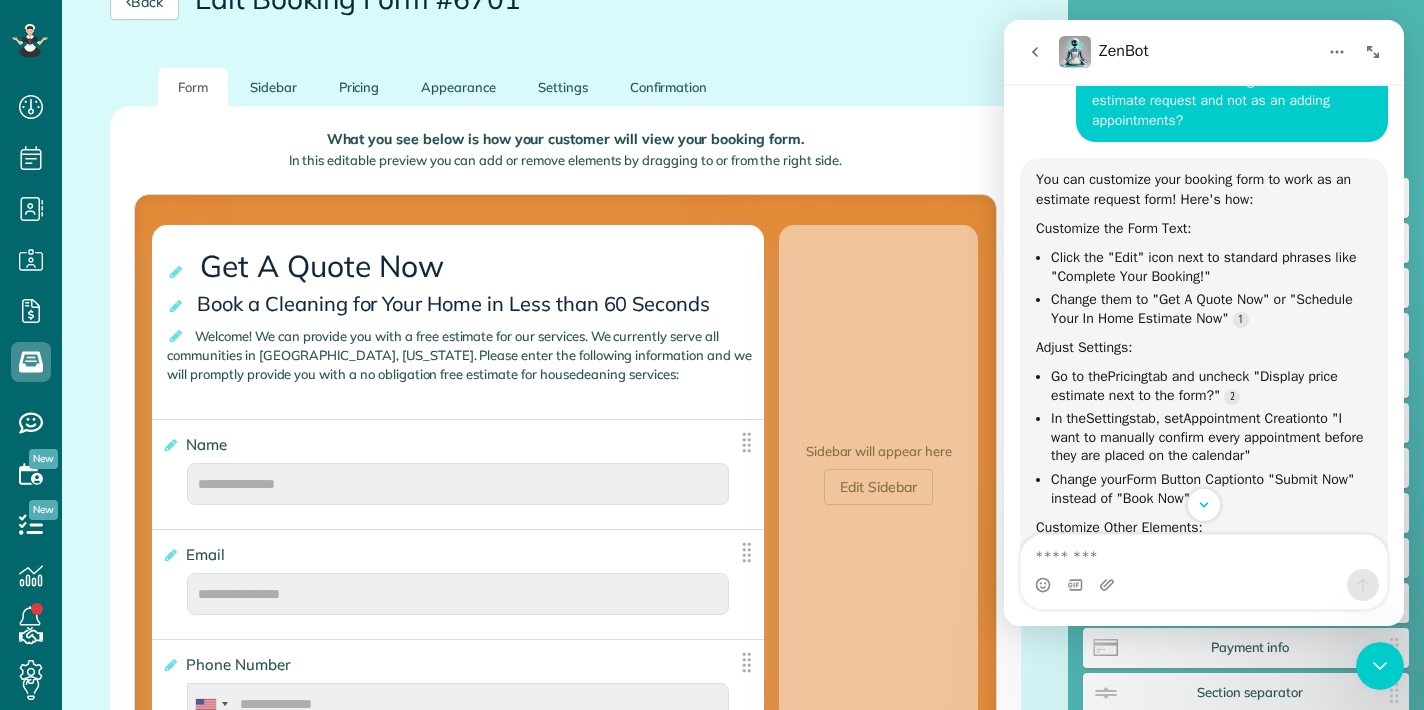 scroll, scrollTop: 123, scrollLeft: 0, axis: vertical 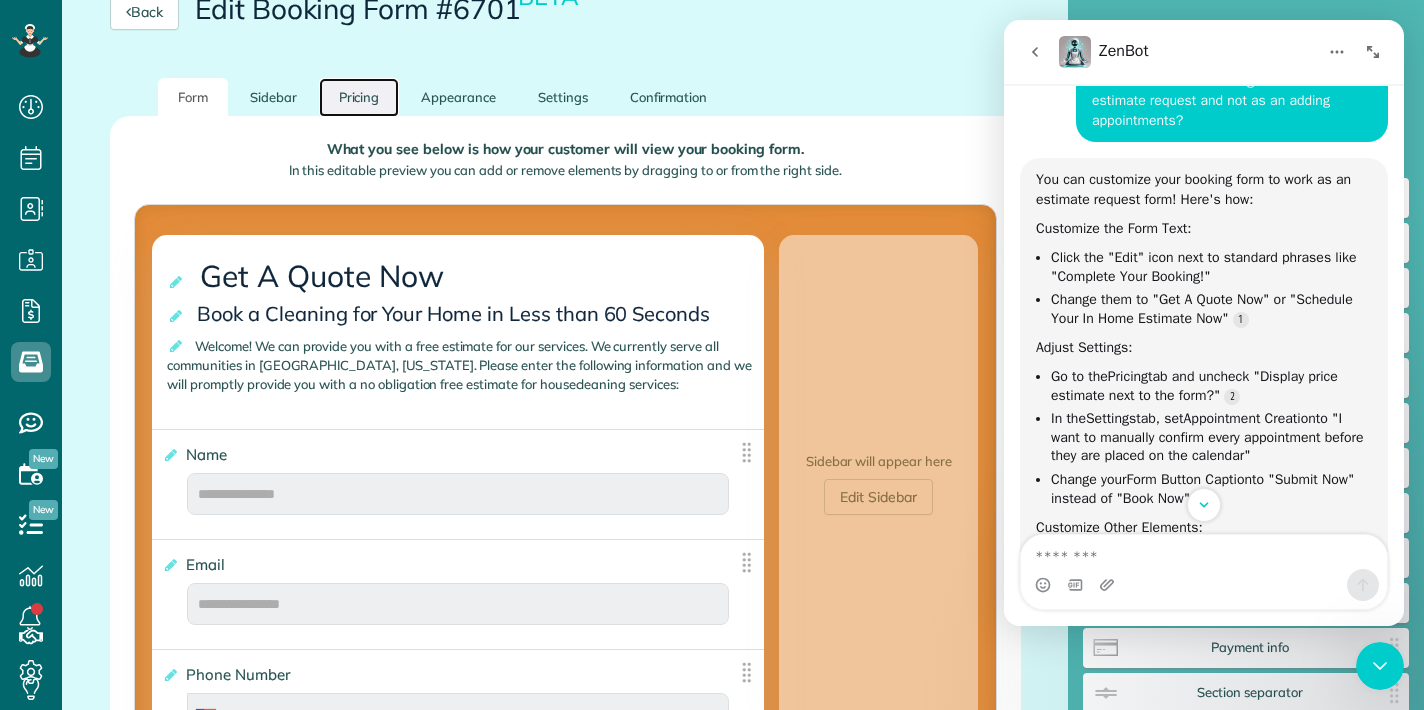 click on "Pricing" at bounding box center (359, 97) 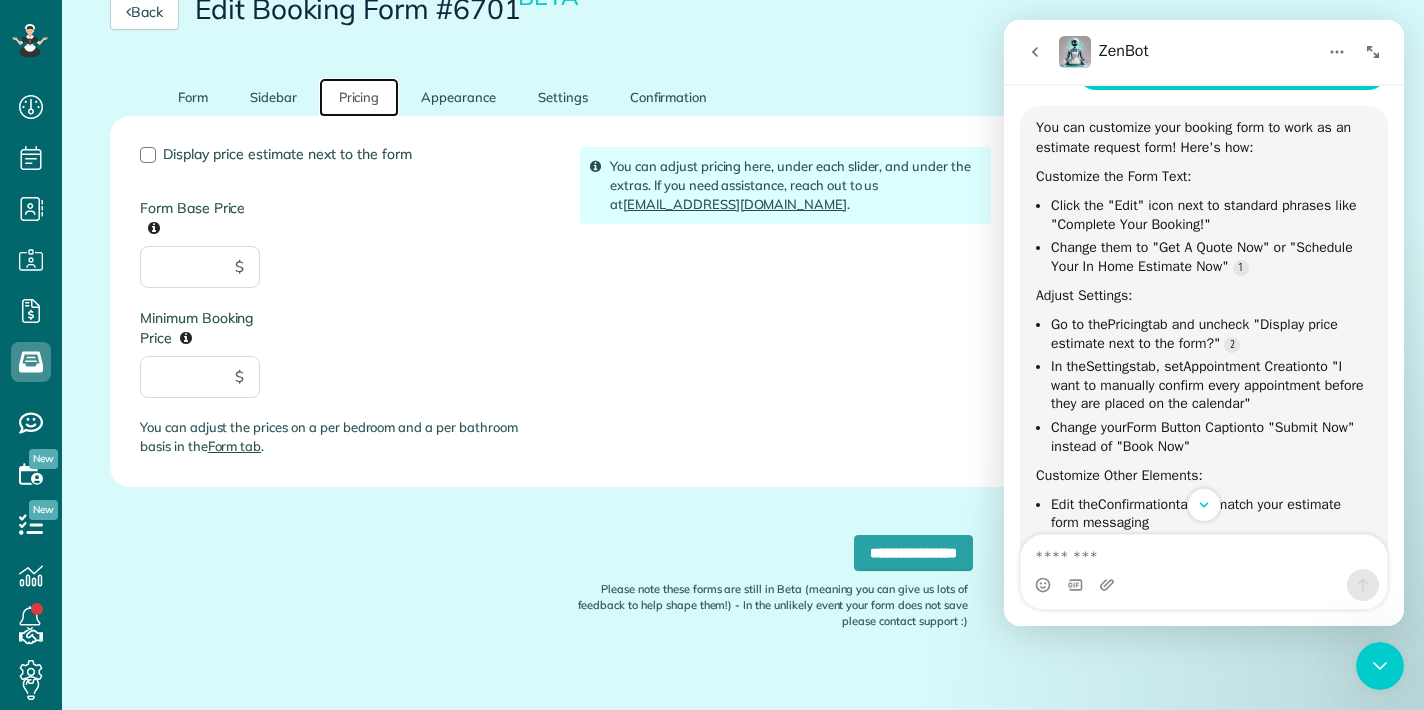 scroll, scrollTop: 258, scrollLeft: 0, axis: vertical 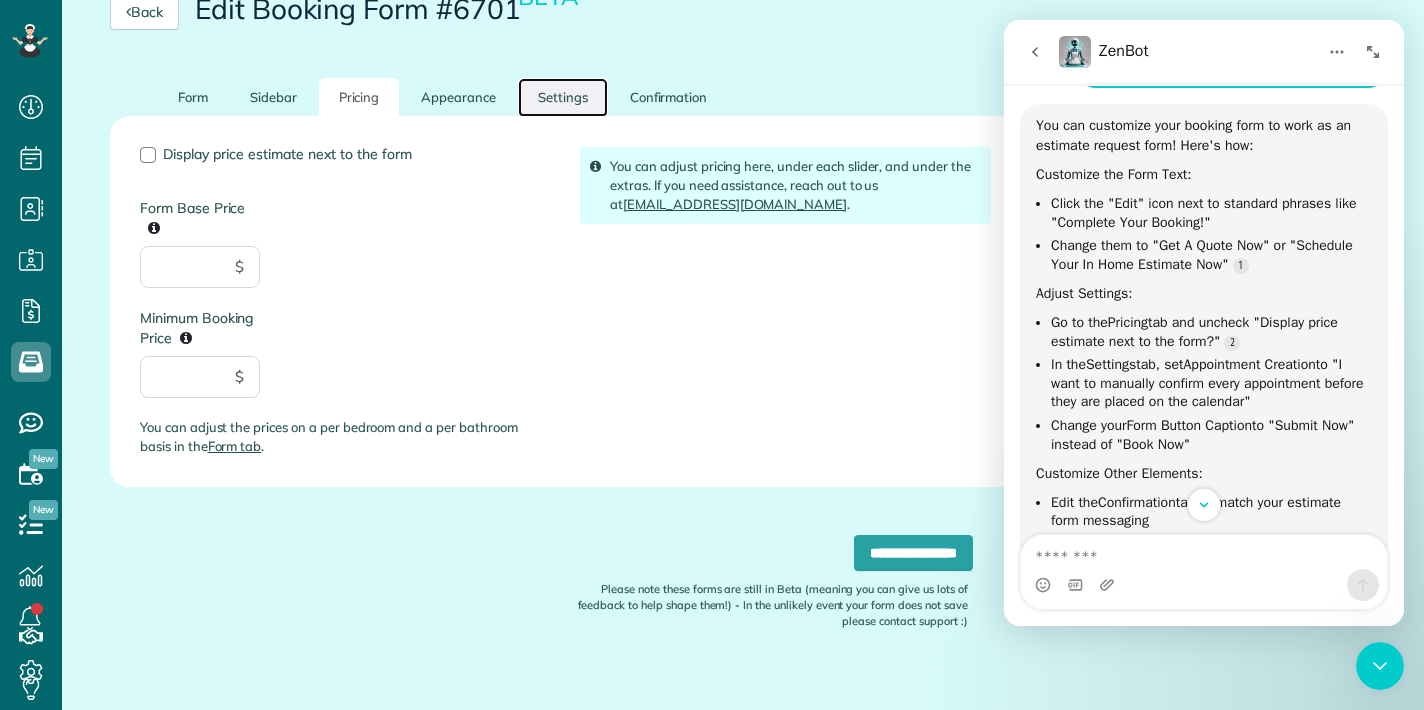 click on "Settings" at bounding box center [563, 97] 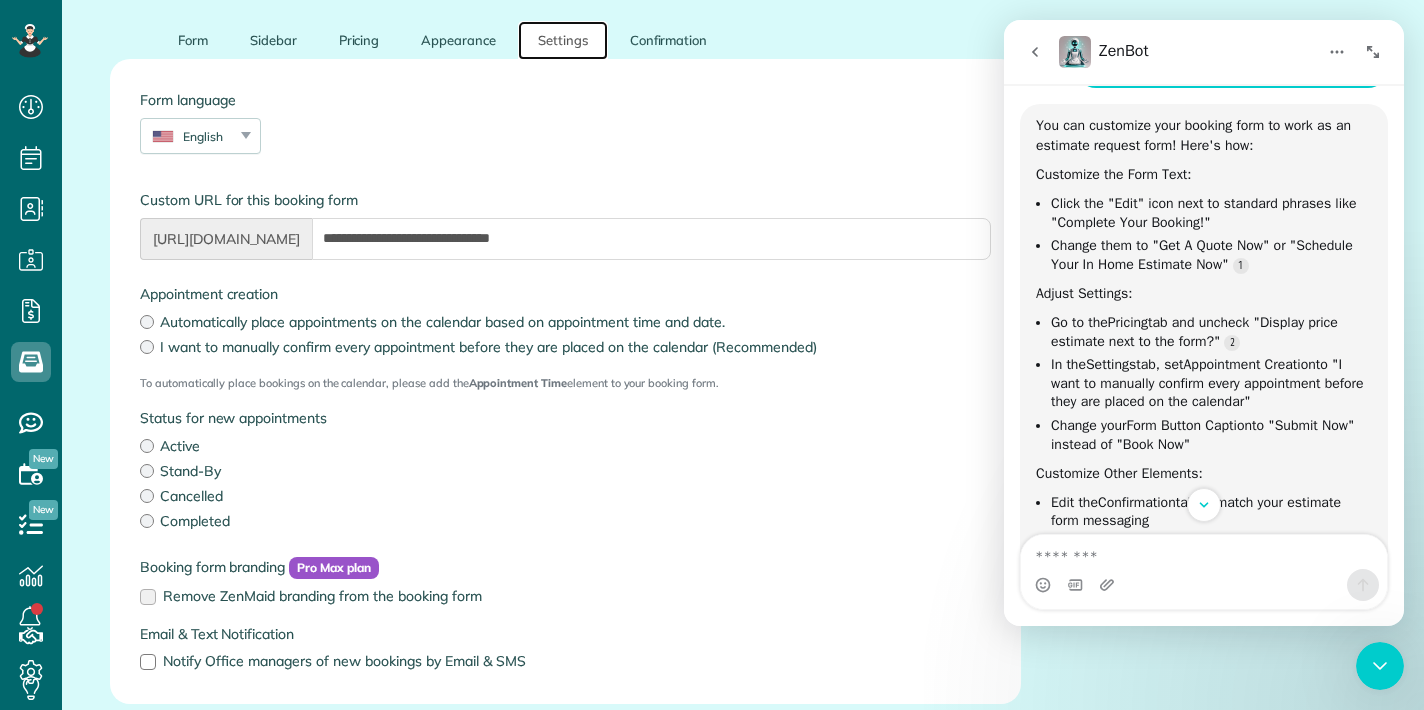 scroll, scrollTop: 191, scrollLeft: 0, axis: vertical 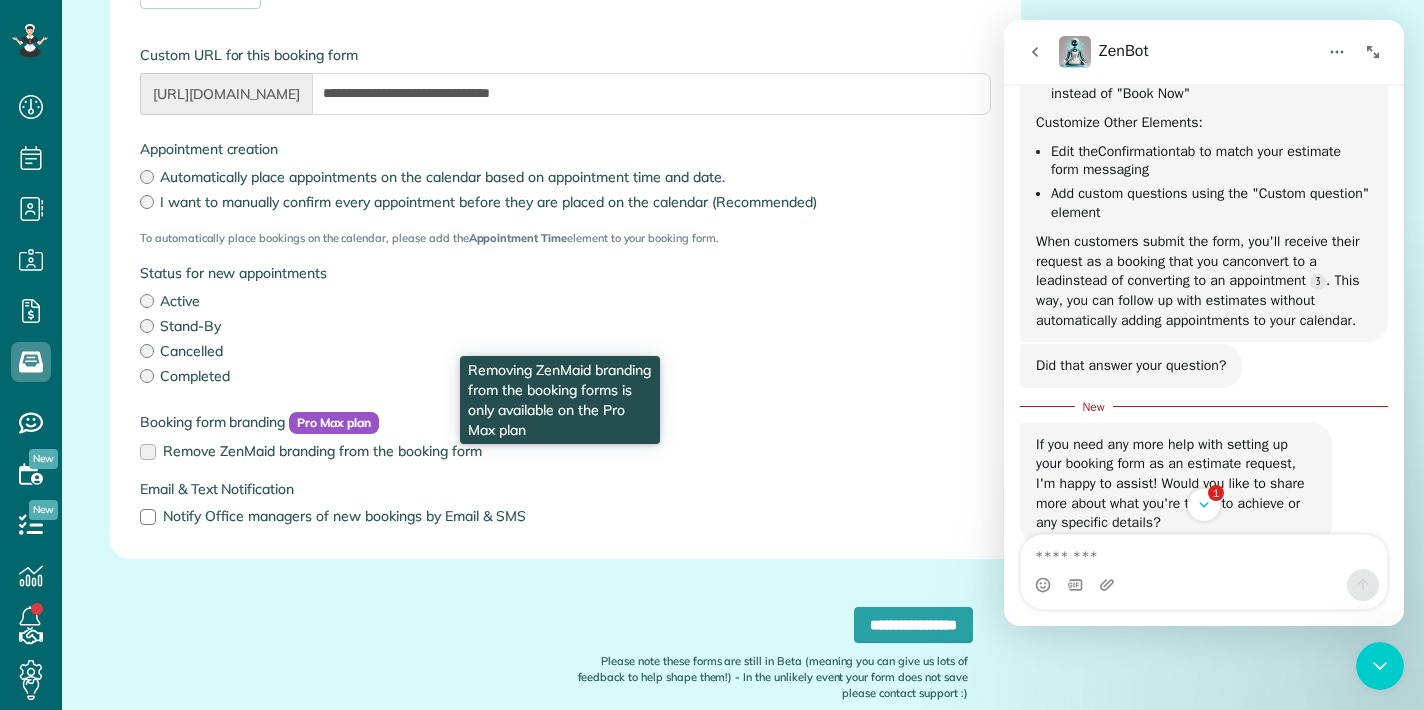 click on "Remove ZenMaid branding from the booking form" at bounding box center (565, 451) 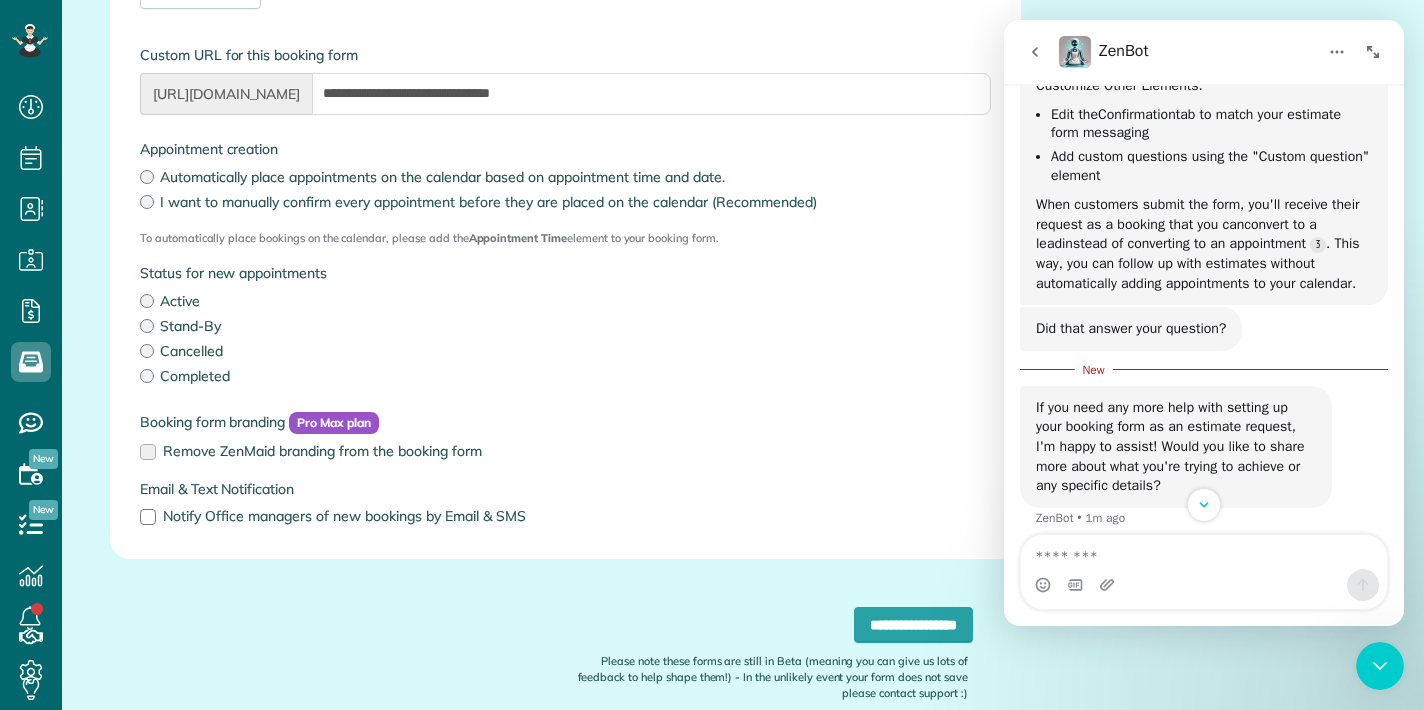 scroll, scrollTop: 639, scrollLeft: 0, axis: vertical 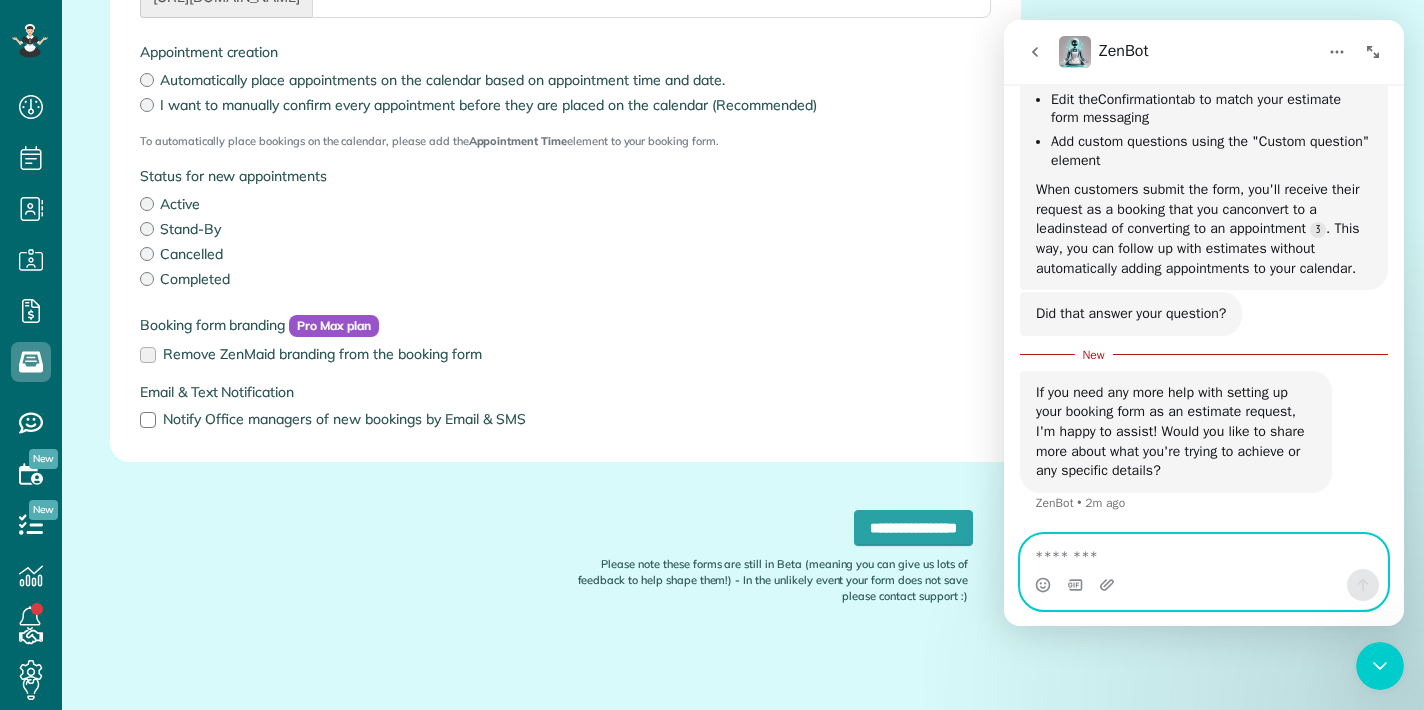 click at bounding box center (1204, 552) 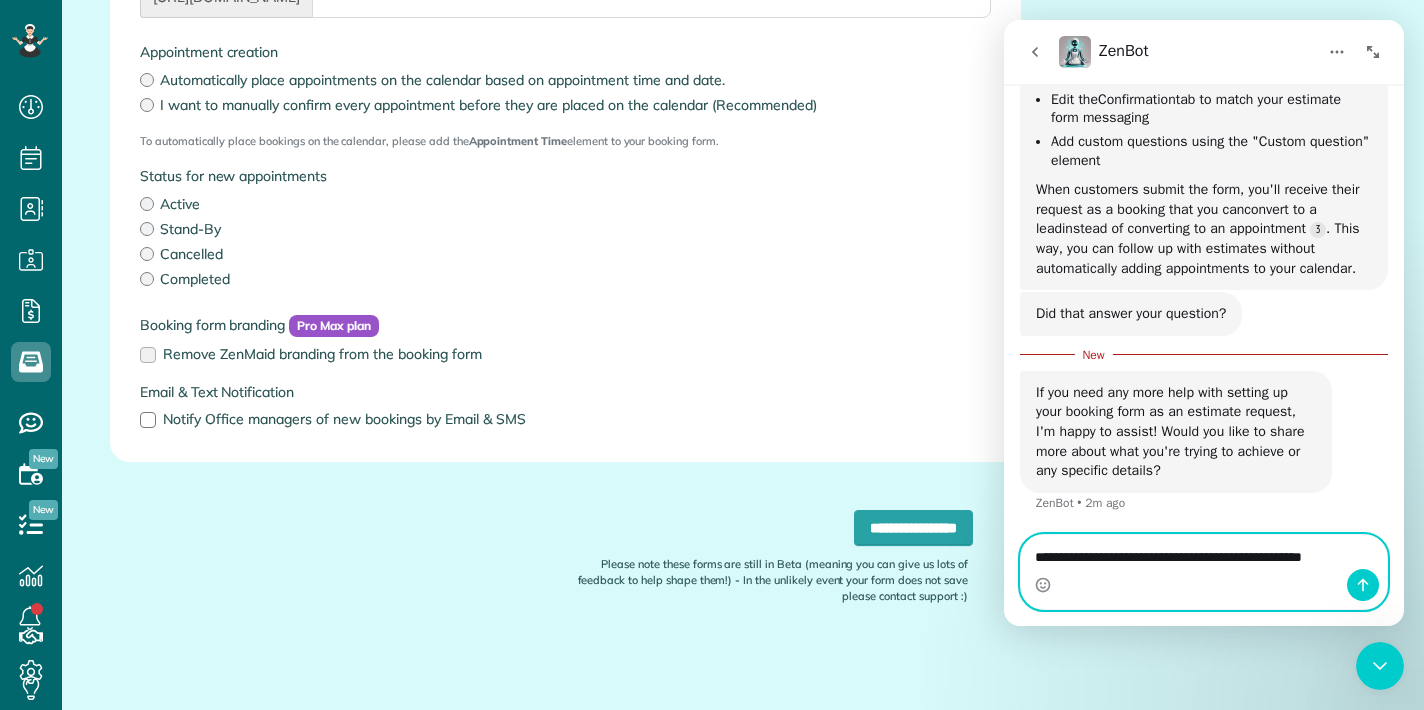 scroll, scrollTop: 739, scrollLeft: 0, axis: vertical 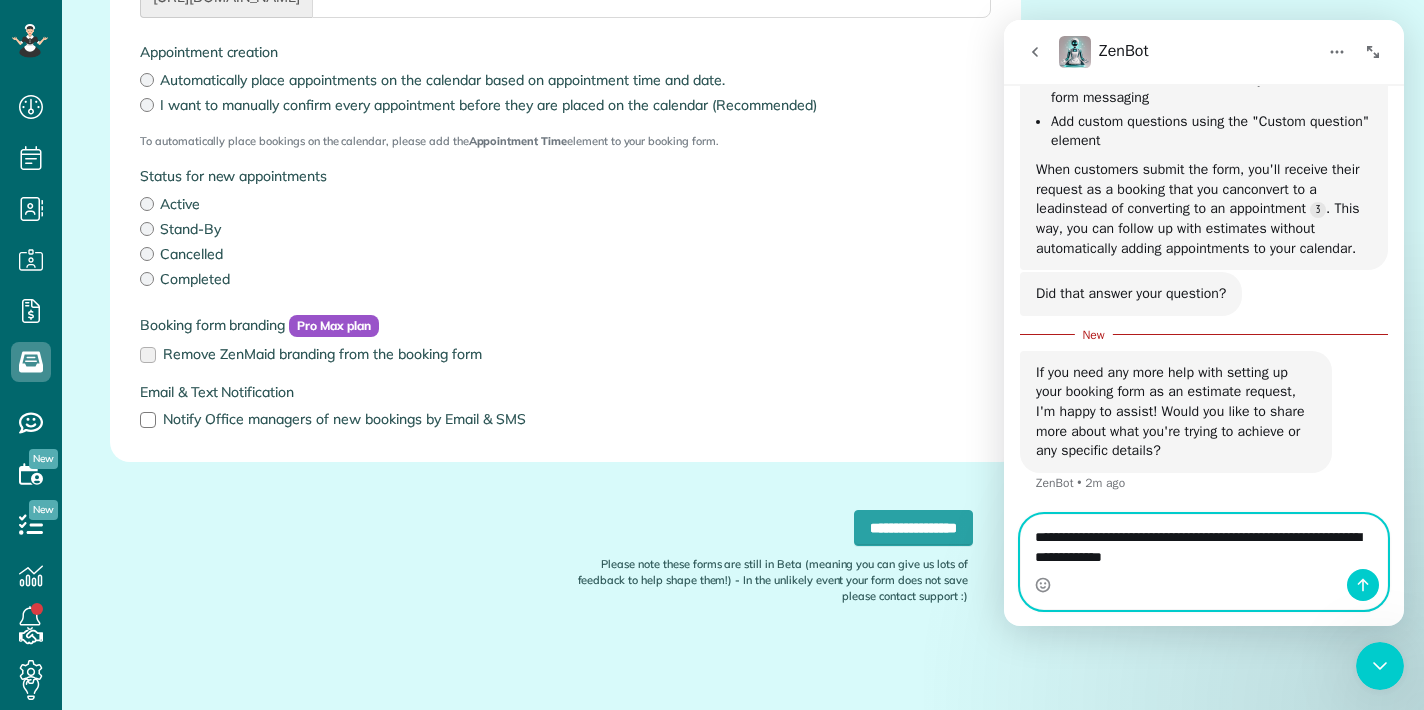paste on "**********" 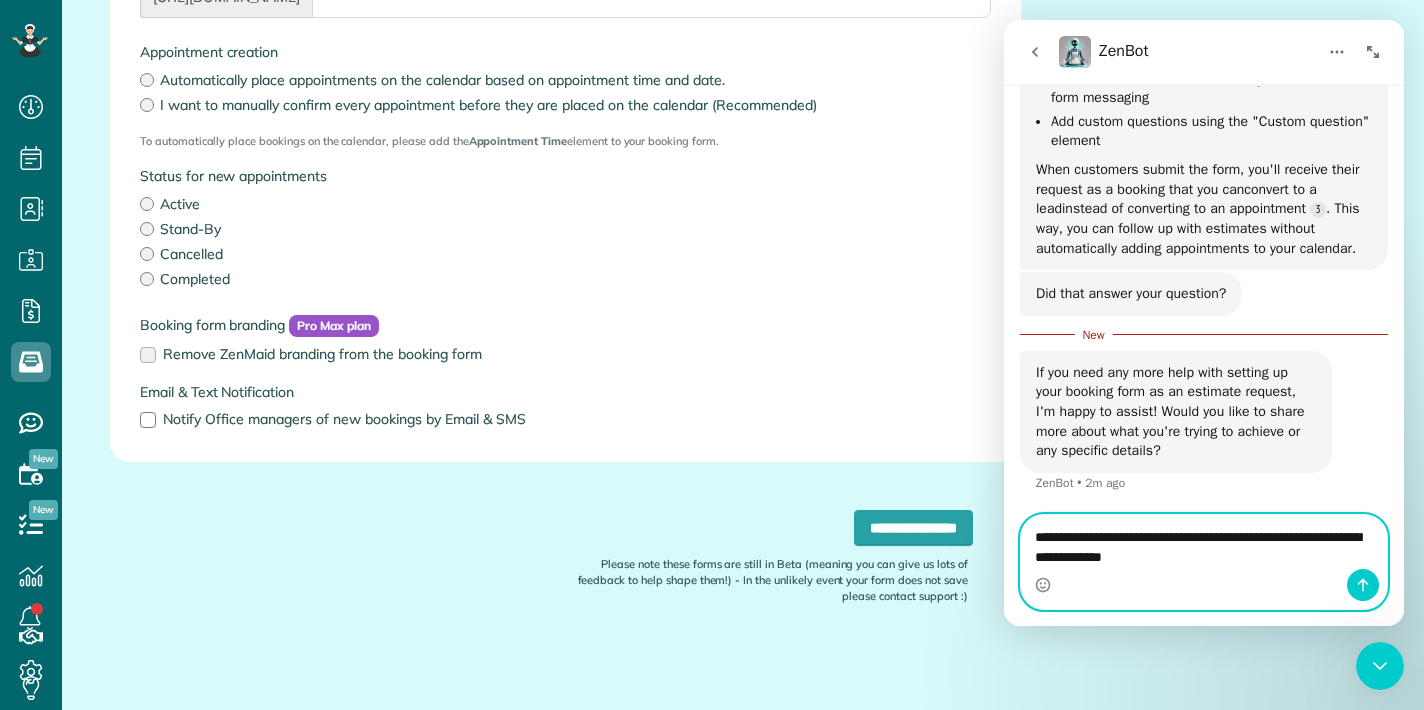 type on "**********" 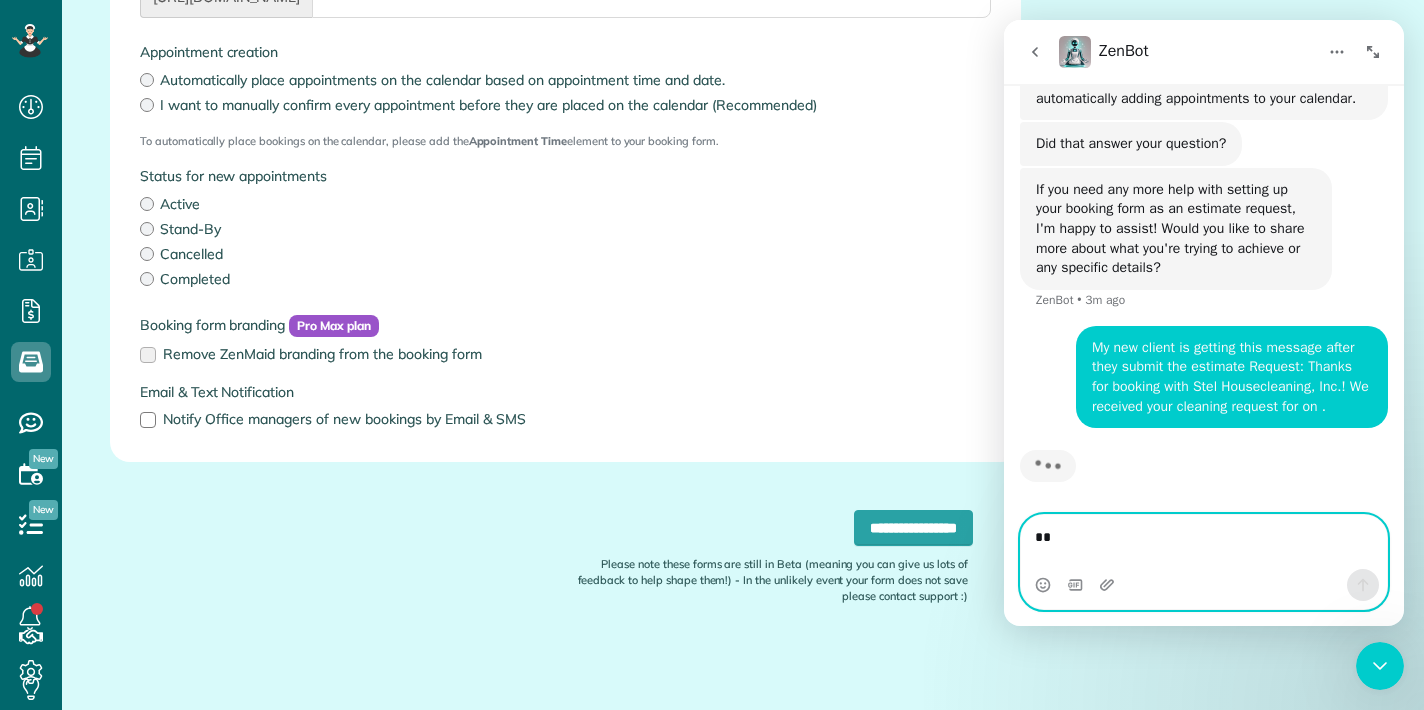 scroll, scrollTop: 889, scrollLeft: 0, axis: vertical 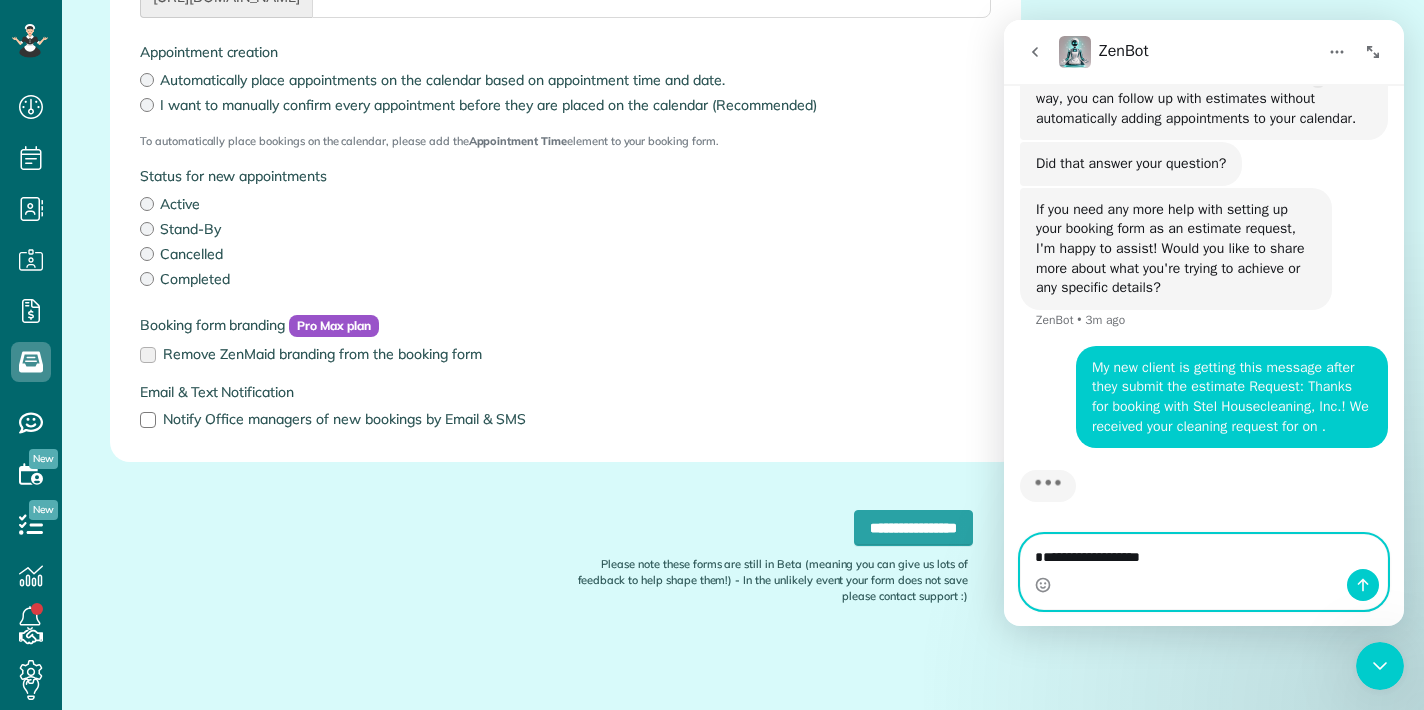 type on "**********" 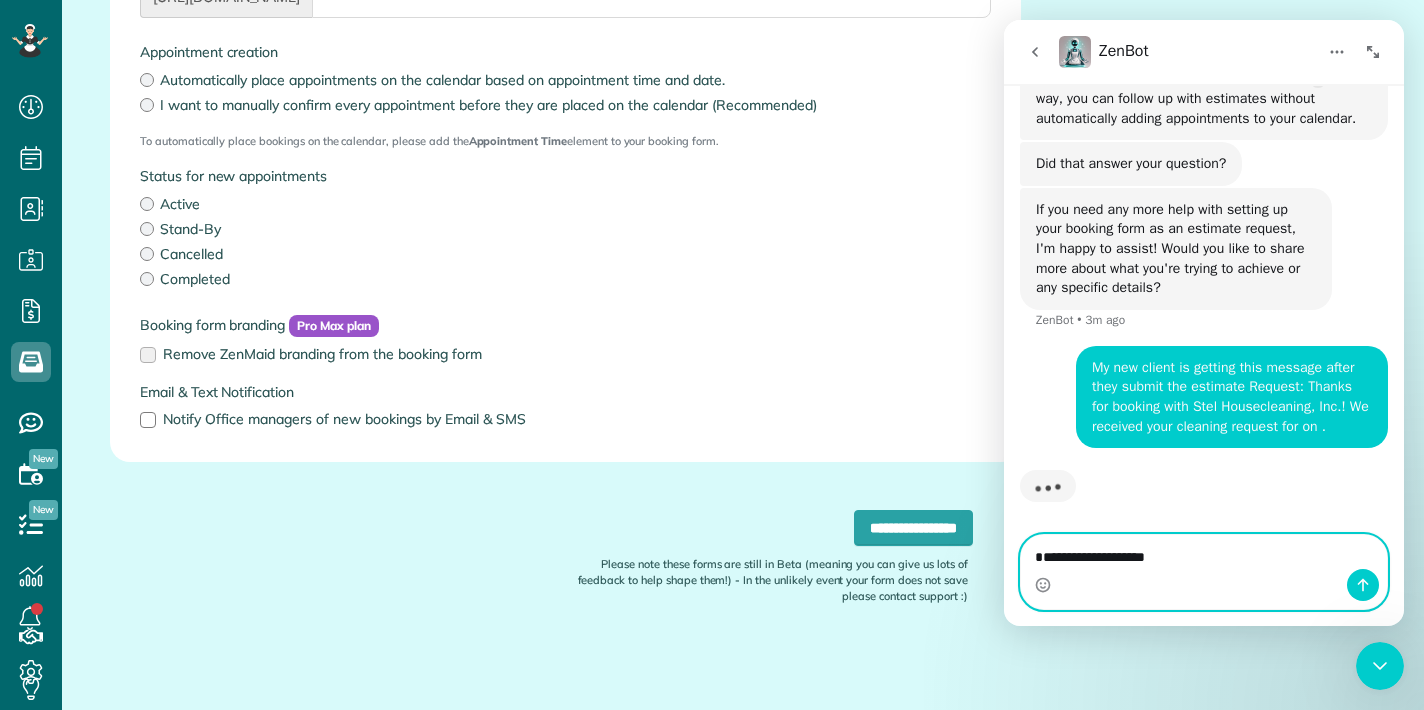 type 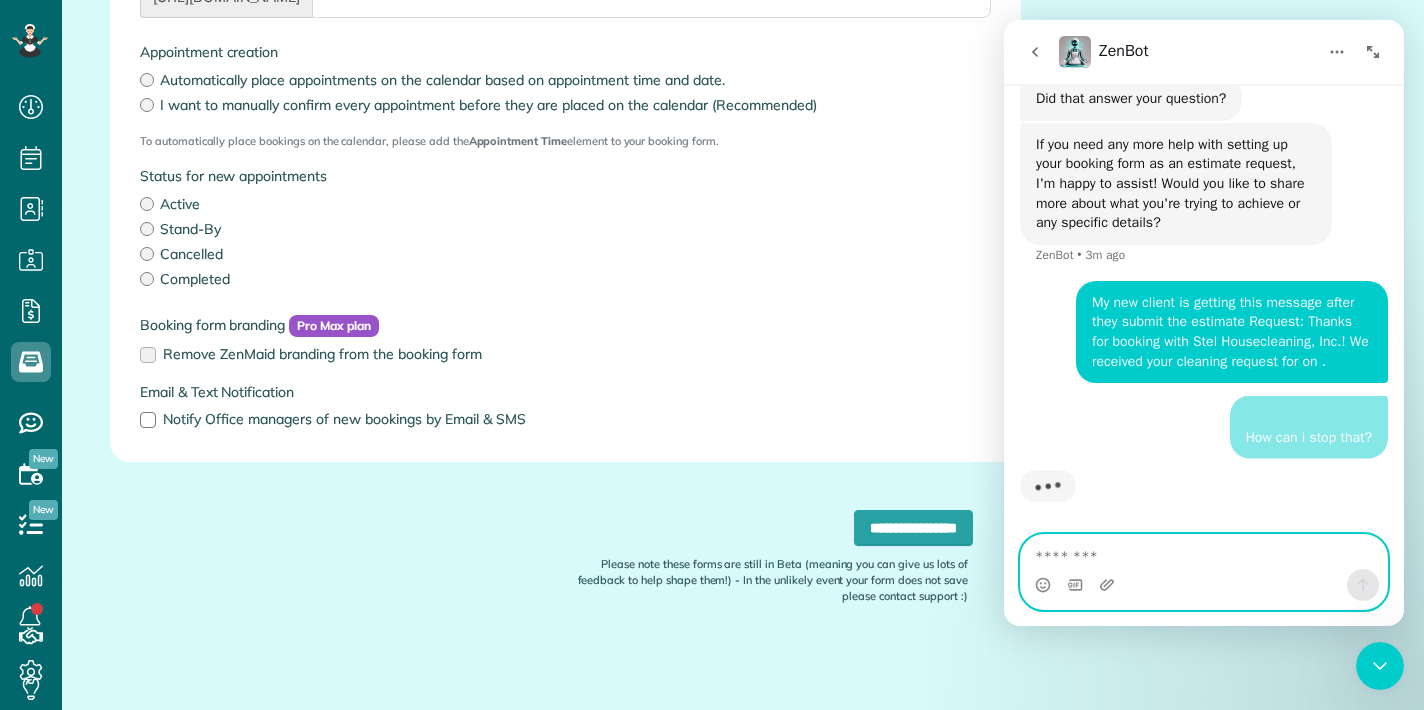 scroll, scrollTop: 934, scrollLeft: 0, axis: vertical 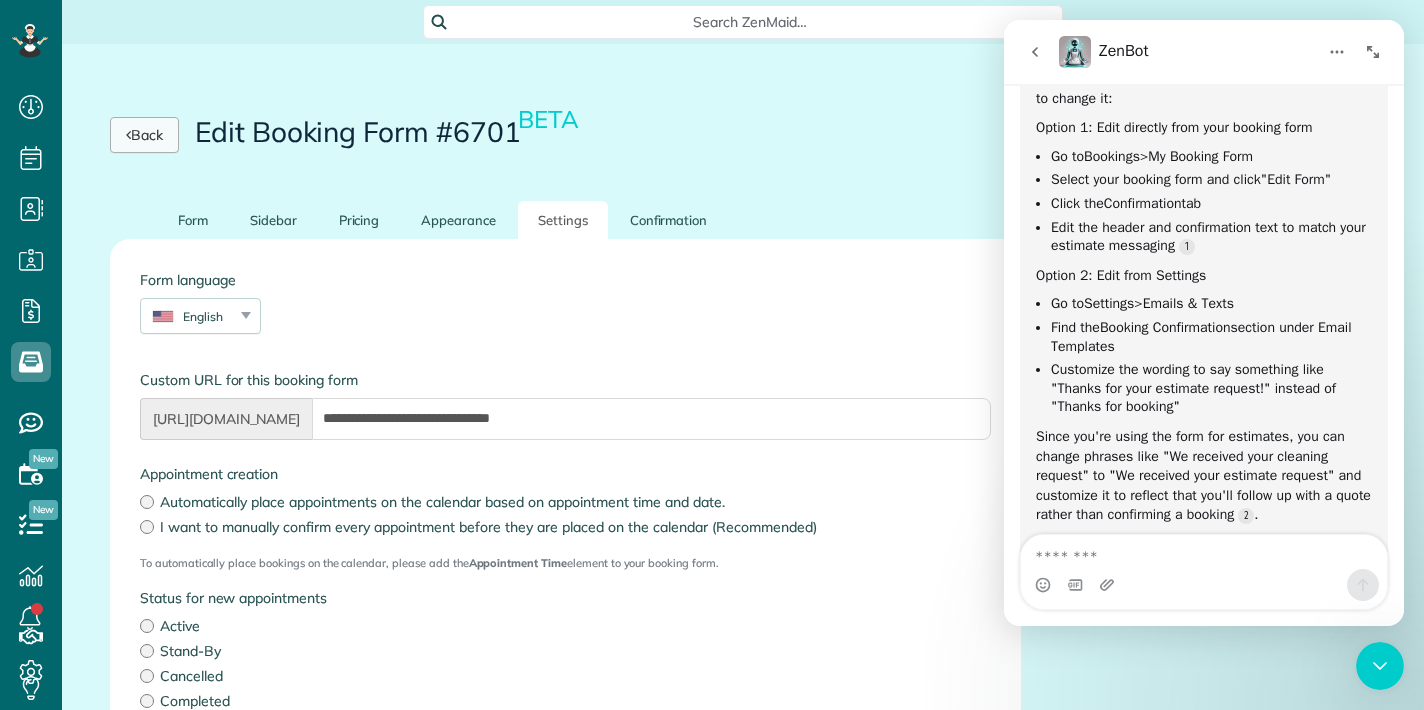click on "Back" at bounding box center (144, 135) 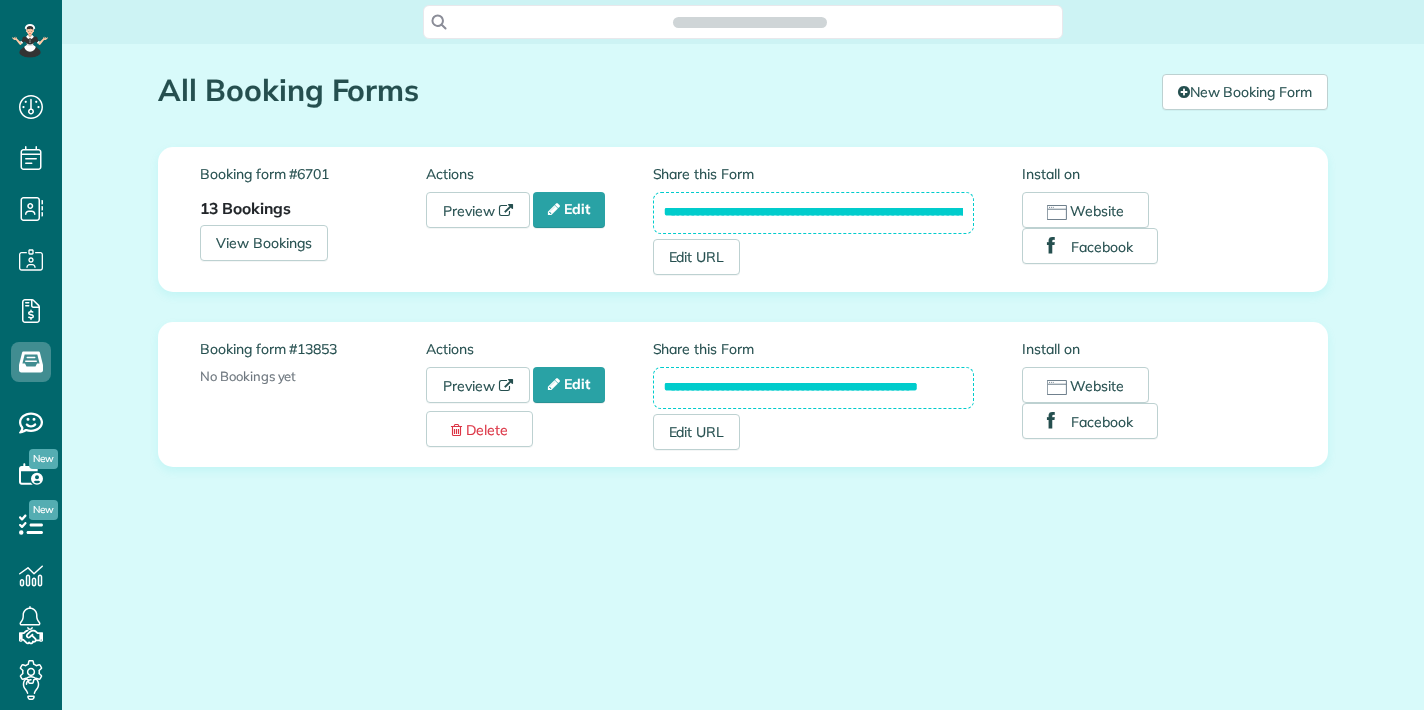 scroll, scrollTop: 0, scrollLeft: 0, axis: both 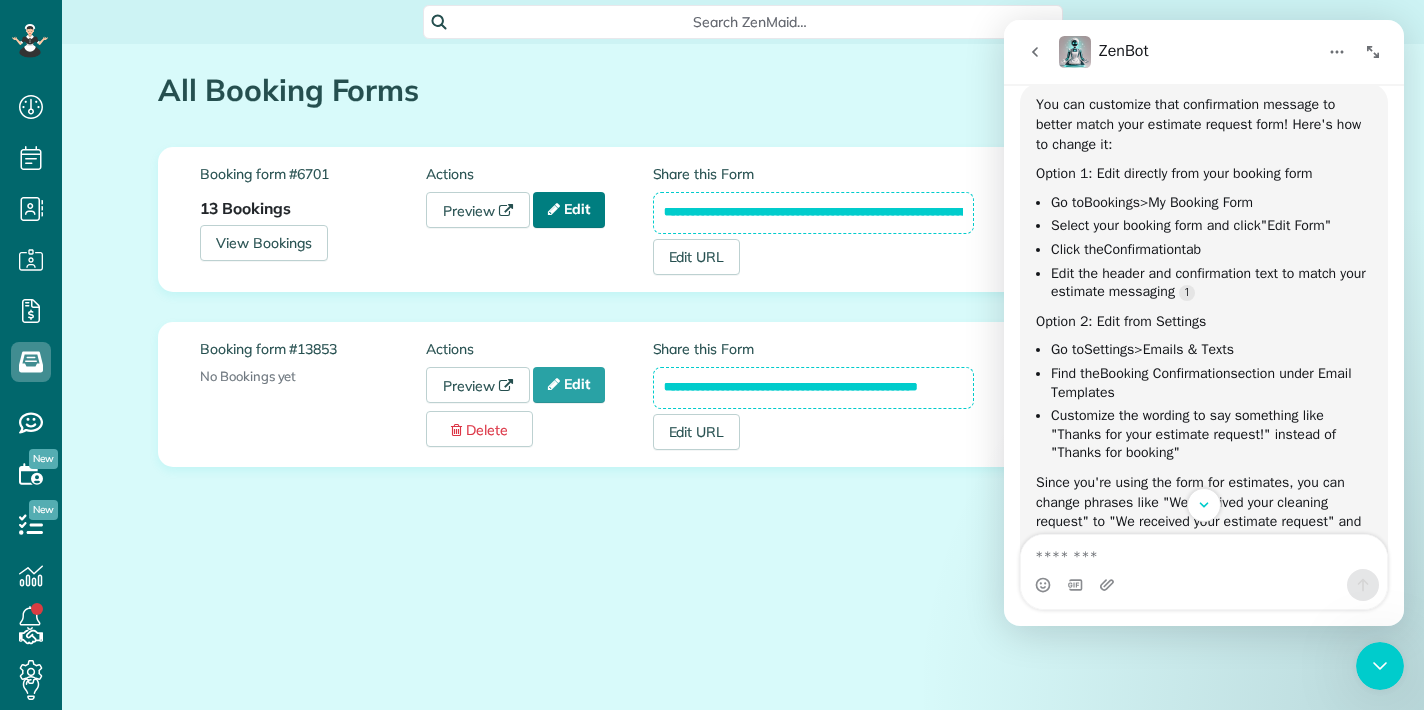 click on "Edit" at bounding box center (569, 210) 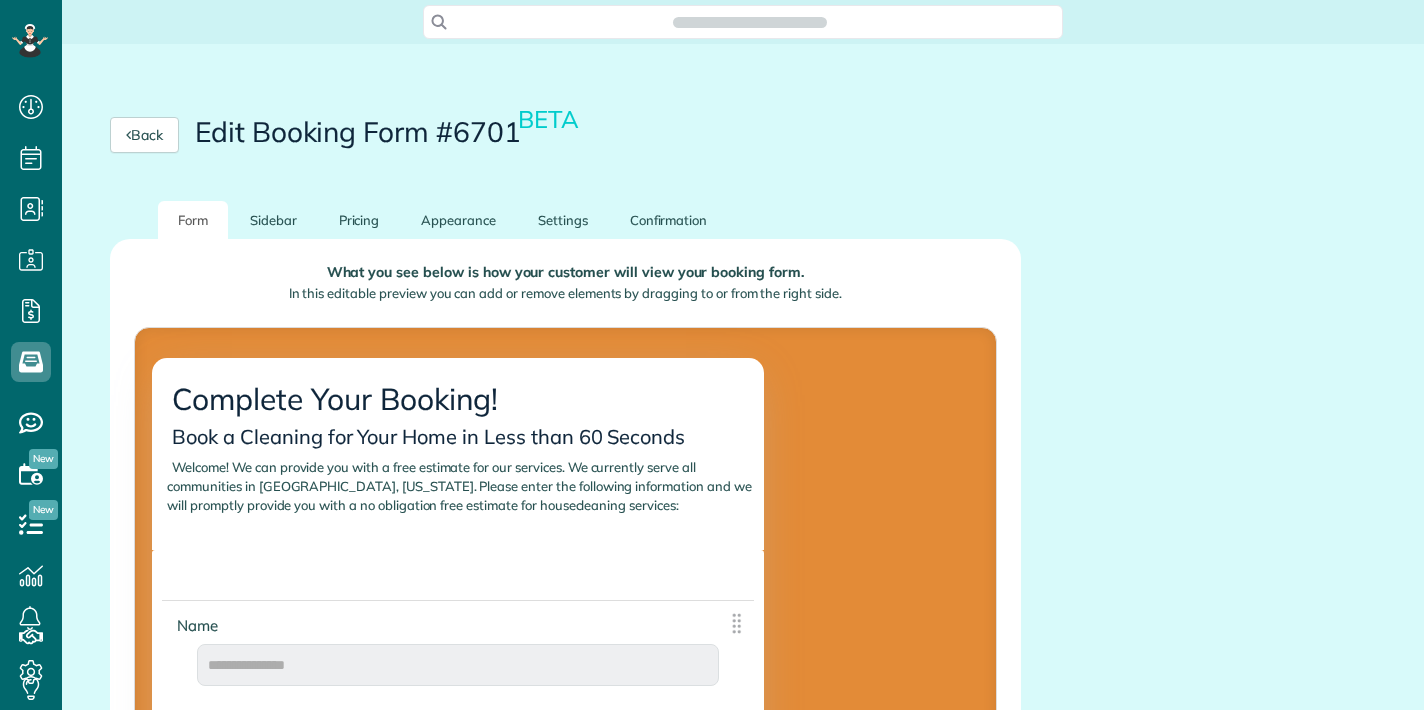 scroll, scrollTop: 0, scrollLeft: 0, axis: both 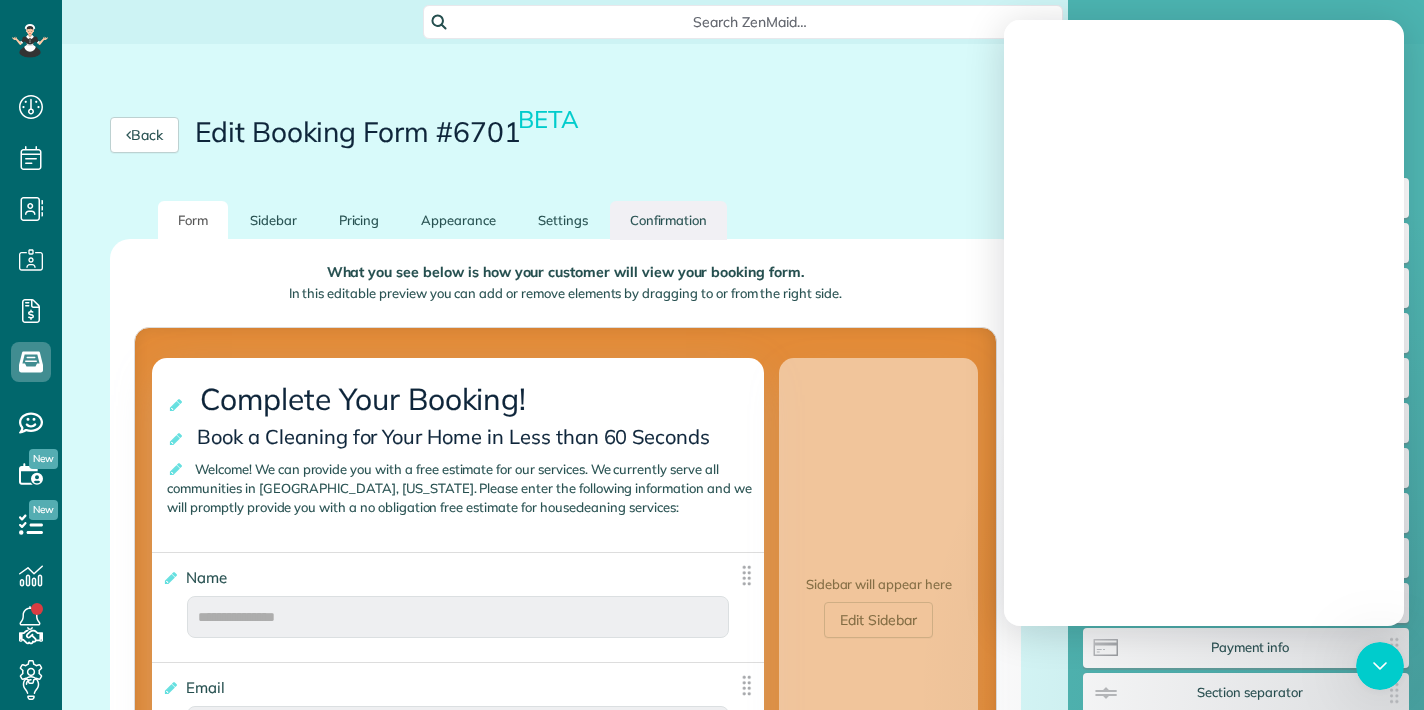 click on "Confirmation" at bounding box center (669, 220) 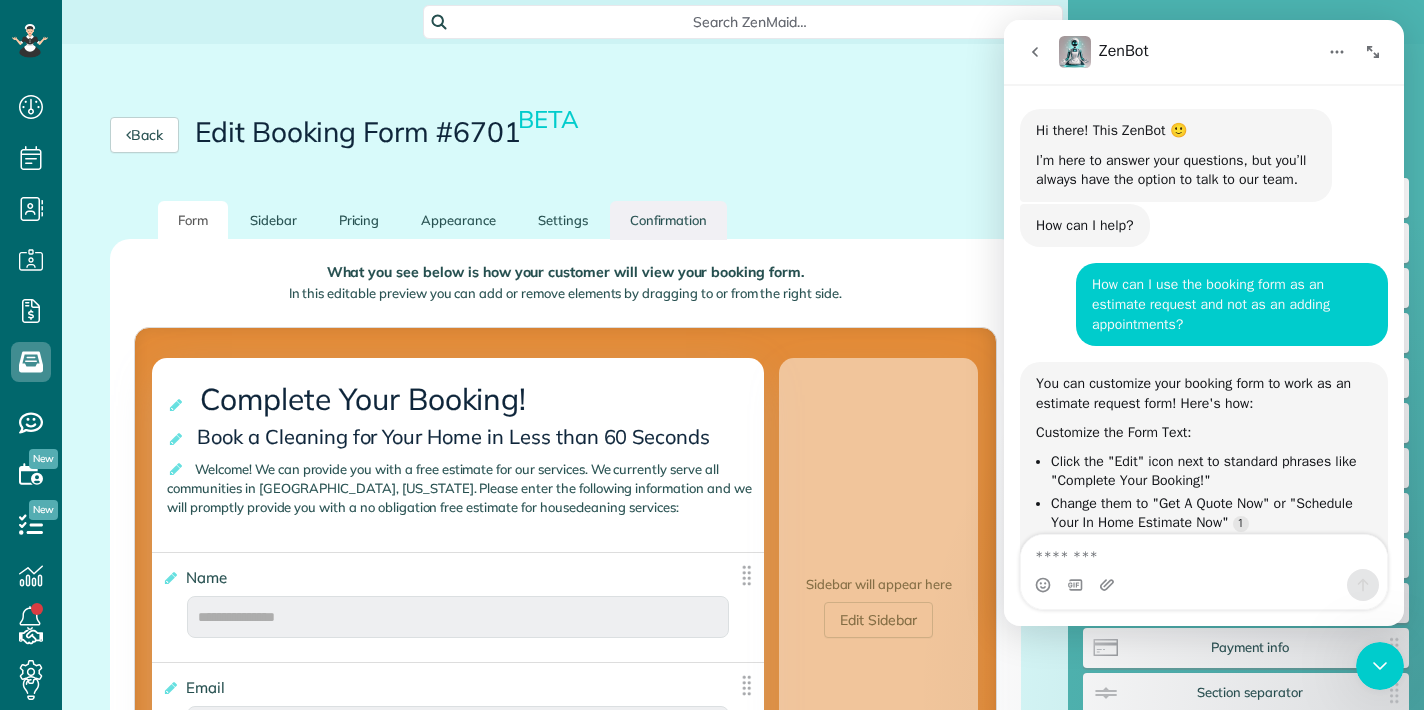 scroll, scrollTop: 1499, scrollLeft: 0, axis: vertical 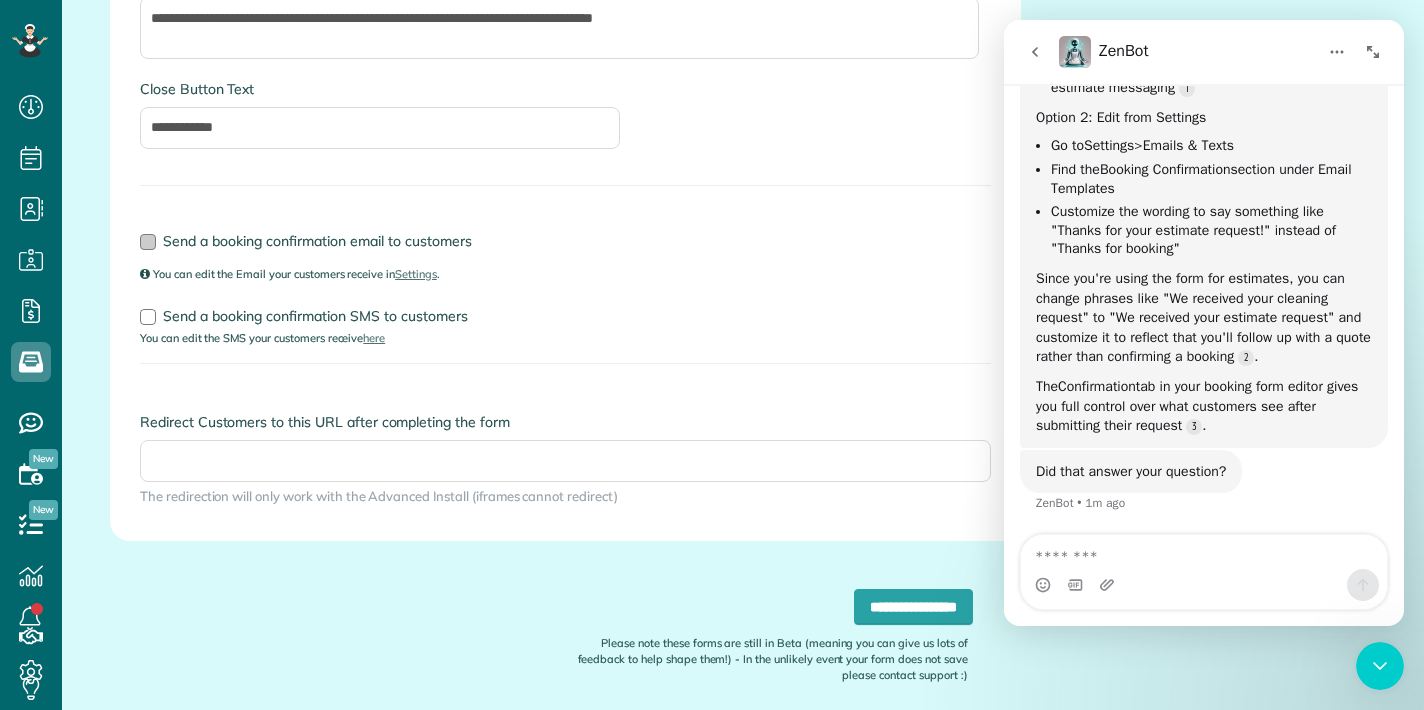 click at bounding box center [148, 242] 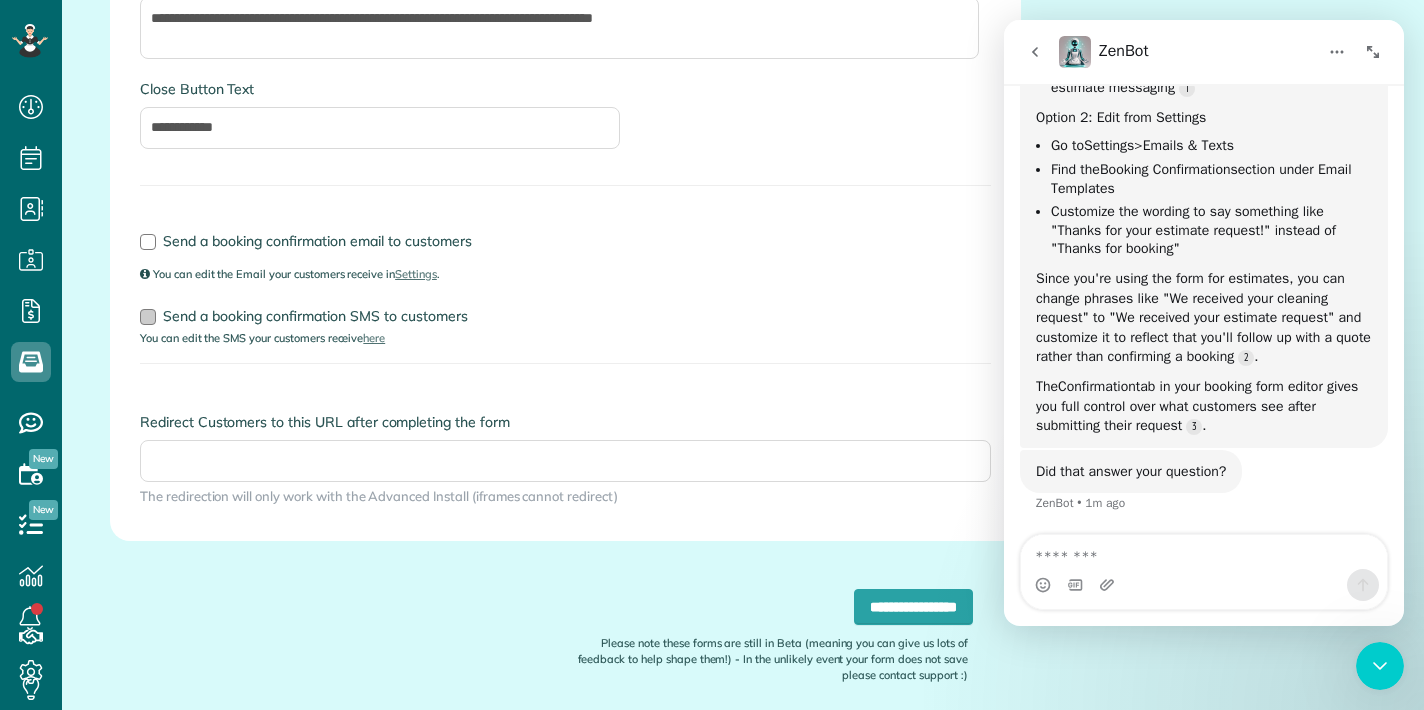 click at bounding box center (148, 317) 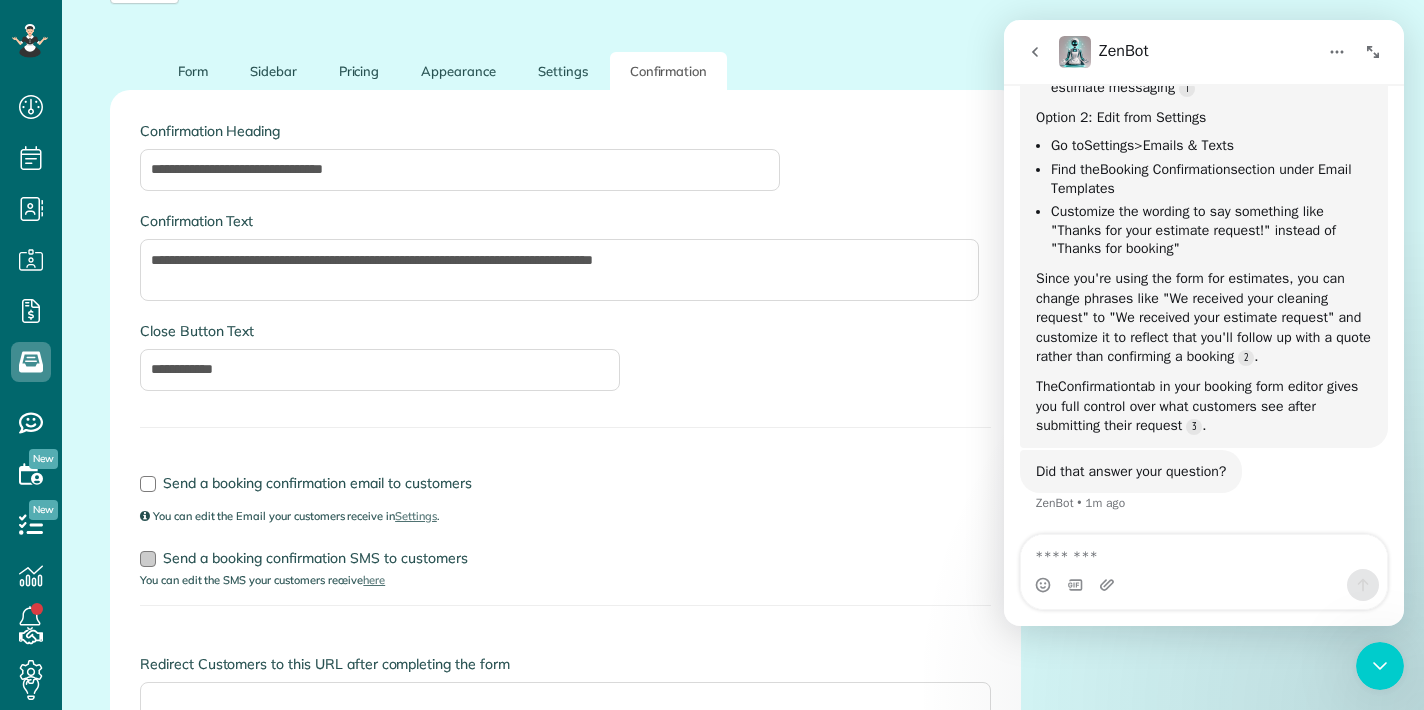 scroll, scrollTop: 147, scrollLeft: 0, axis: vertical 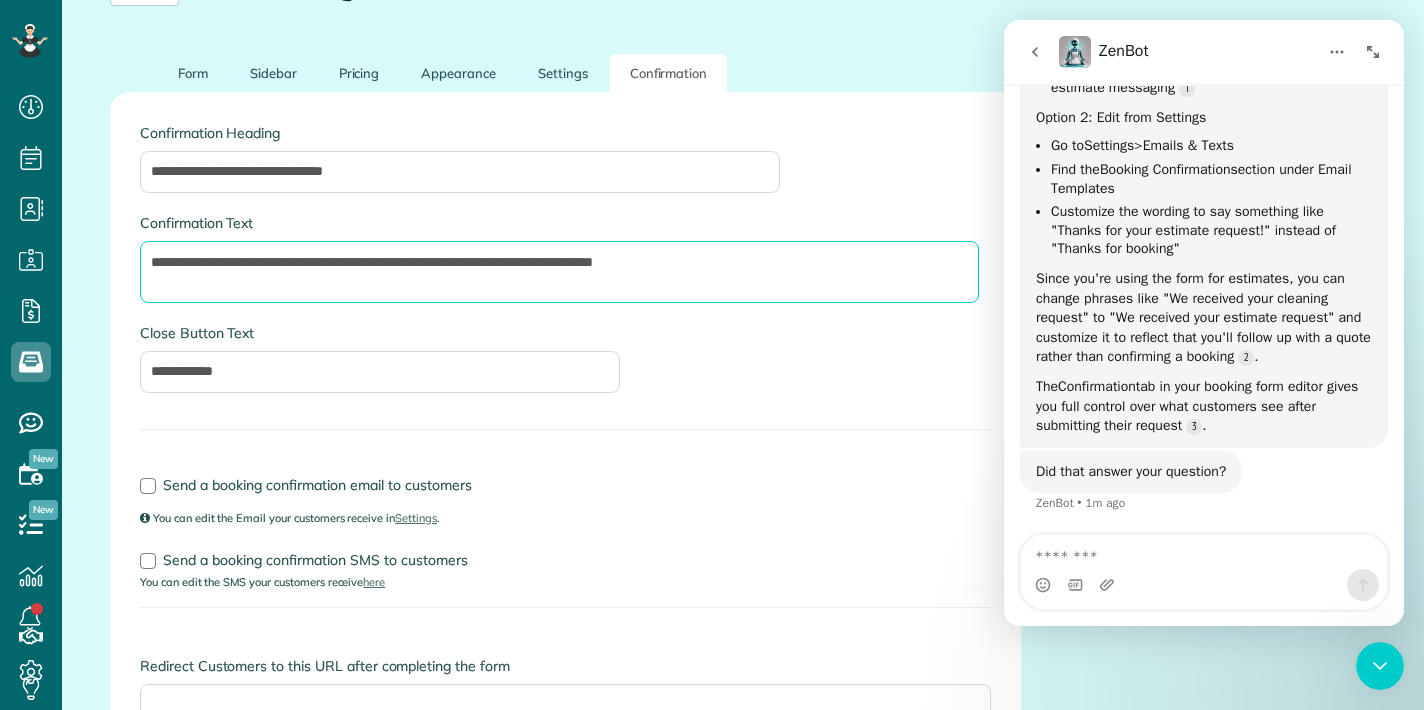 drag, startPoint x: 326, startPoint y: 262, endPoint x: 223, endPoint y: 262, distance: 103 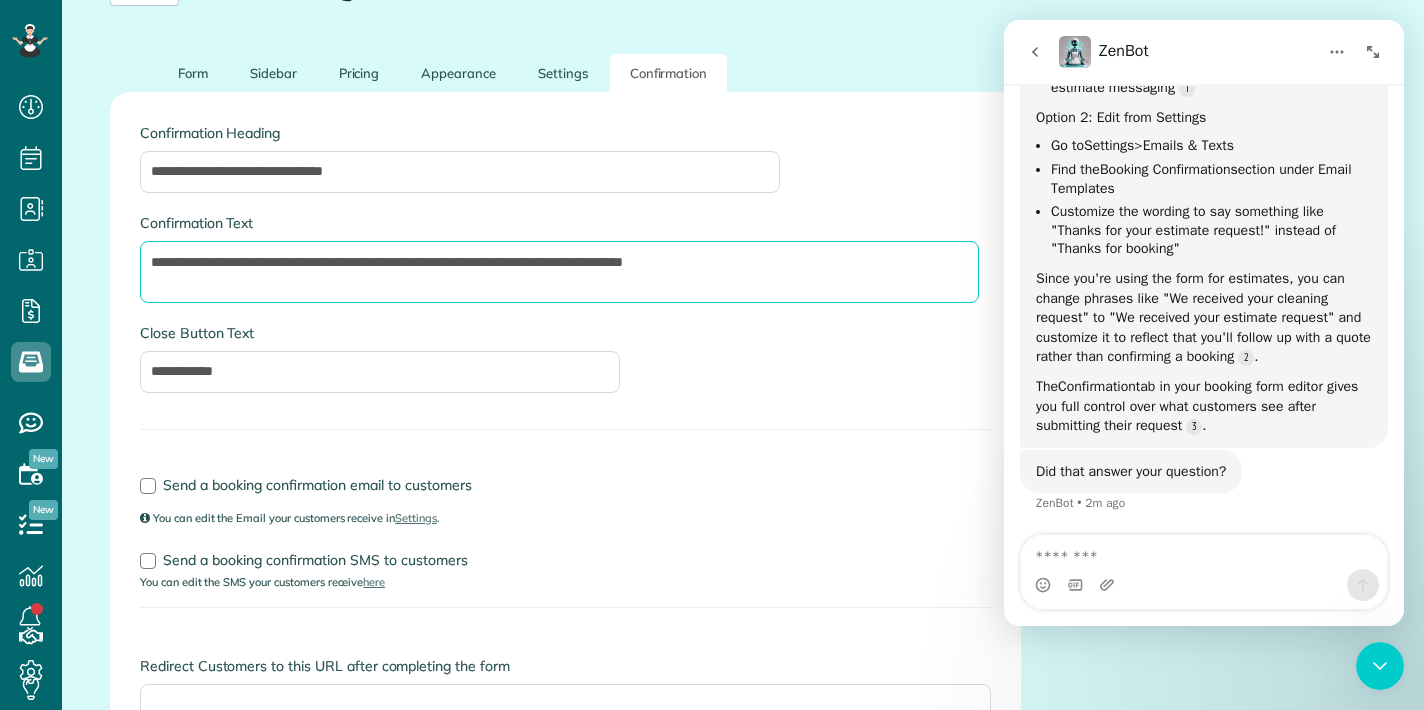 drag, startPoint x: 750, startPoint y: 264, endPoint x: 549, endPoint y: 258, distance: 201.08954 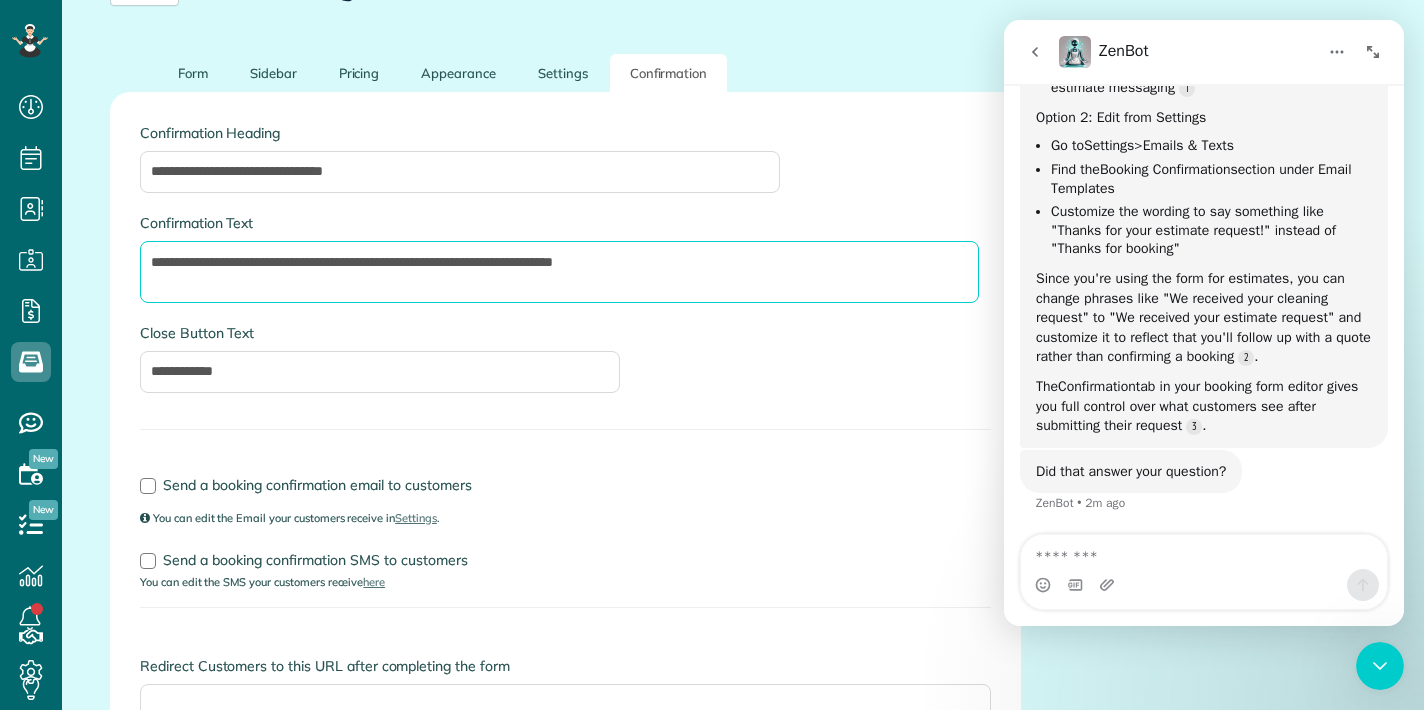 type on "**********" 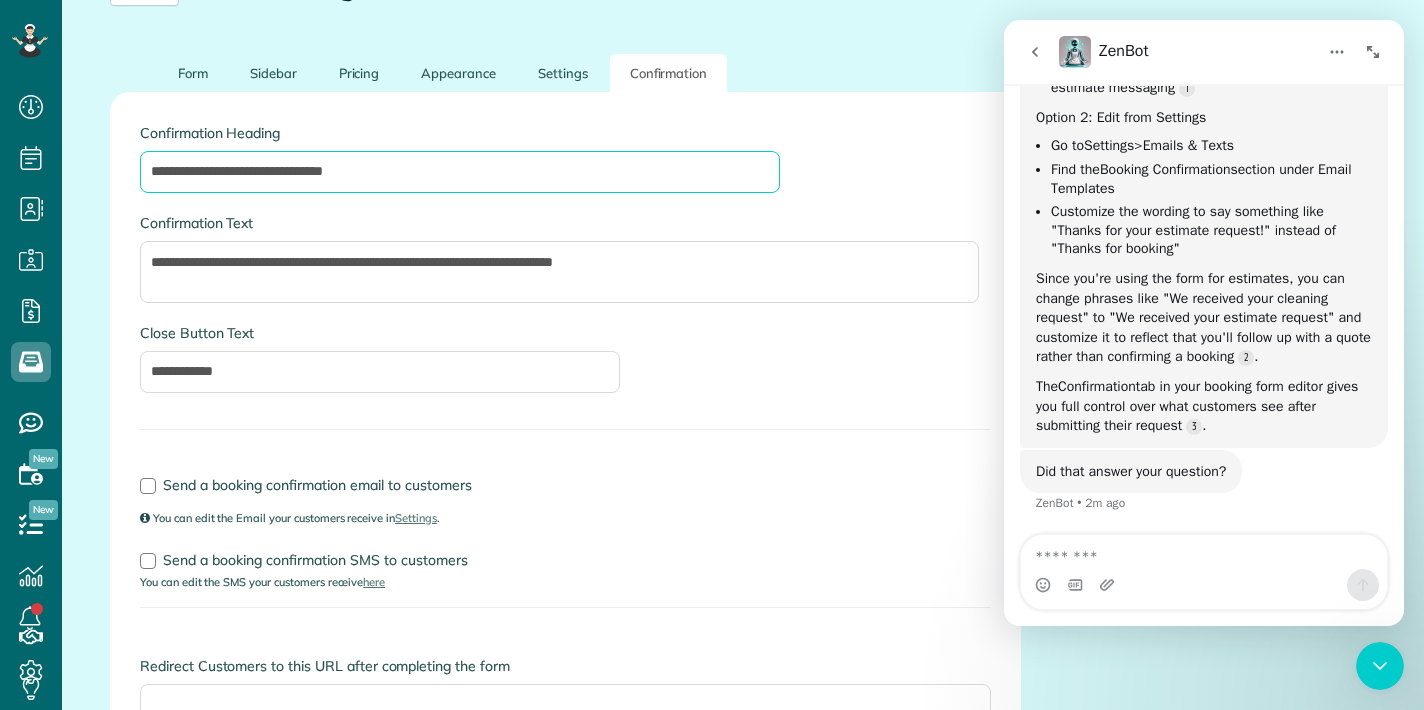 drag, startPoint x: 203, startPoint y: 173, endPoint x: 140, endPoint y: 168, distance: 63.1981 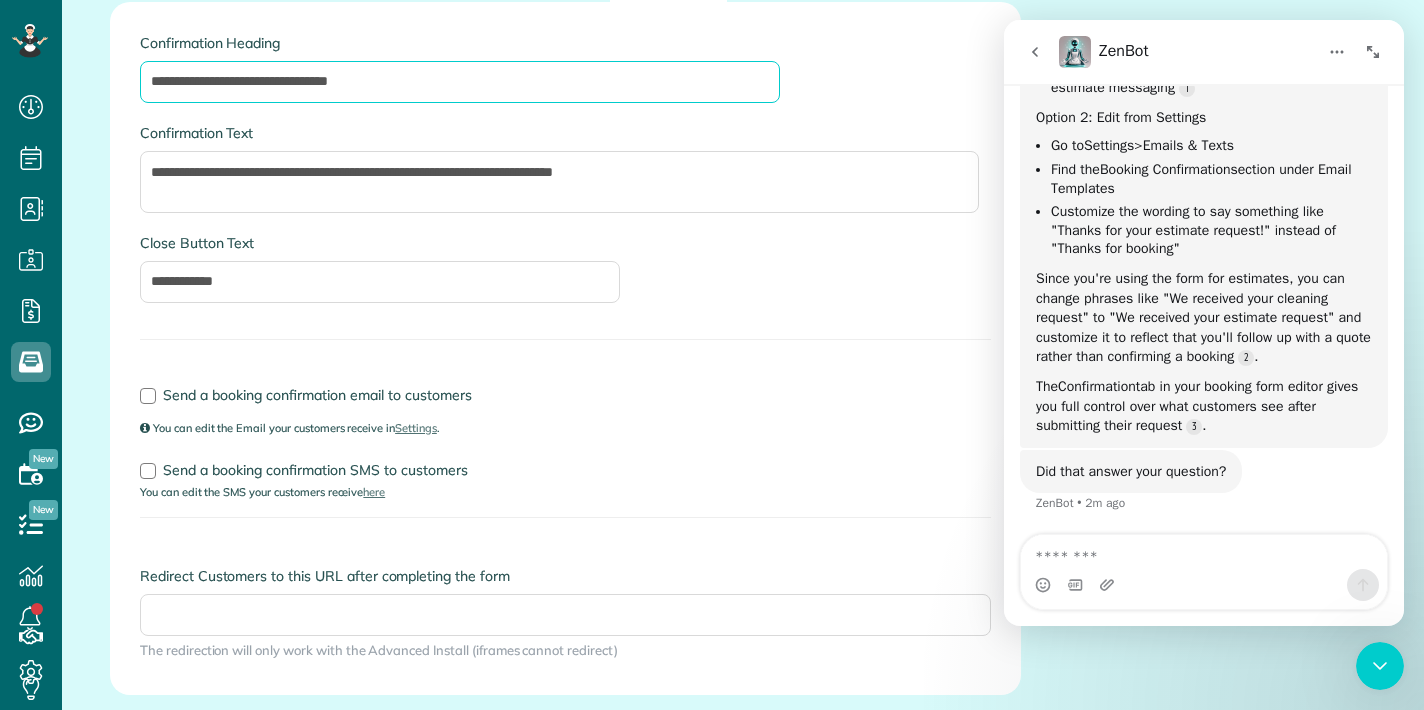 scroll, scrollTop: 238, scrollLeft: 0, axis: vertical 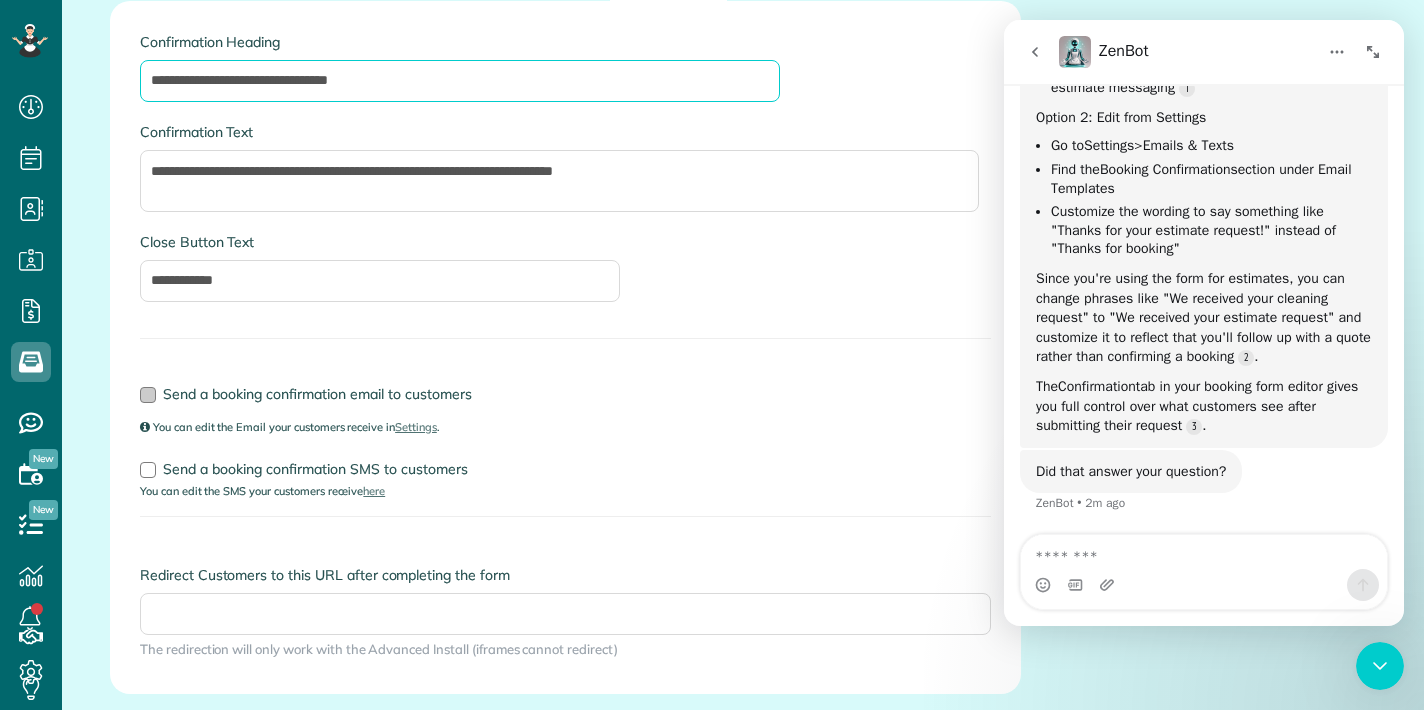 type on "**********" 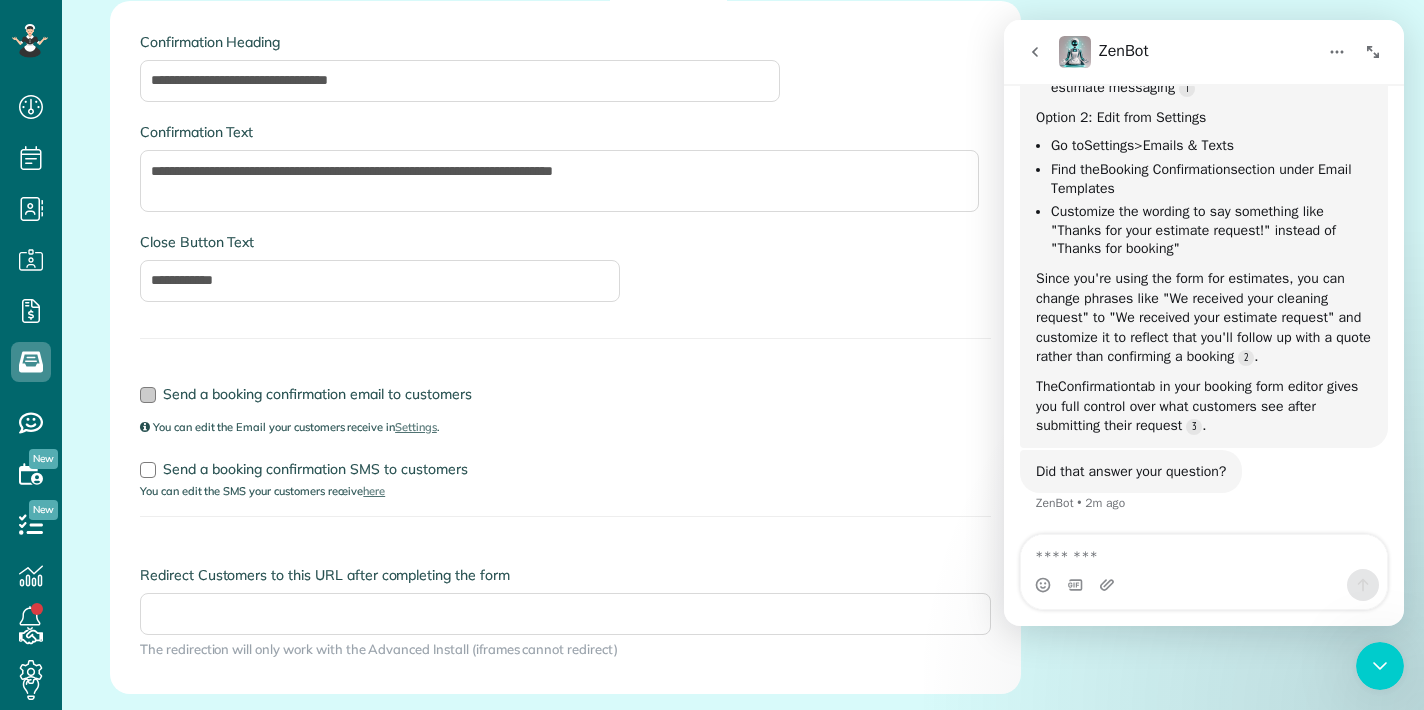 click on "Send a booking confirmation email to customers" at bounding box center [565, 394] 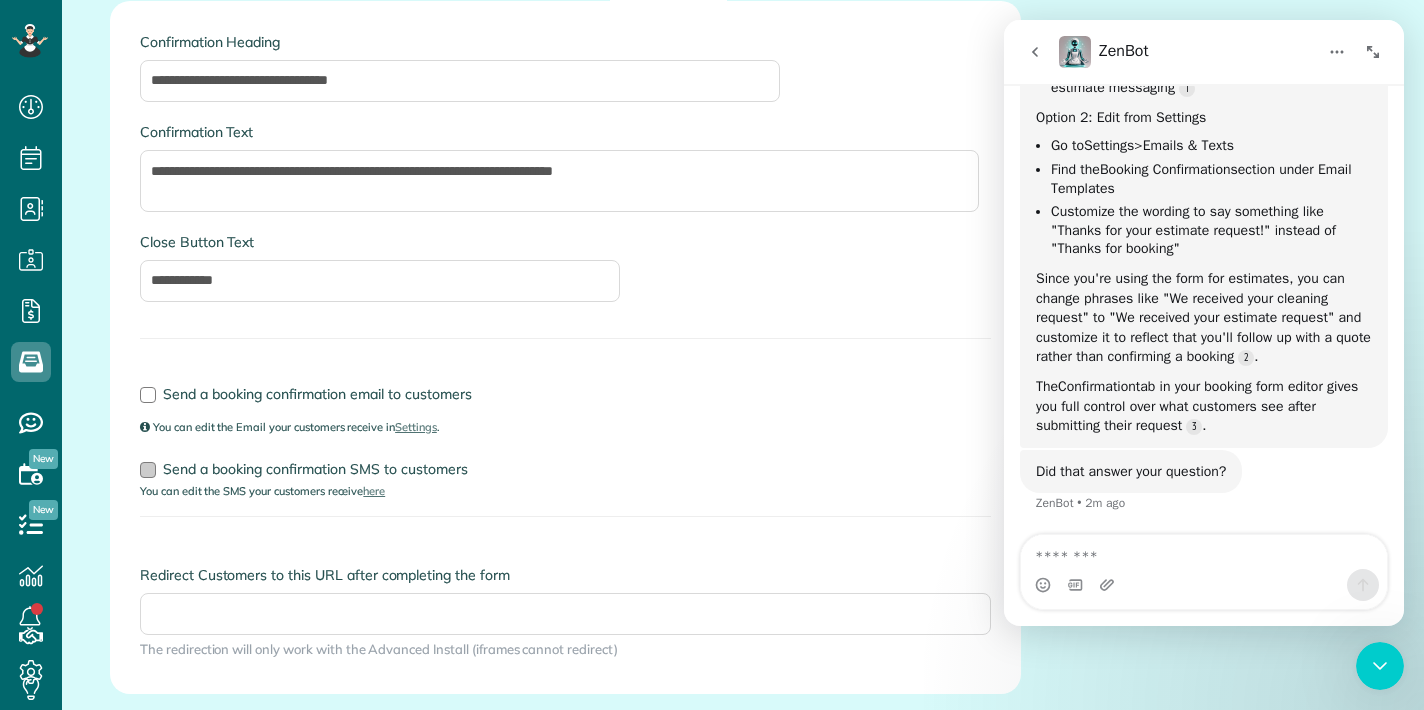 click at bounding box center (148, 470) 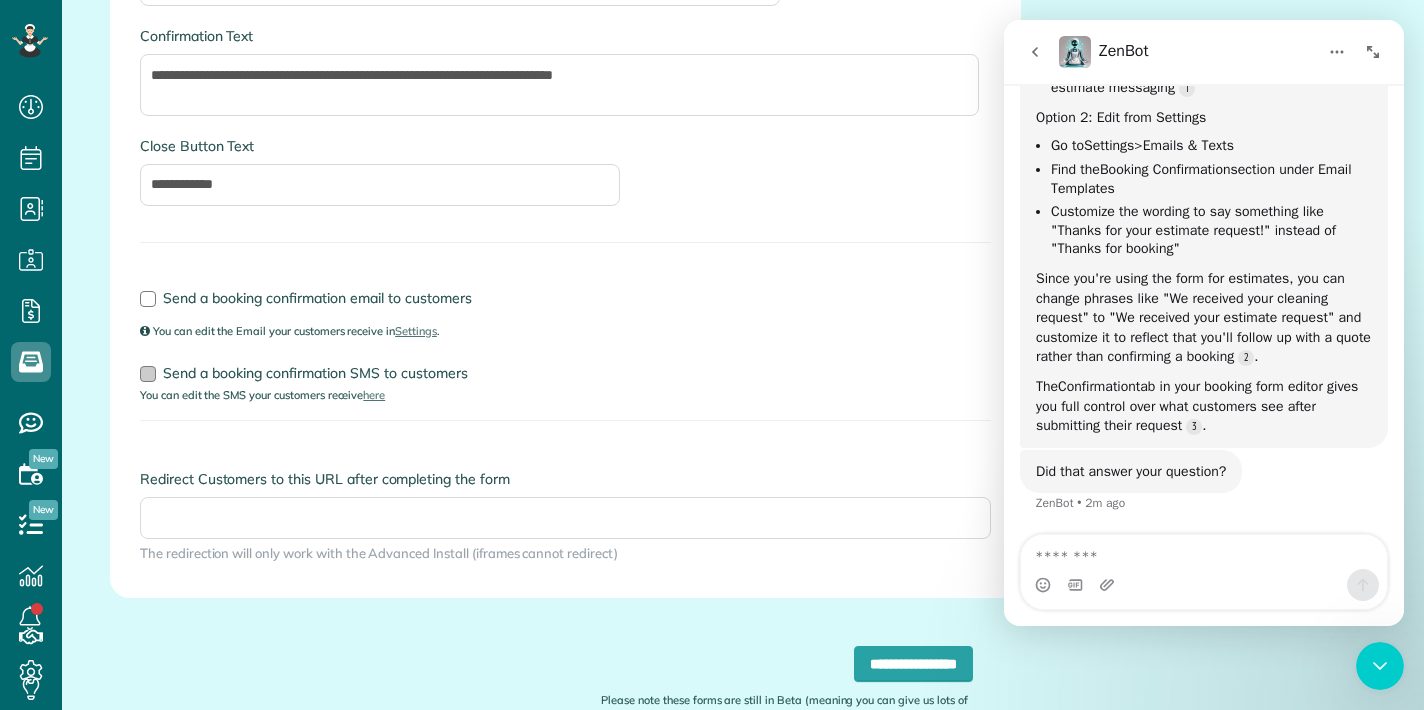 scroll, scrollTop: 337, scrollLeft: 0, axis: vertical 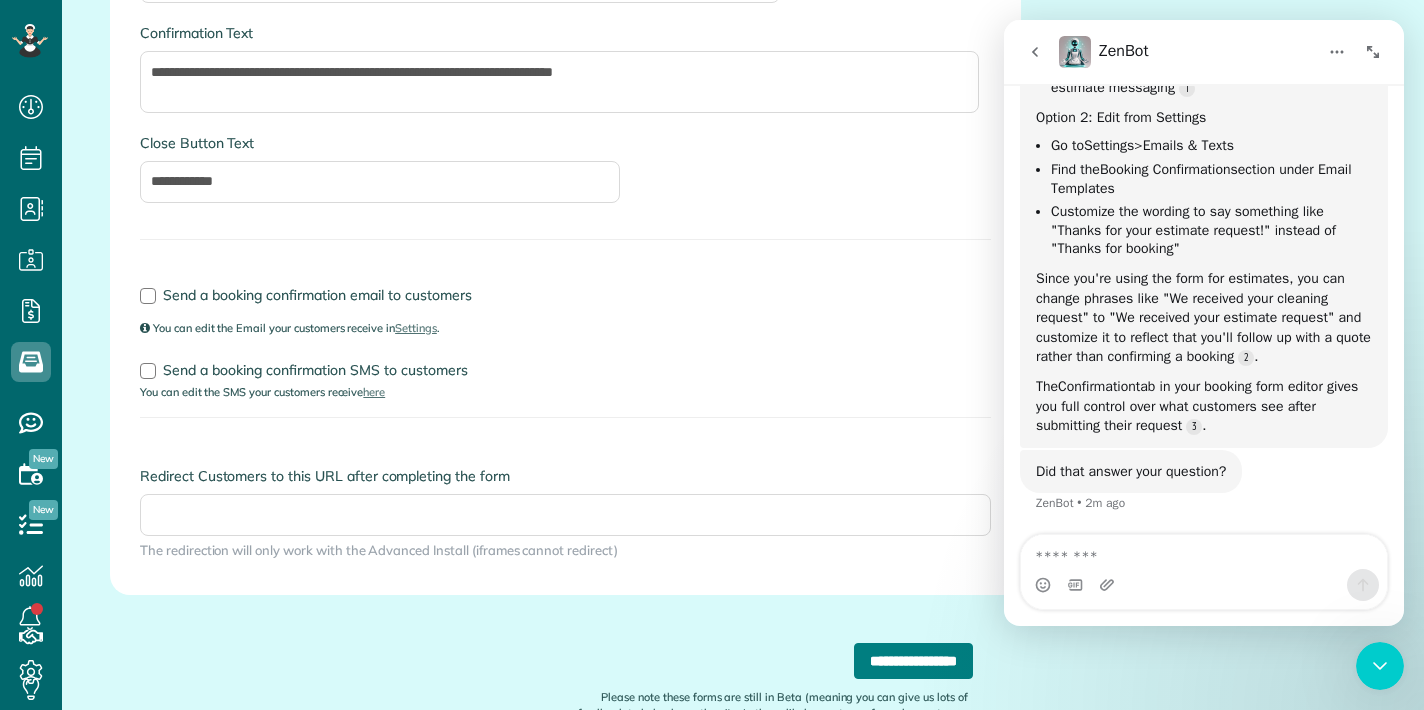 click on "**********" at bounding box center (913, 661) 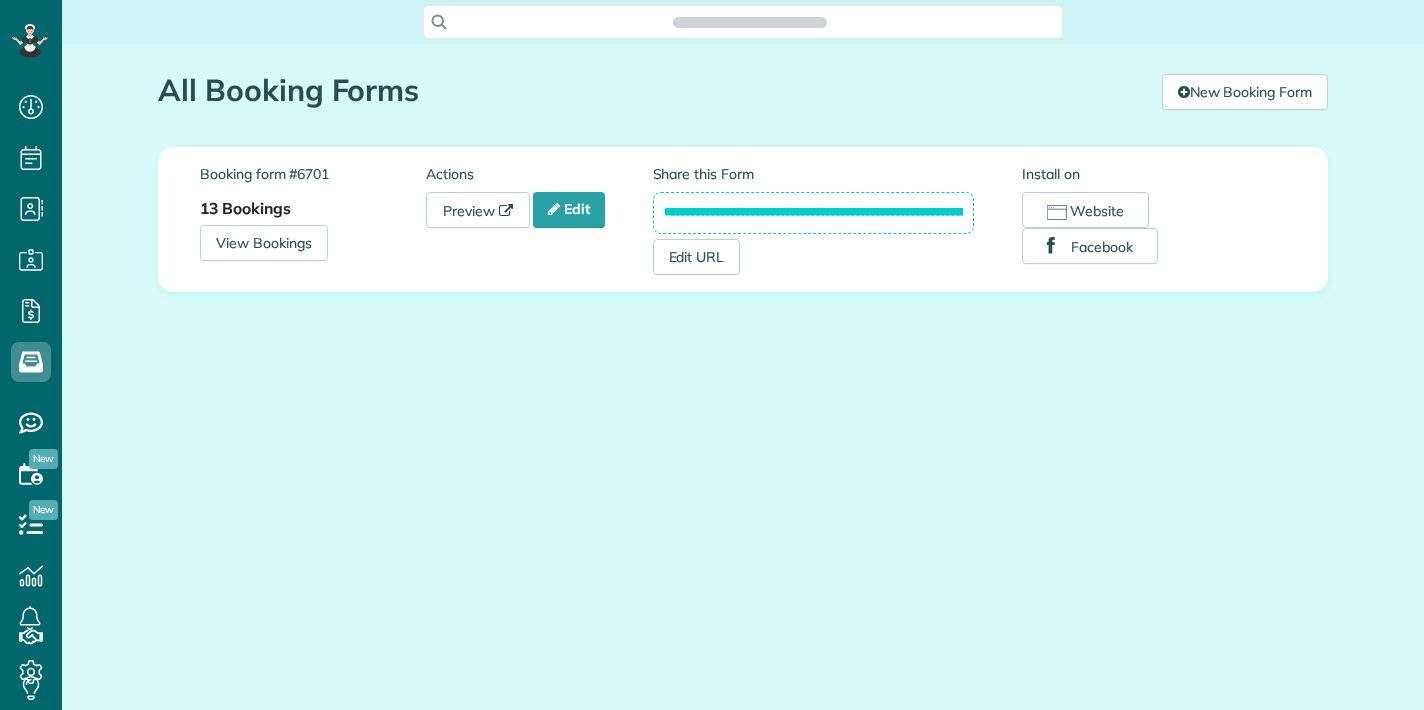 scroll, scrollTop: 0, scrollLeft: 0, axis: both 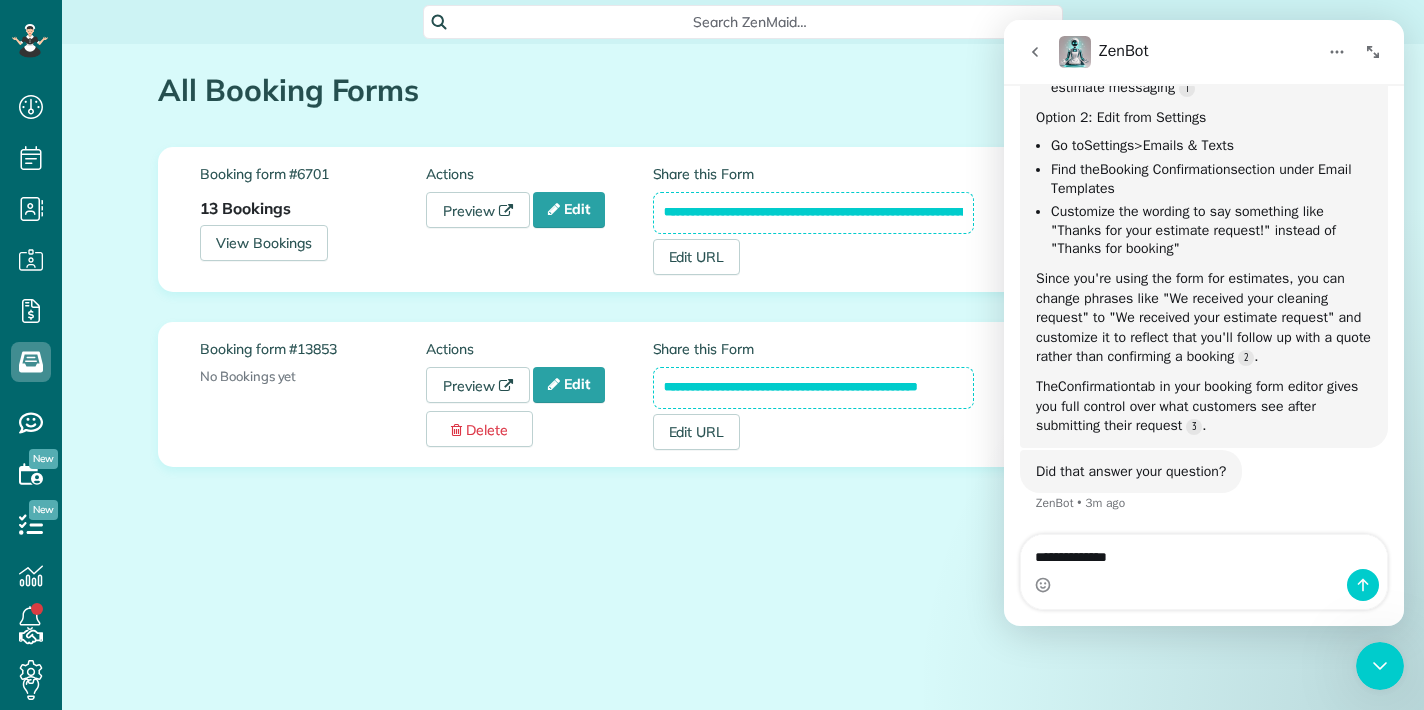 type on "**********" 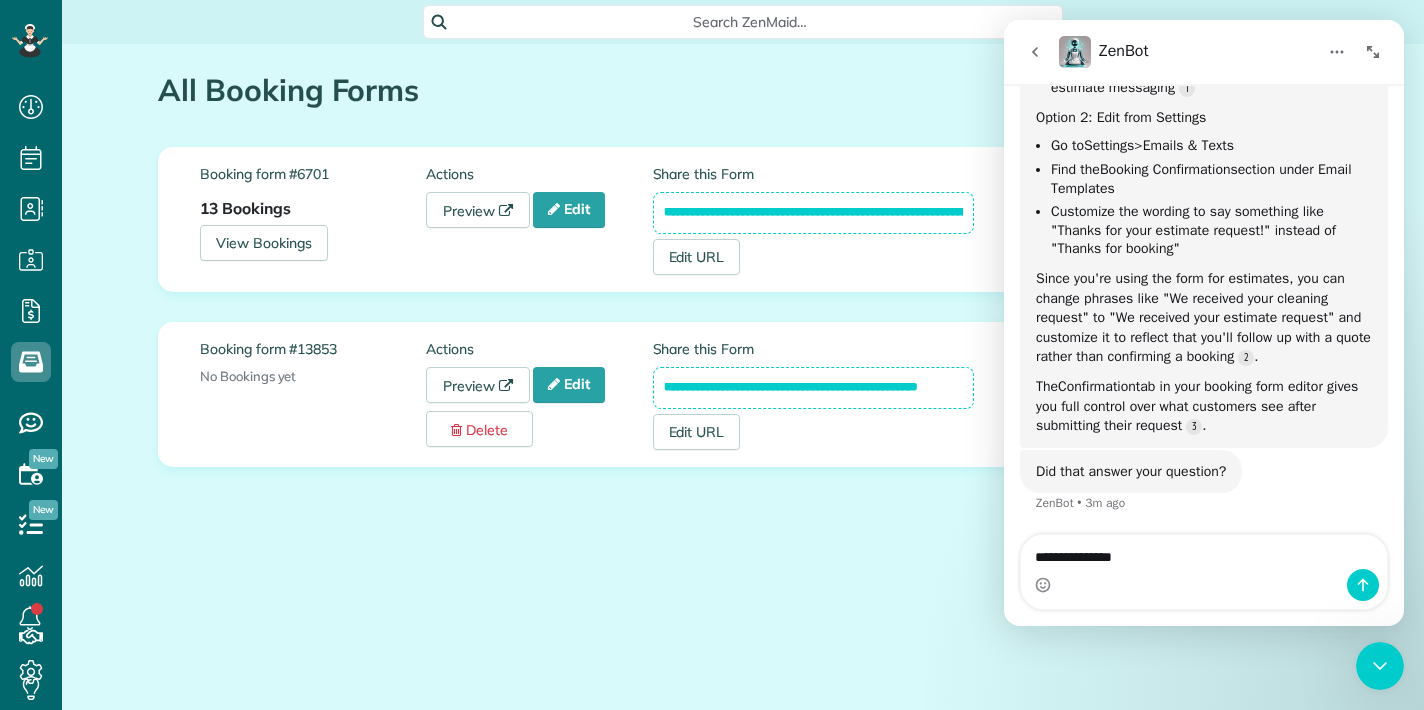 type 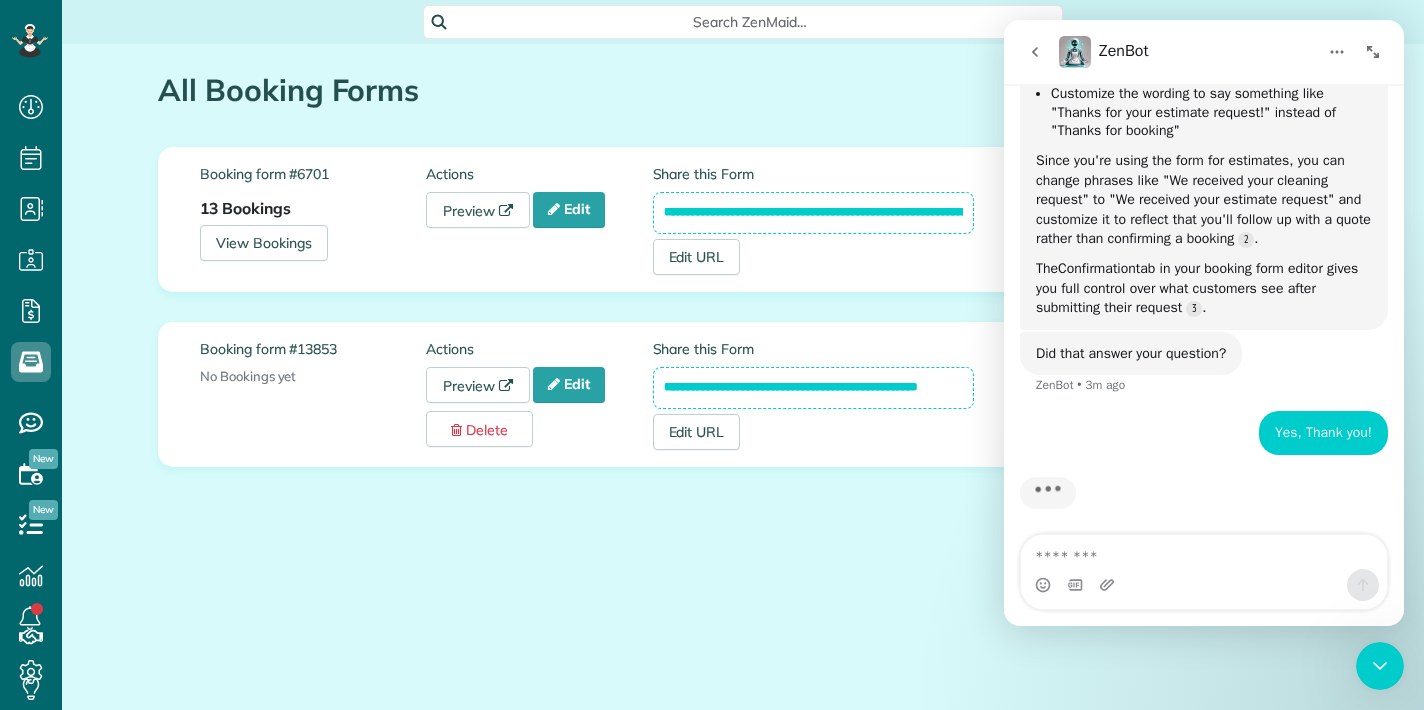 scroll, scrollTop: 1624, scrollLeft: 0, axis: vertical 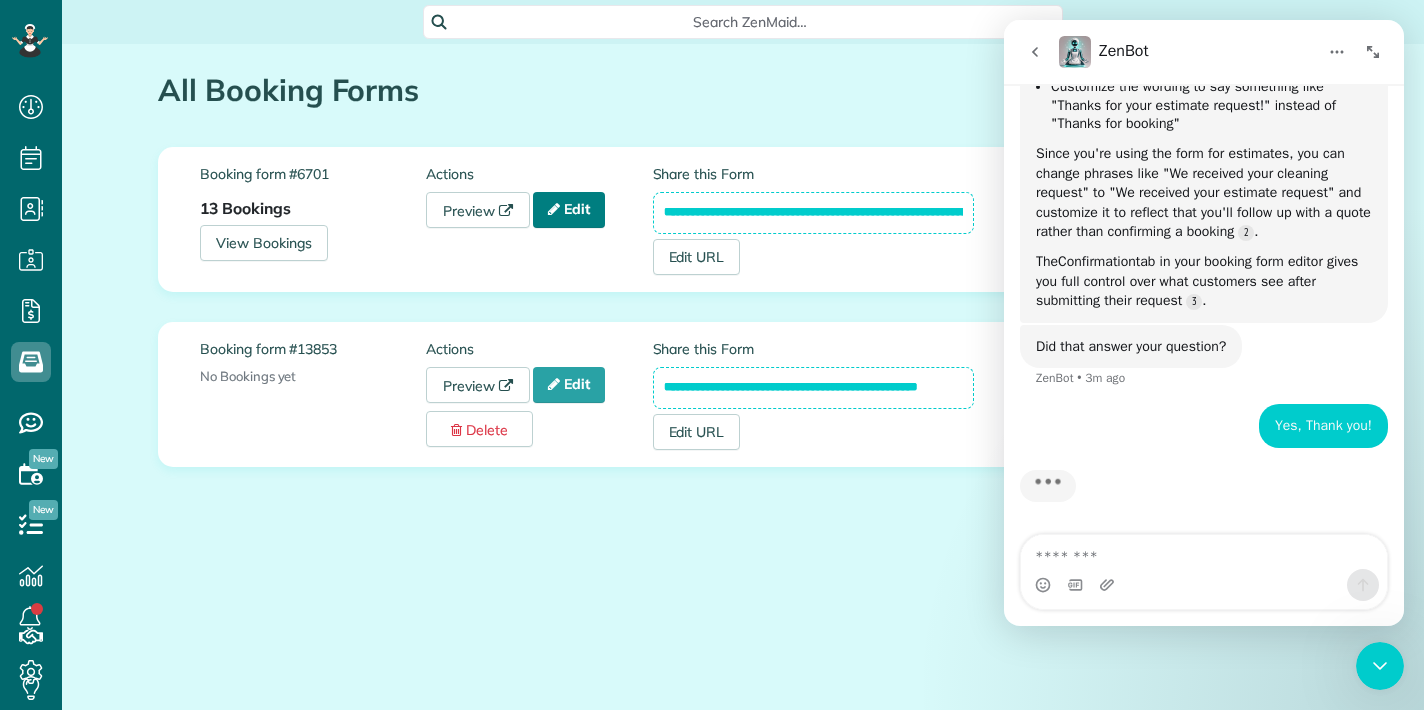 click on "Edit" at bounding box center (569, 210) 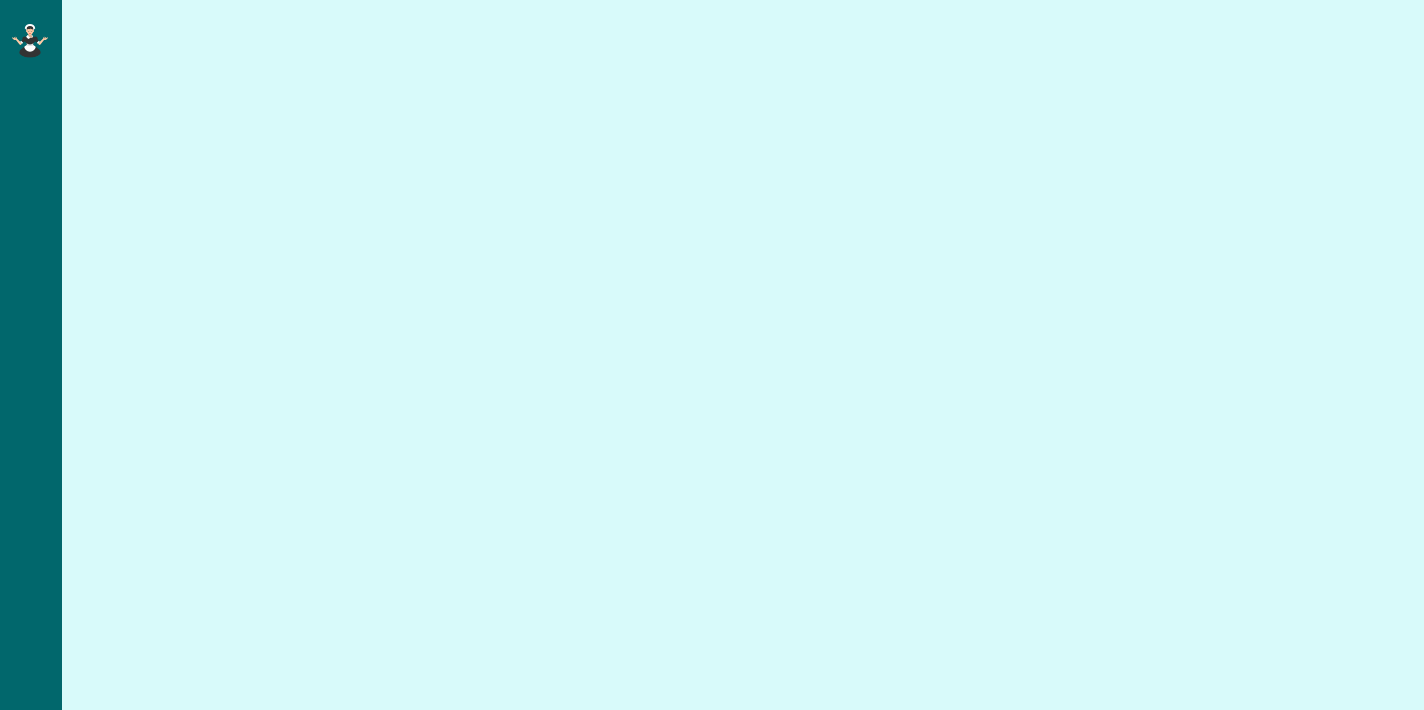 scroll, scrollTop: 0, scrollLeft: 0, axis: both 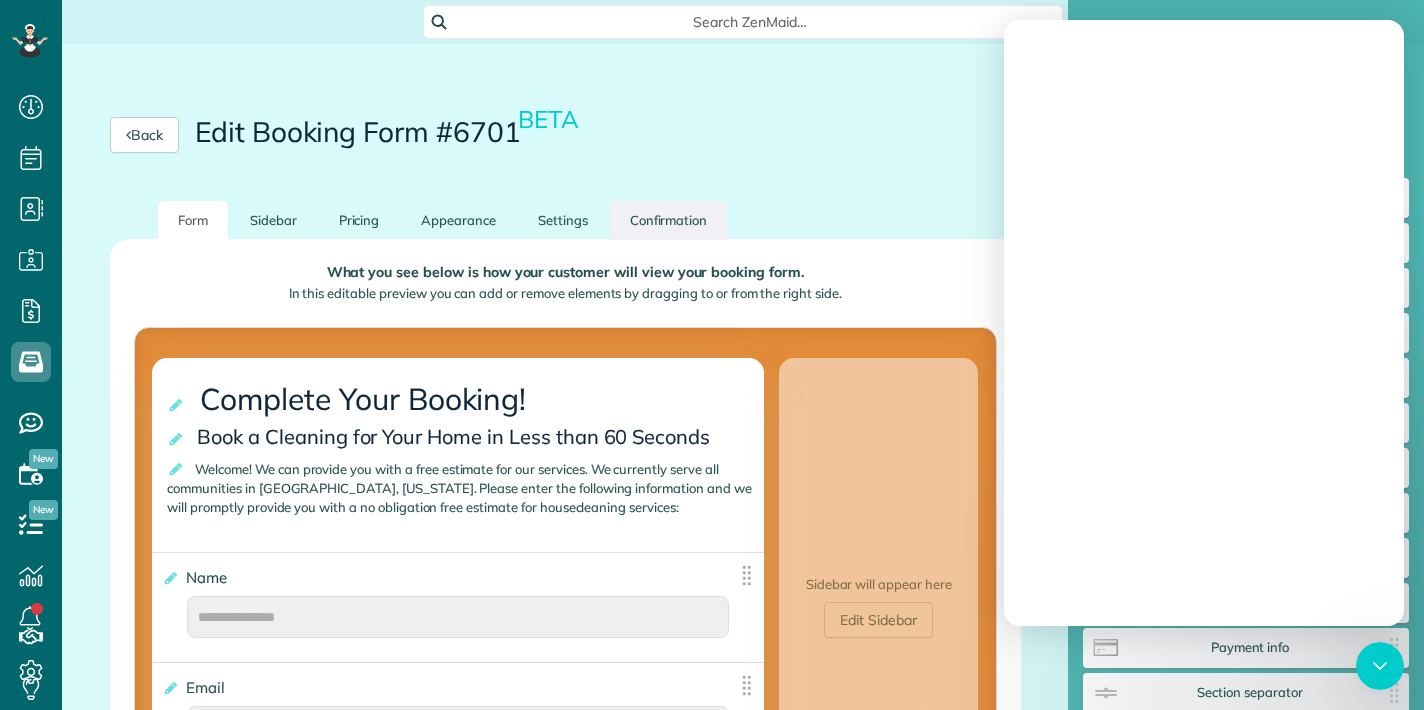 click on "Confirmation" at bounding box center [669, 220] 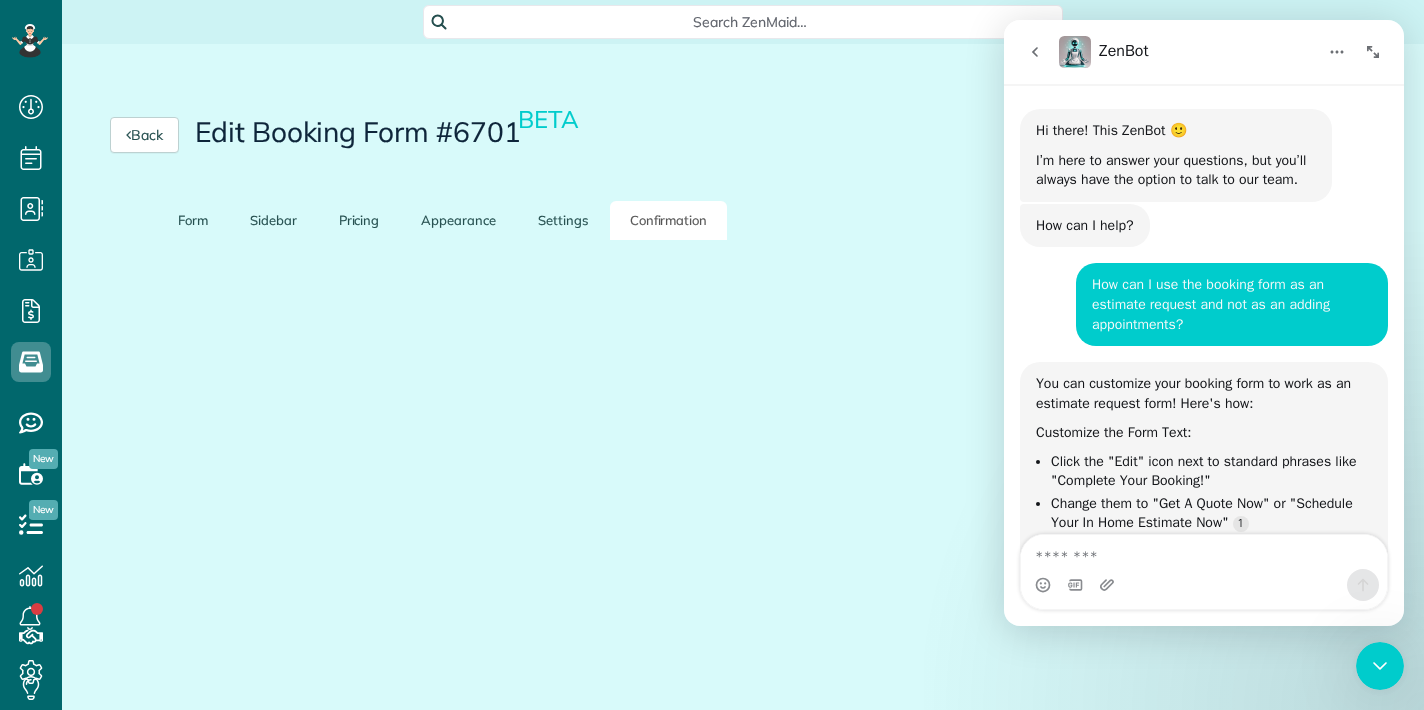 scroll, scrollTop: 106, scrollLeft: 0, axis: vertical 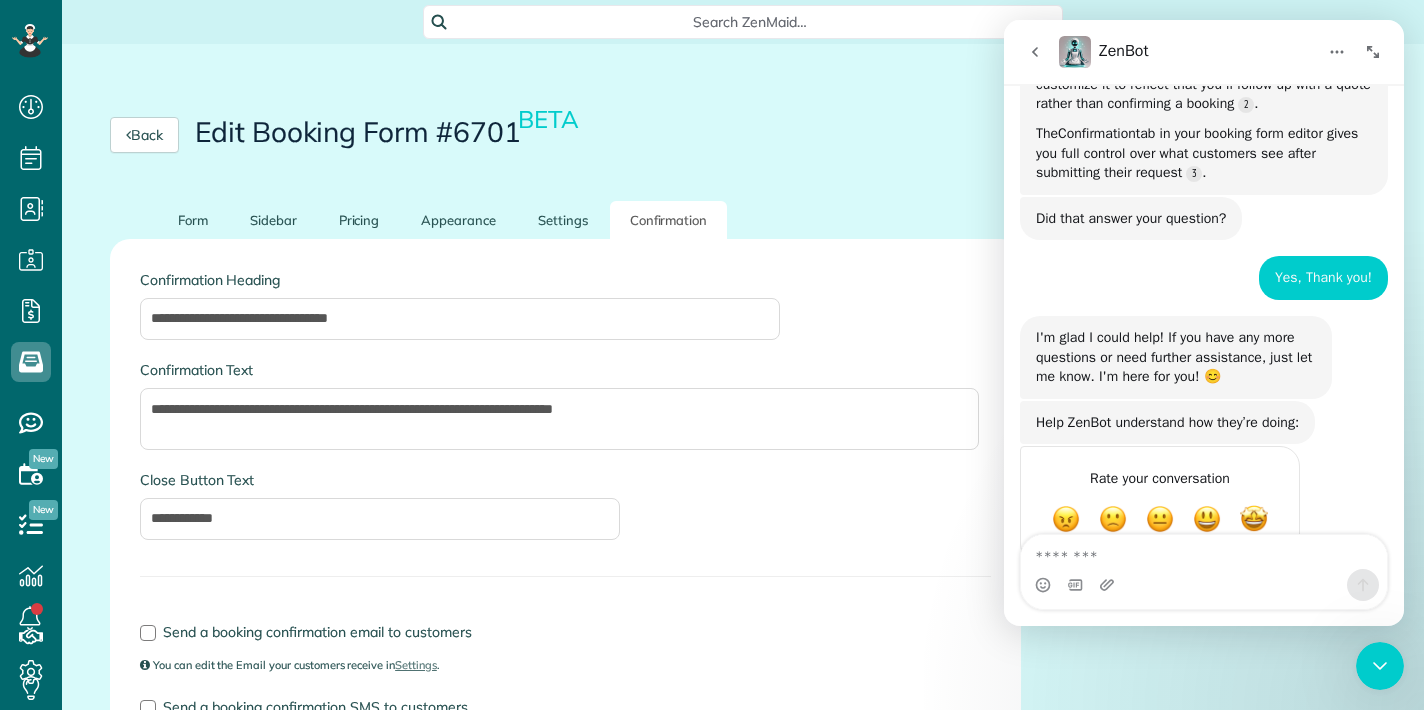 click at bounding box center (1373, 52) 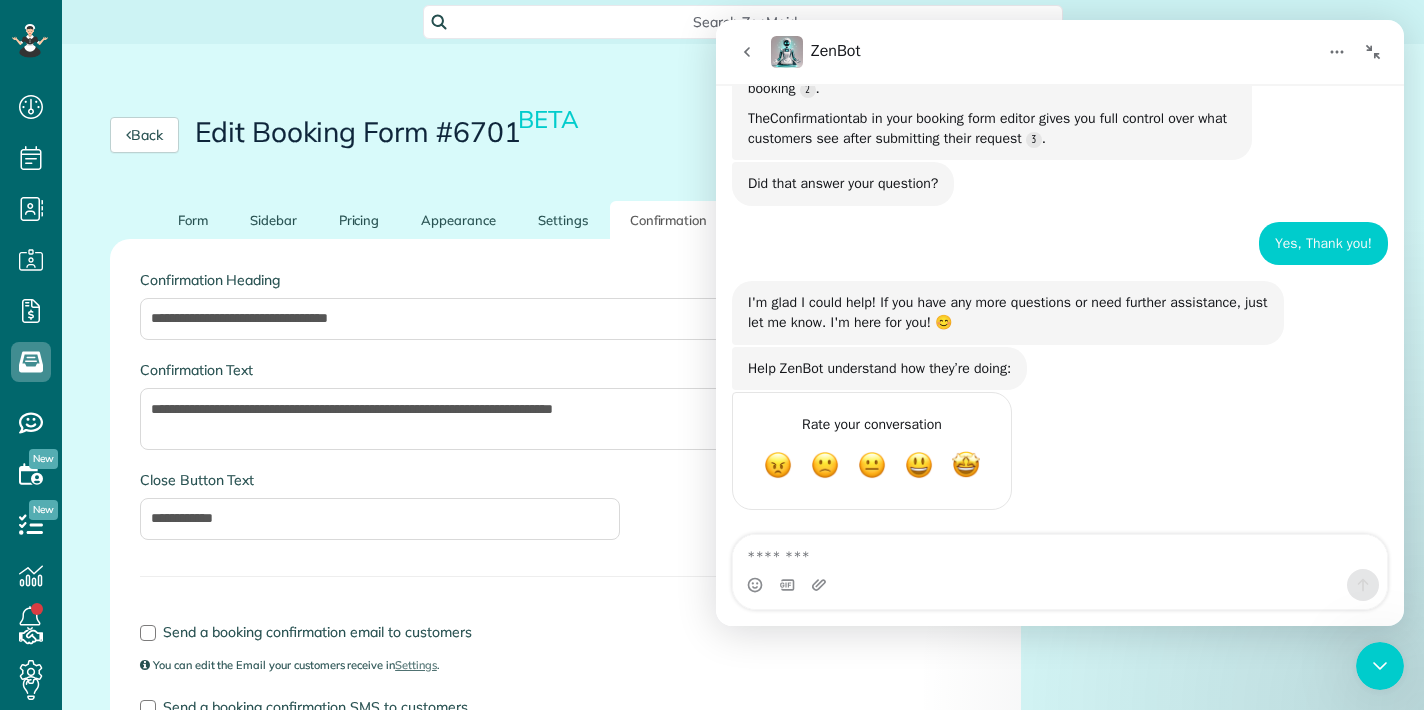 drag, startPoint x: 1327, startPoint y: 51, endPoint x: 1380, endPoint y: 51, distance: 53 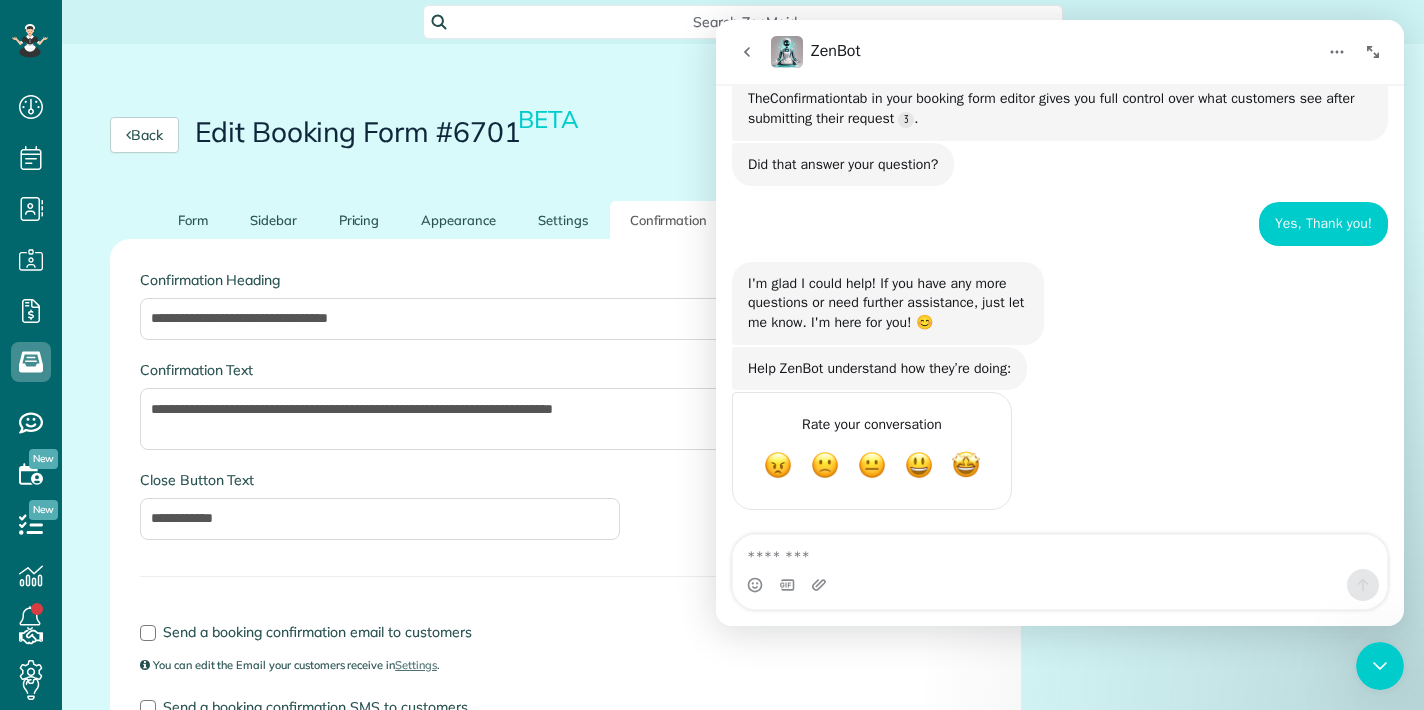 scroll, scrollTop: 1691, scrollLeft: 0, axis: vertical 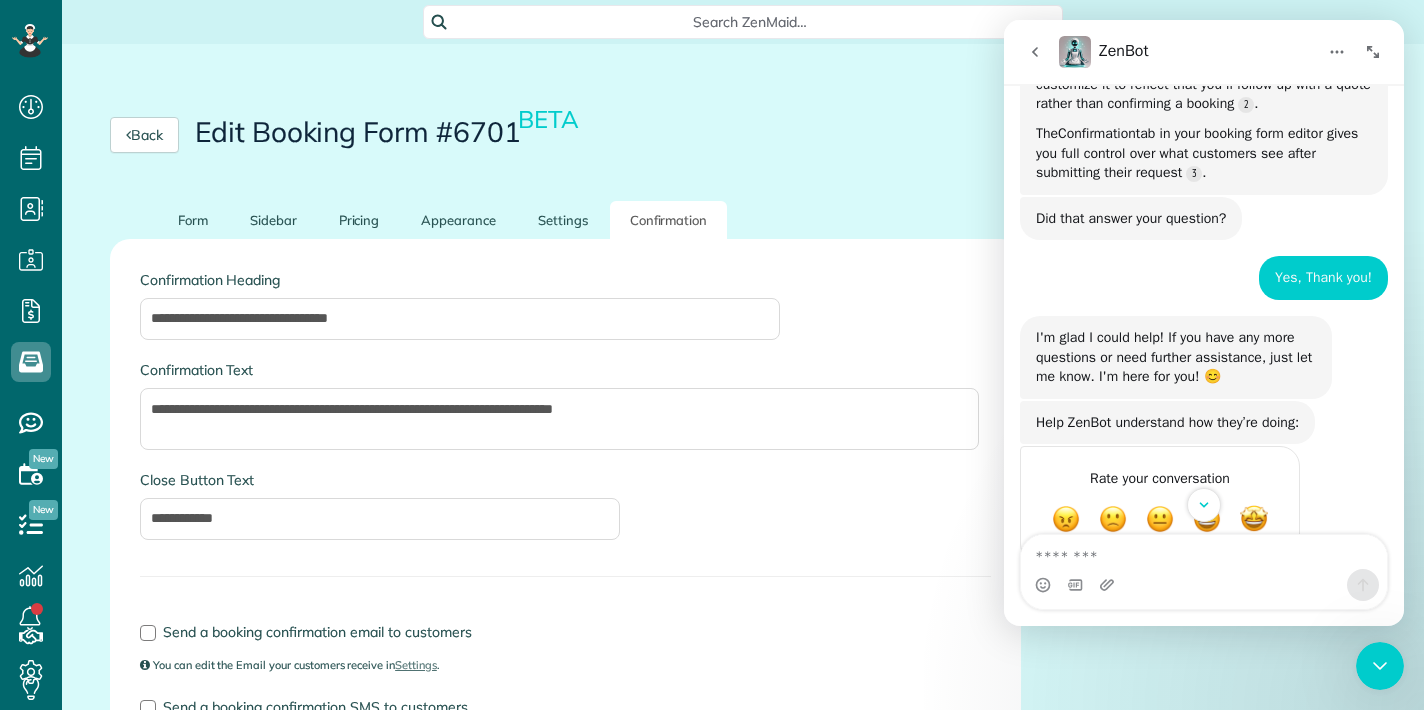 click 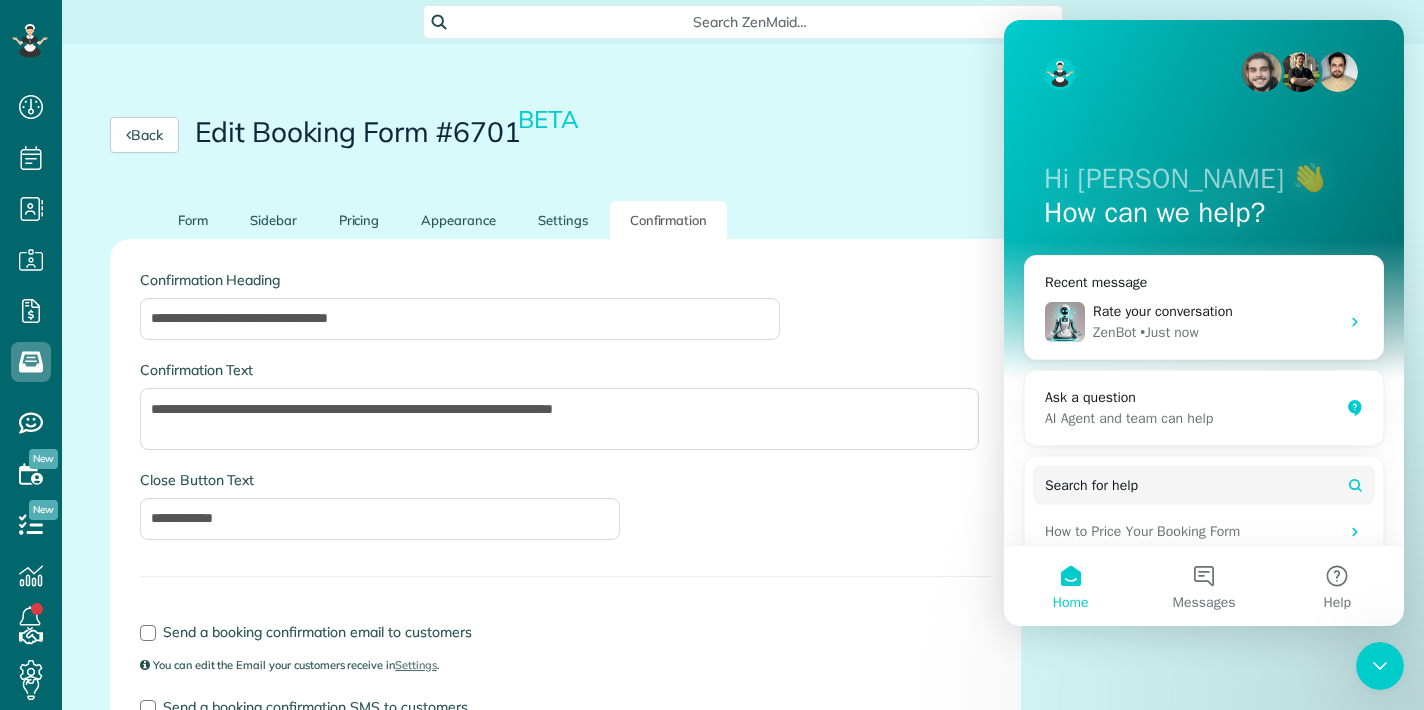 scroll, scrollTop: 0, scrollLeft: 0, axis: both 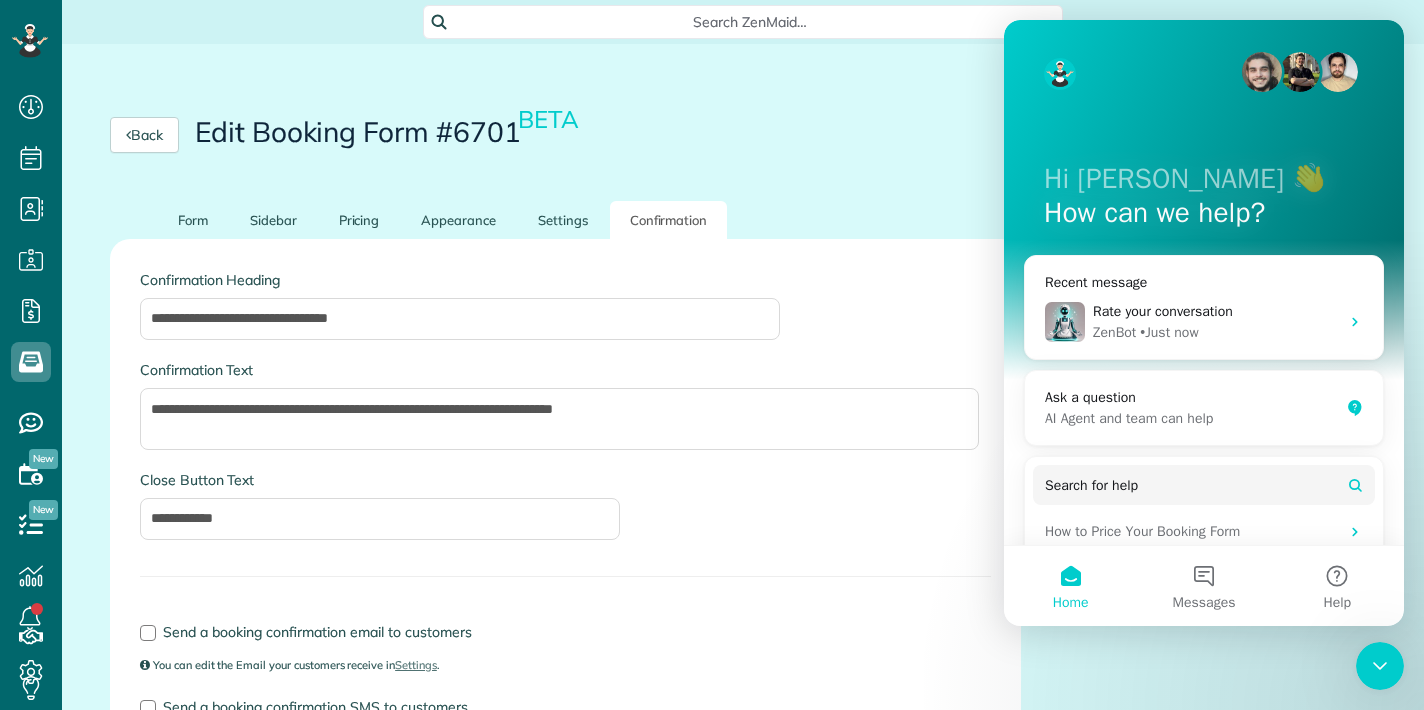 click at bounding box center [1380, 666] 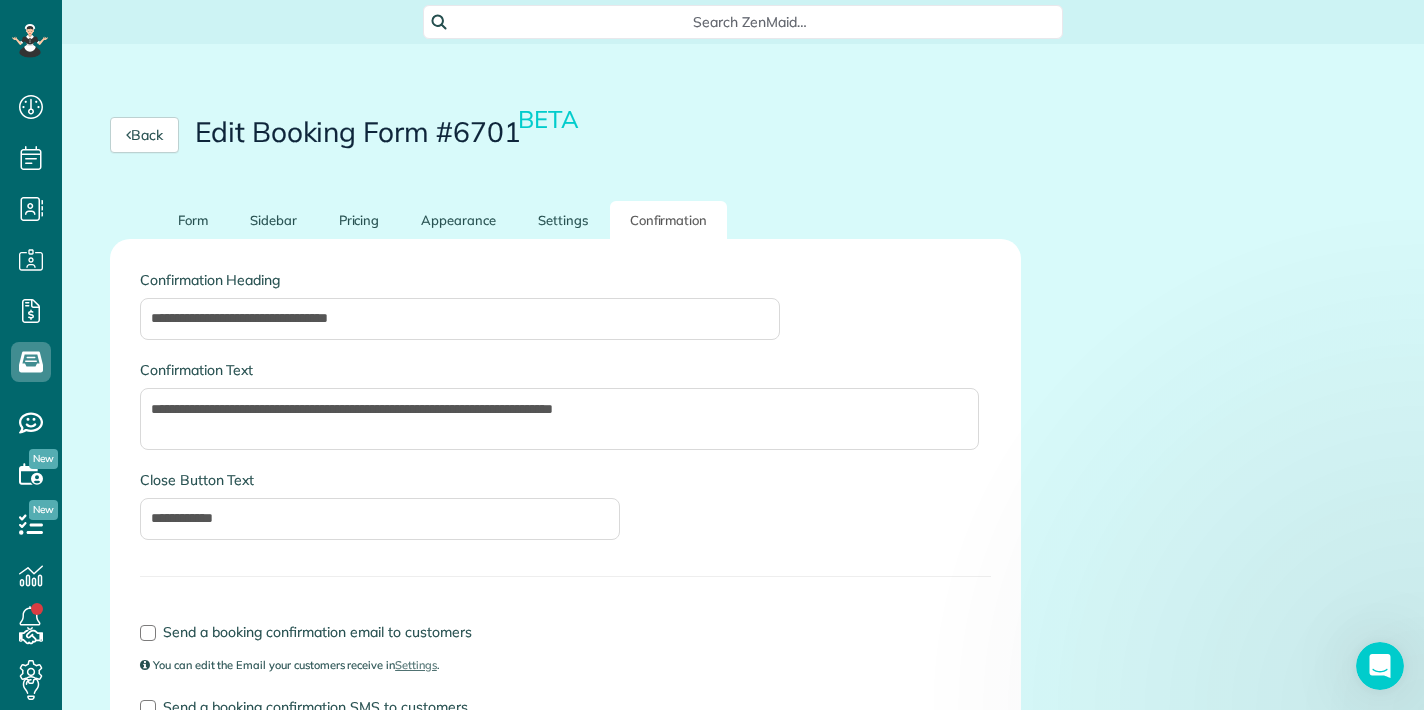 scroll, scrollTop: 0, scrollLeft: 0, axis: both 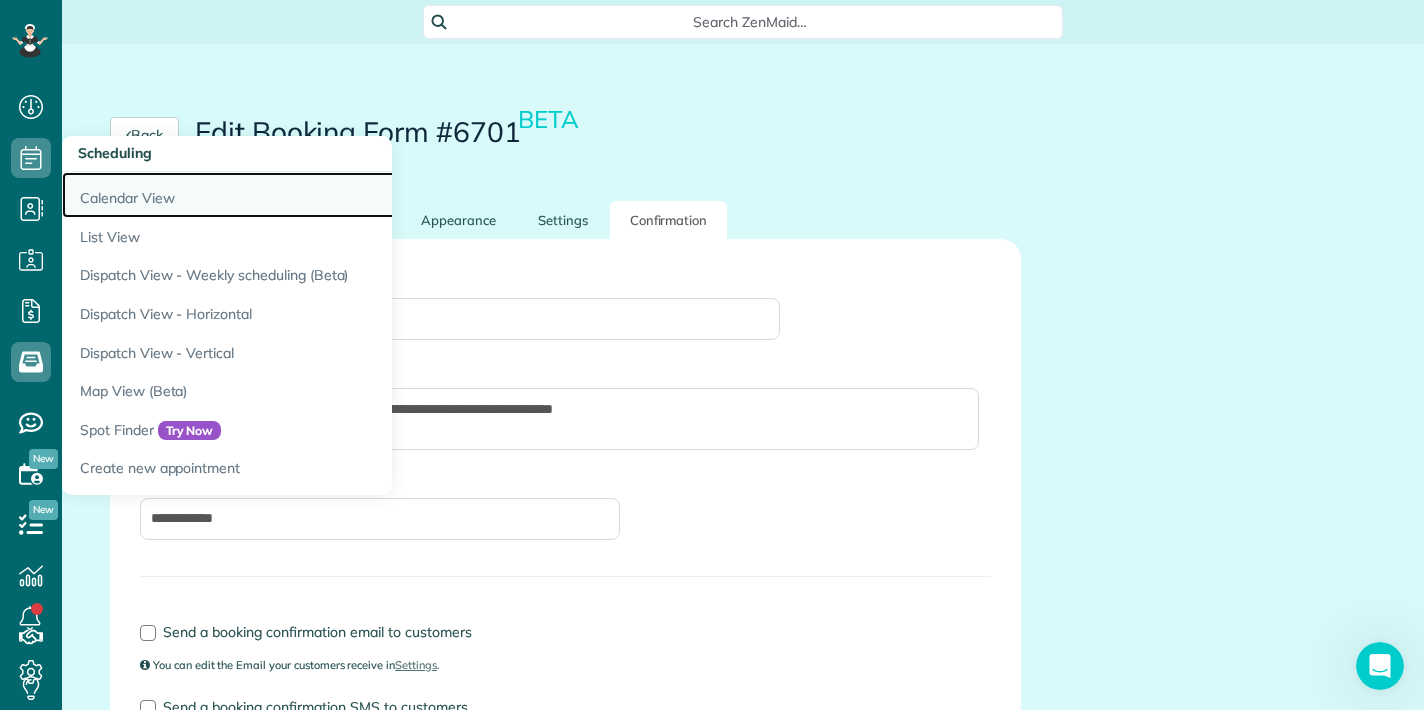 click on "Calendar View" at bounding box center (312, 195) 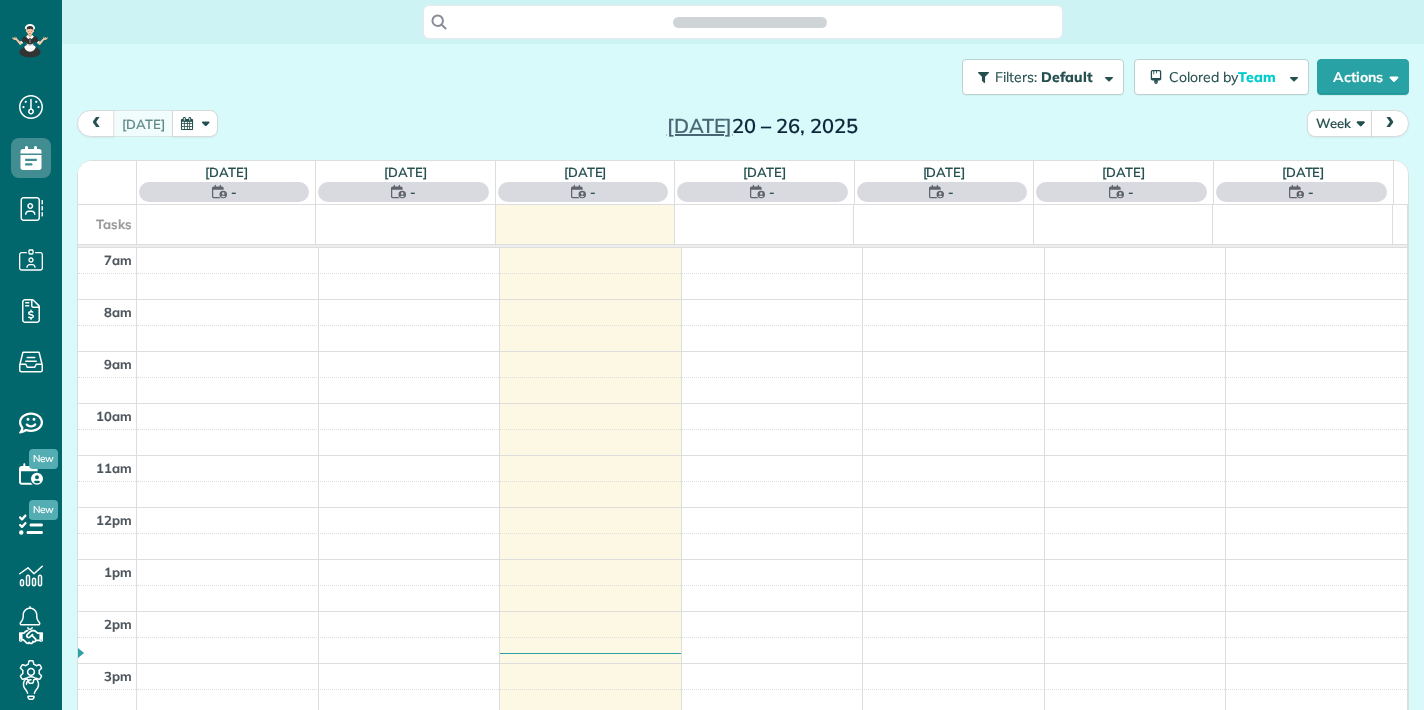 scroll, scrollTop: 0, scrollLeft: 0, axis: both 